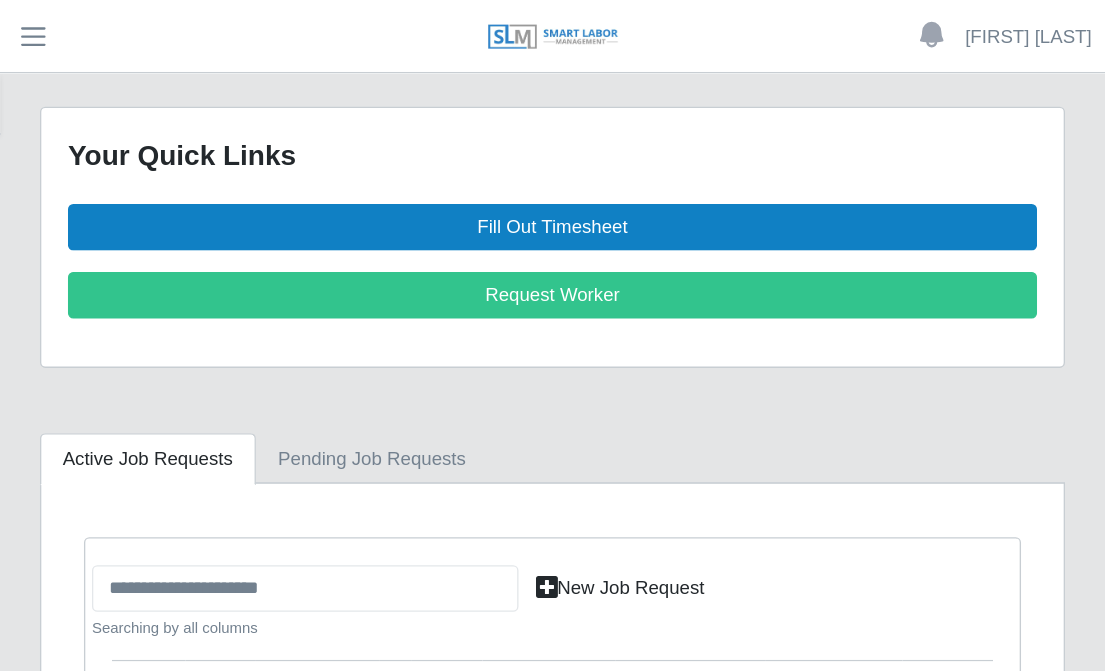 scroll, scrollTop: 0, scrollLeft: 0, axis: both 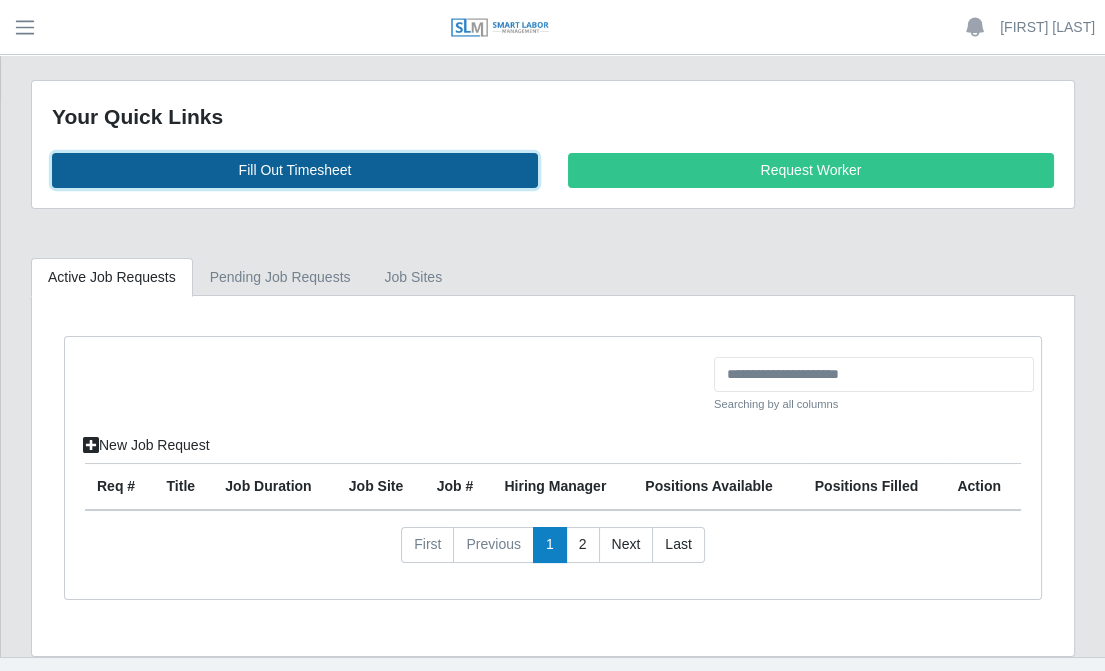 click on "Fill Out Timesheet" at bounding box center [295, 170] 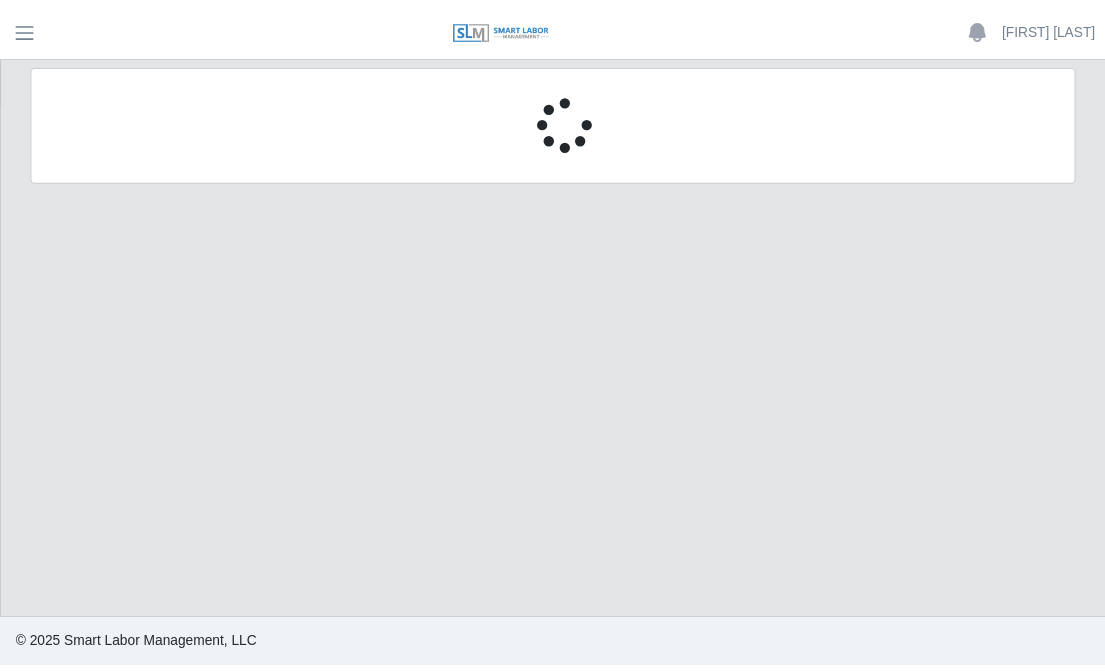 scroll, scrollTop: 0, scrollLeft: 0, axis: both 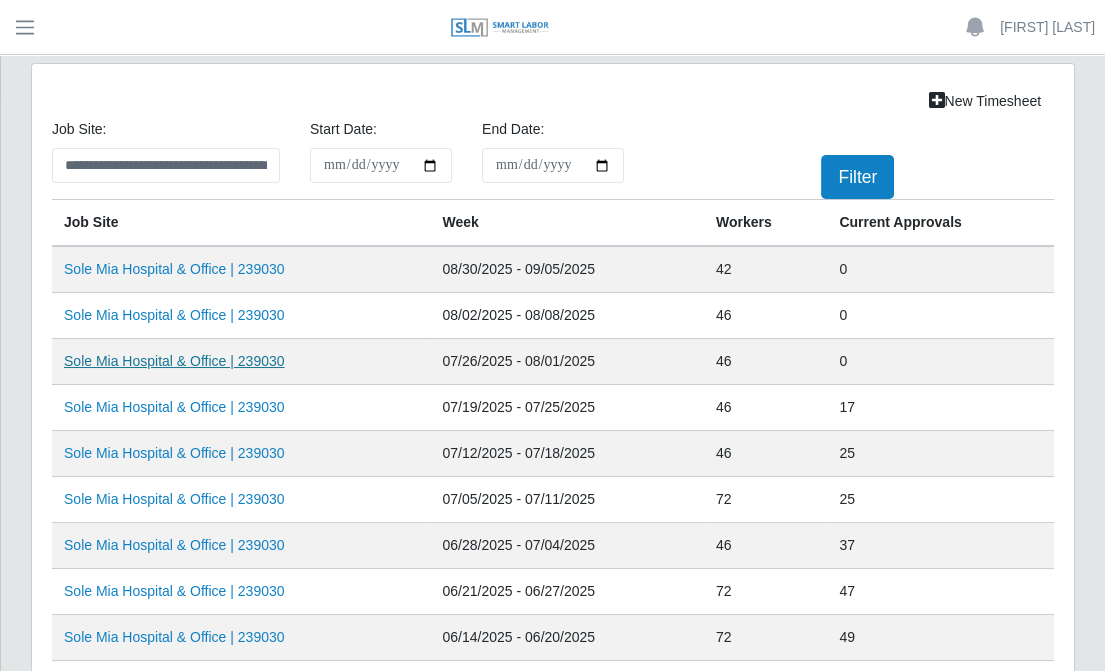 click on "Sole Mia Hospital & Office | 239030" at bounding box center [174, 361] 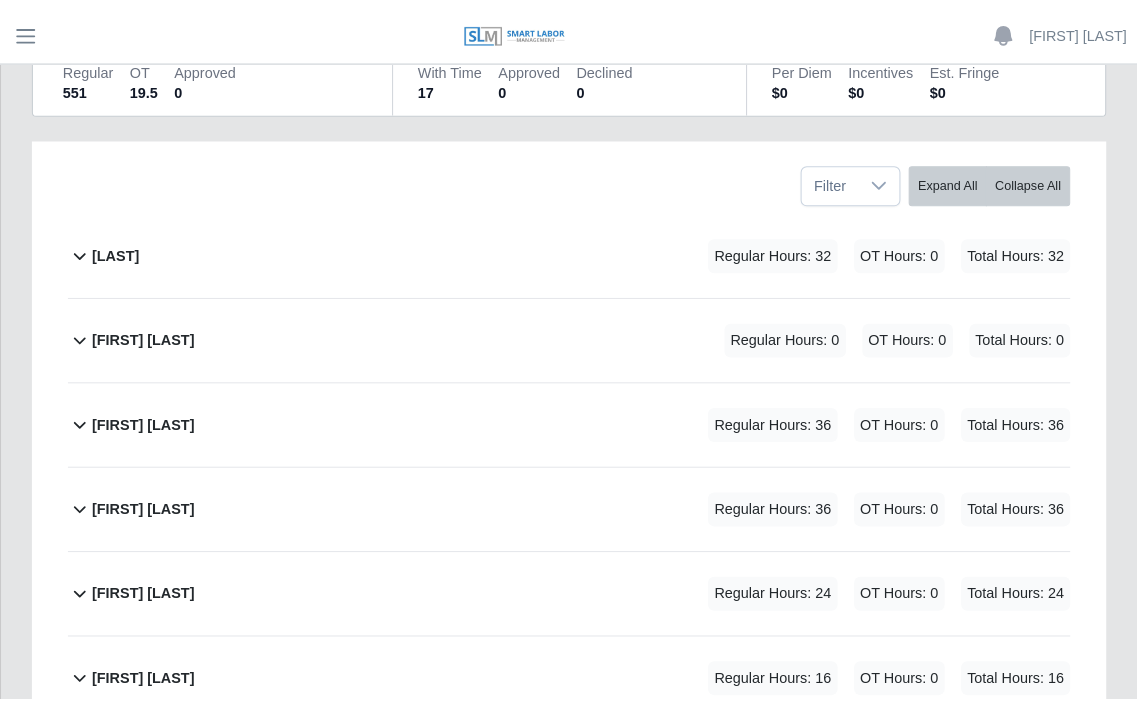 scroll, scrollTop: 400, scrollLeft: 0, axis: vertical 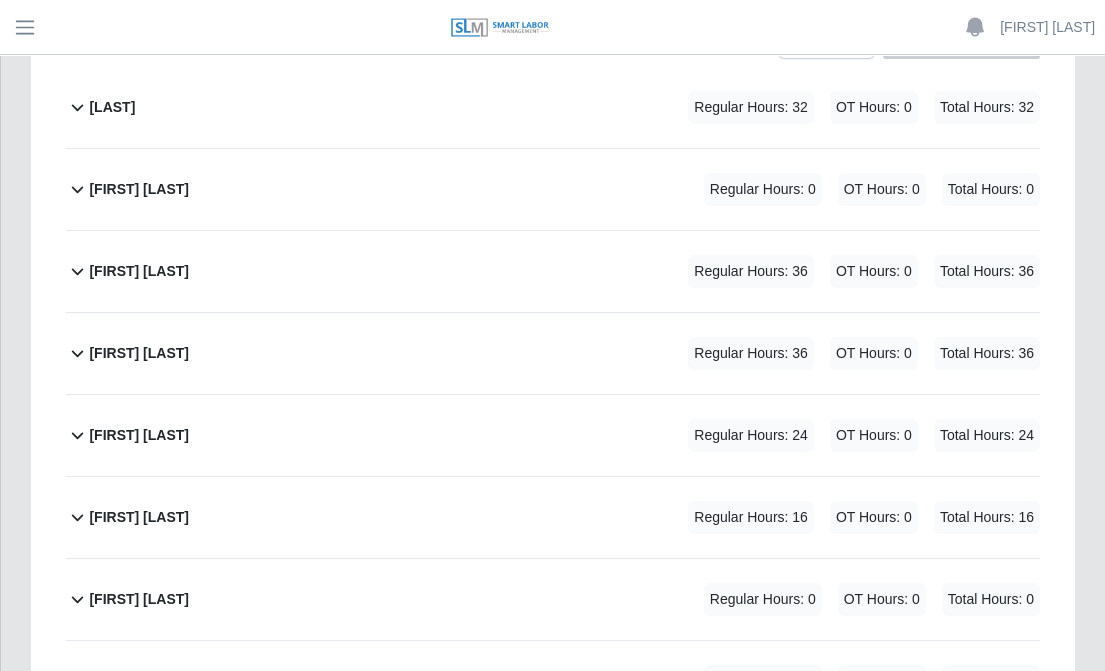 click on "[LAST]" at bounding box center (112, 107) 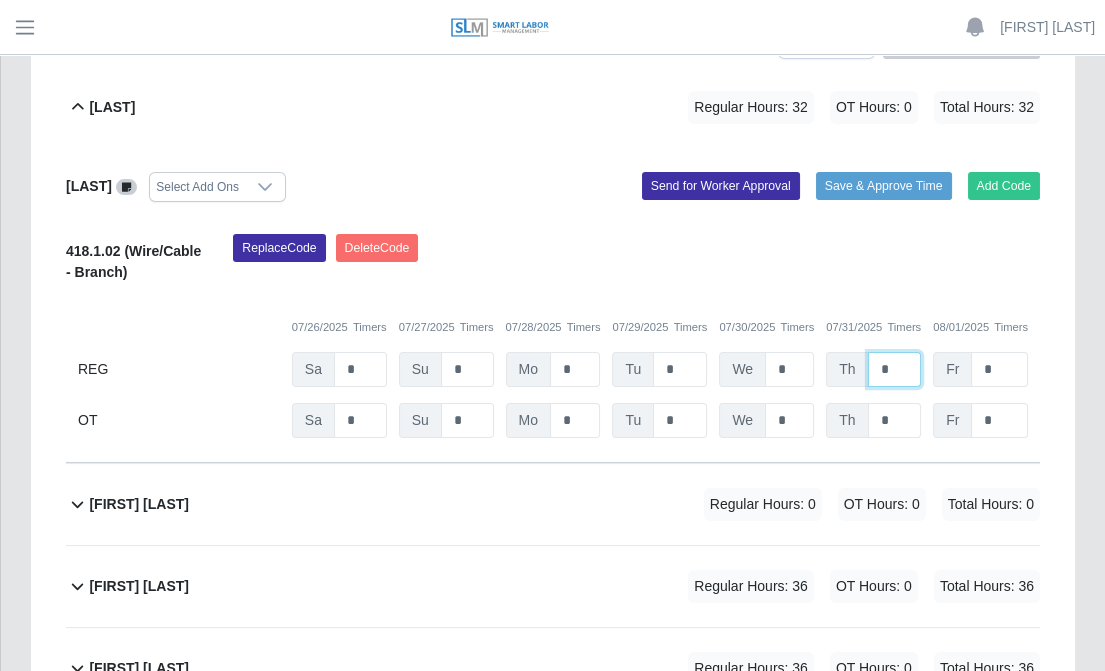 click on "*" at bounding box center (895, 369) 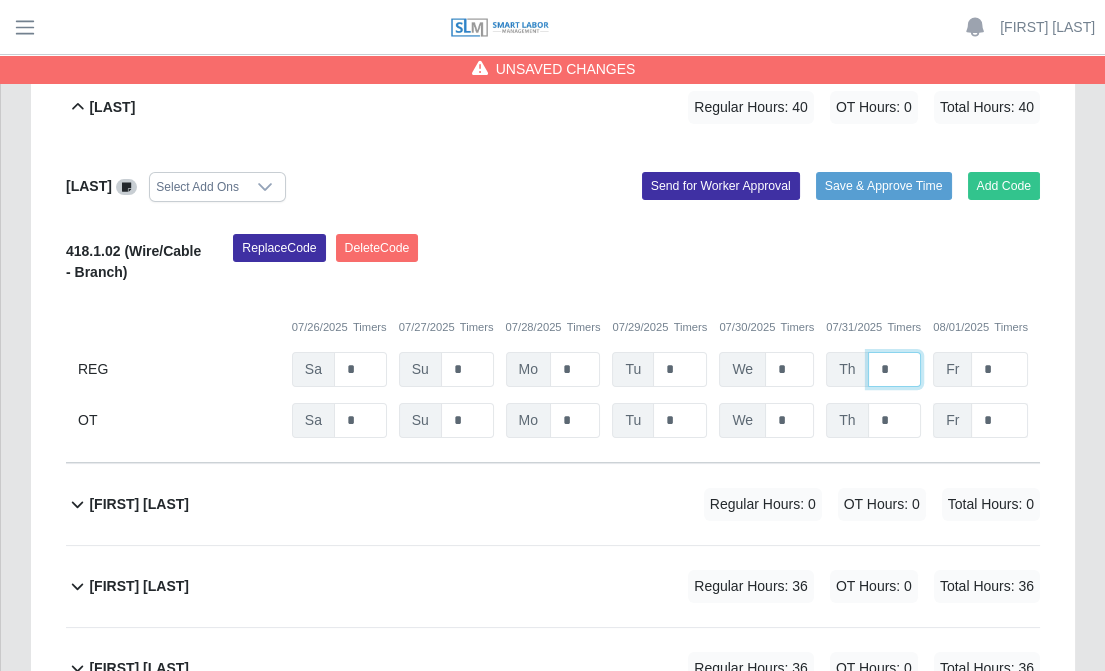 type on "*" 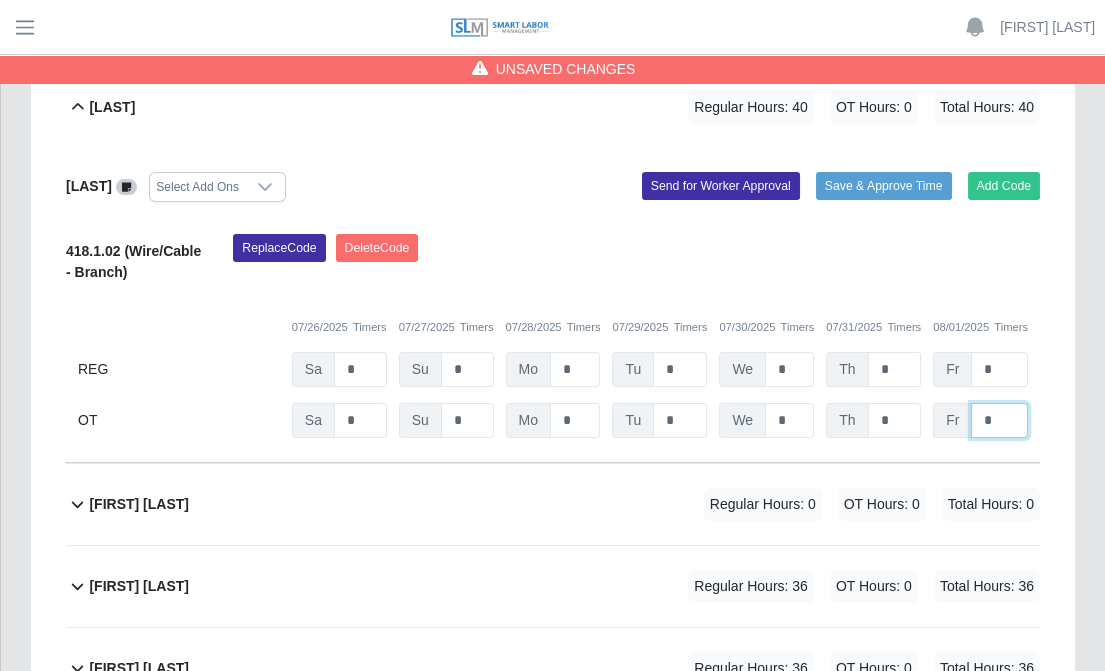 click on "*" at bounding box center [999, 420] 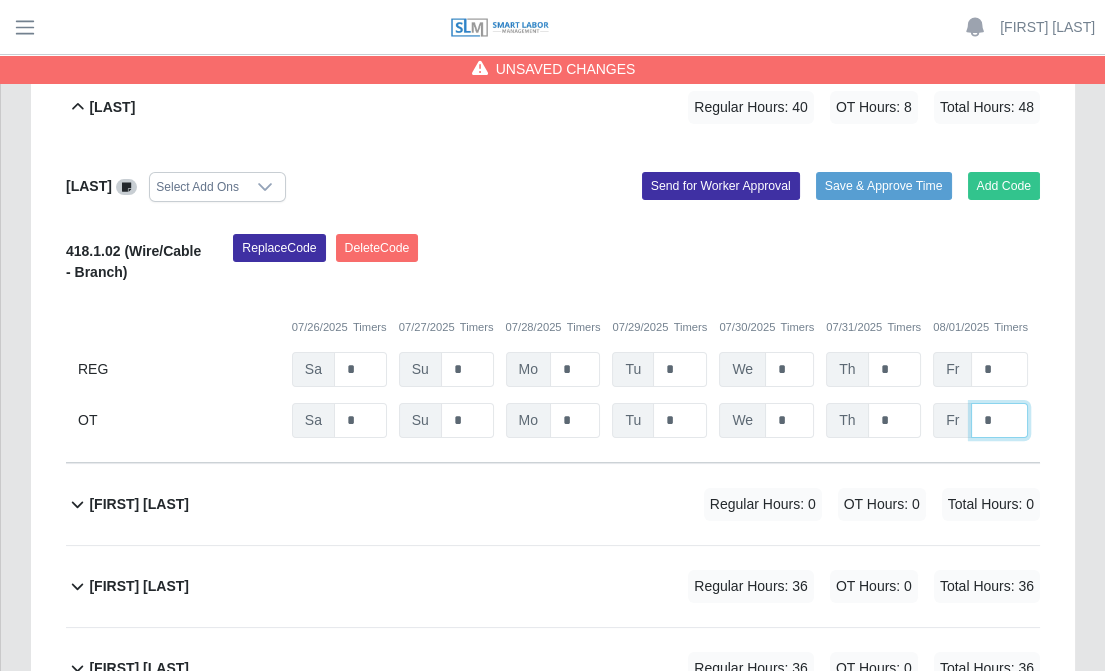 type on "*" 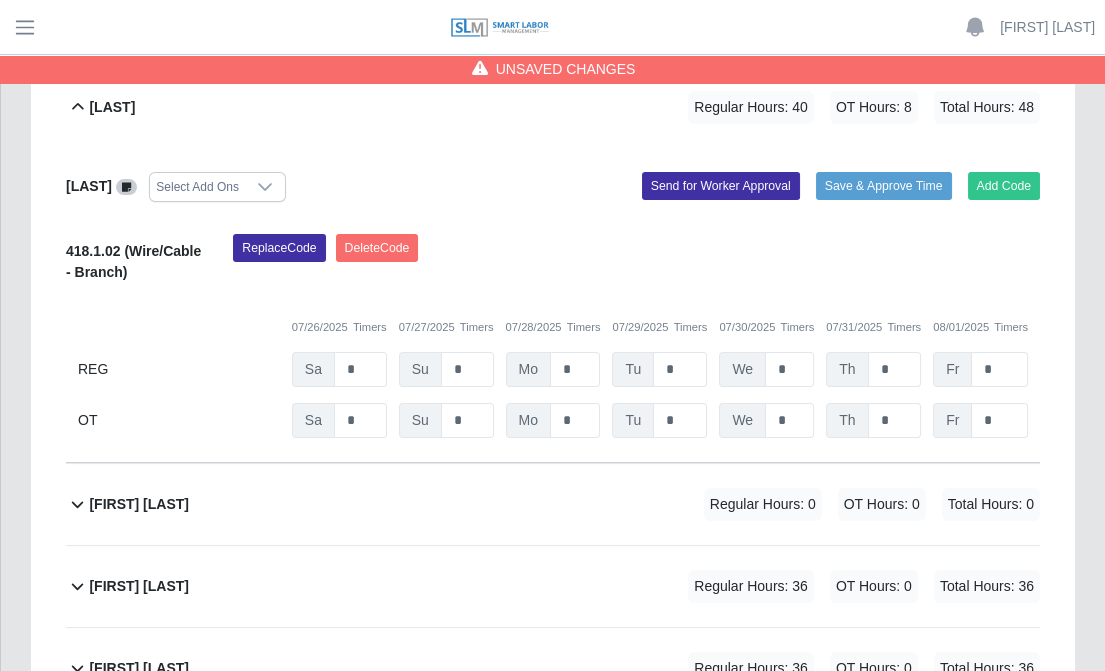drag, startPoint x: 841, startPoint y: 254, endPoint x: 832, endPoint y: 249, distance: 10.29563 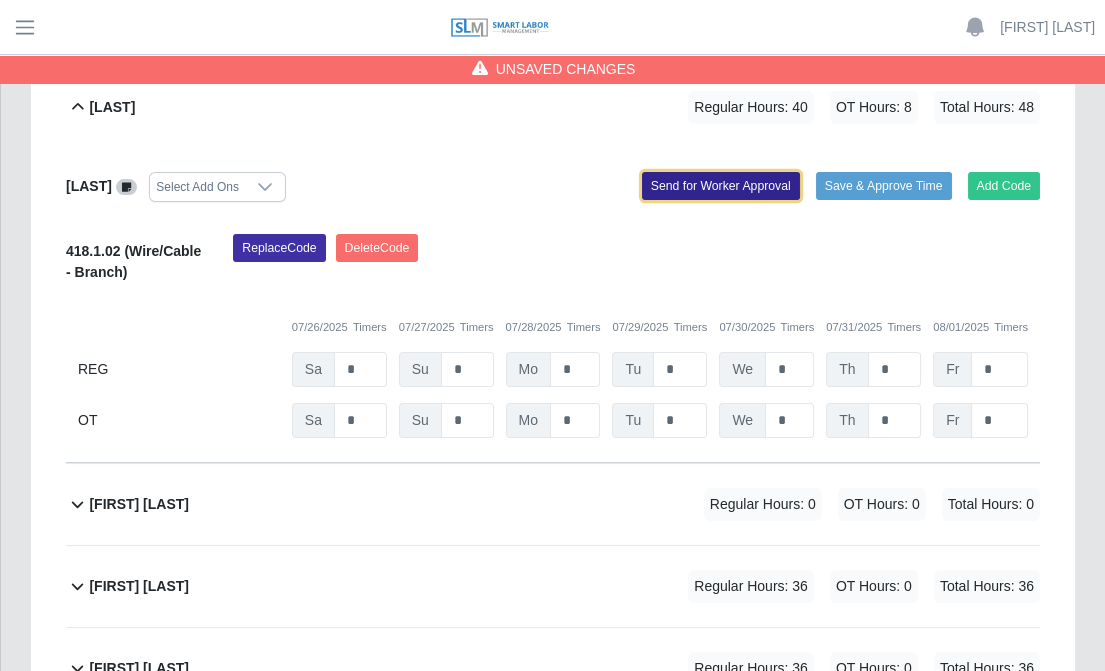 click on "Send for Worker Approval" 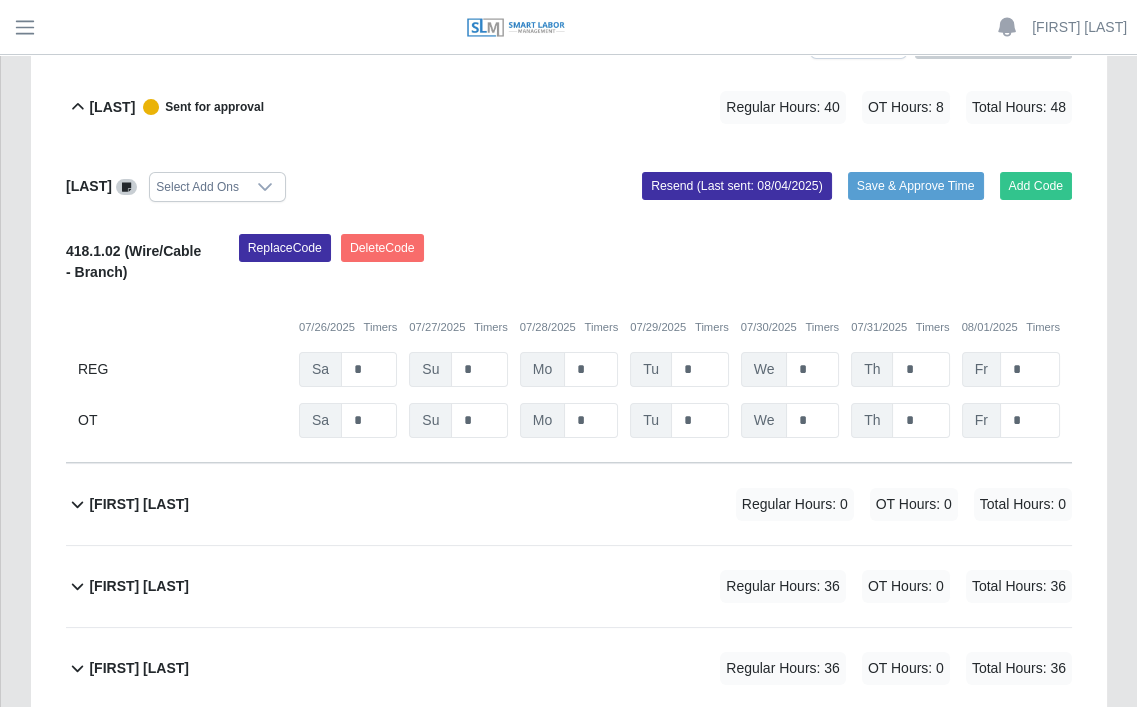 click on "[LAST]" at bounding box center (112, 107) 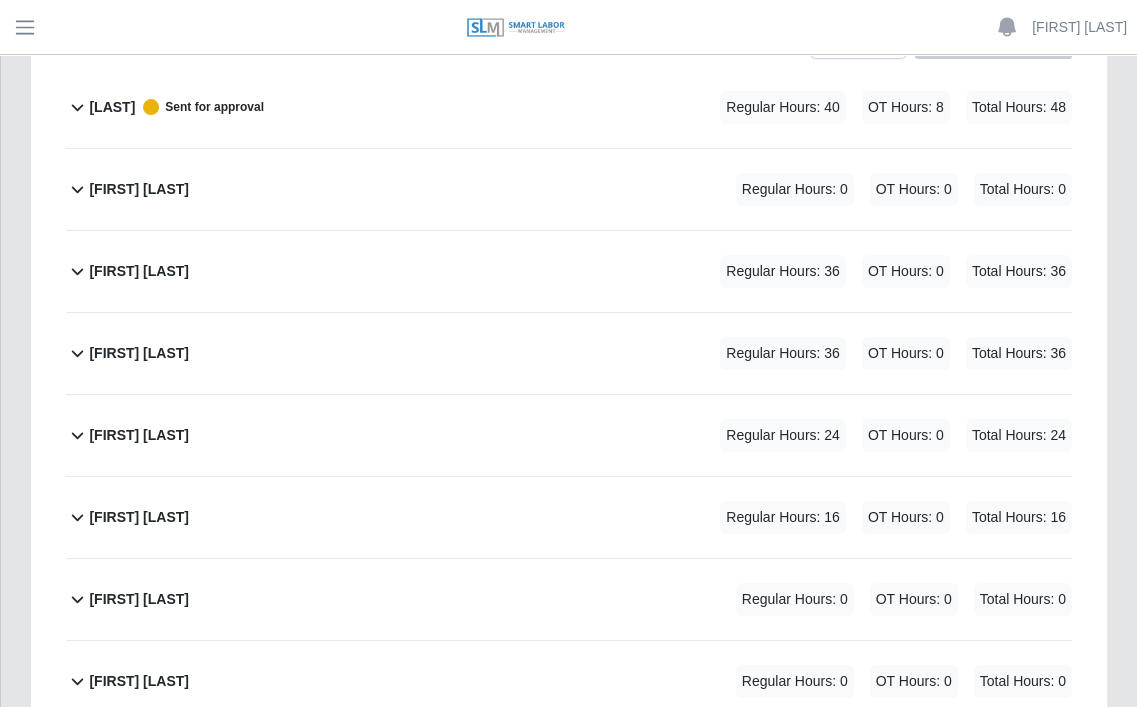 click on "[FIRST] [LAST]" at bounding box center [139, 271] 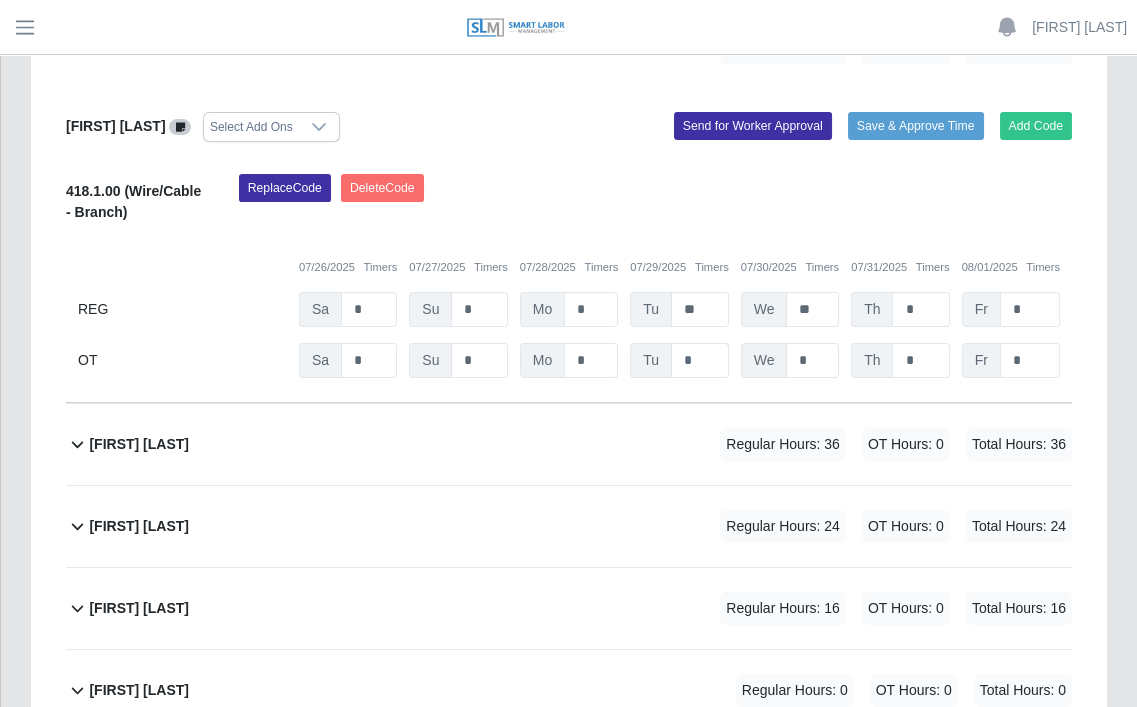scroll, scrollTop: 666, scrollLeft: 0, axis: vertical 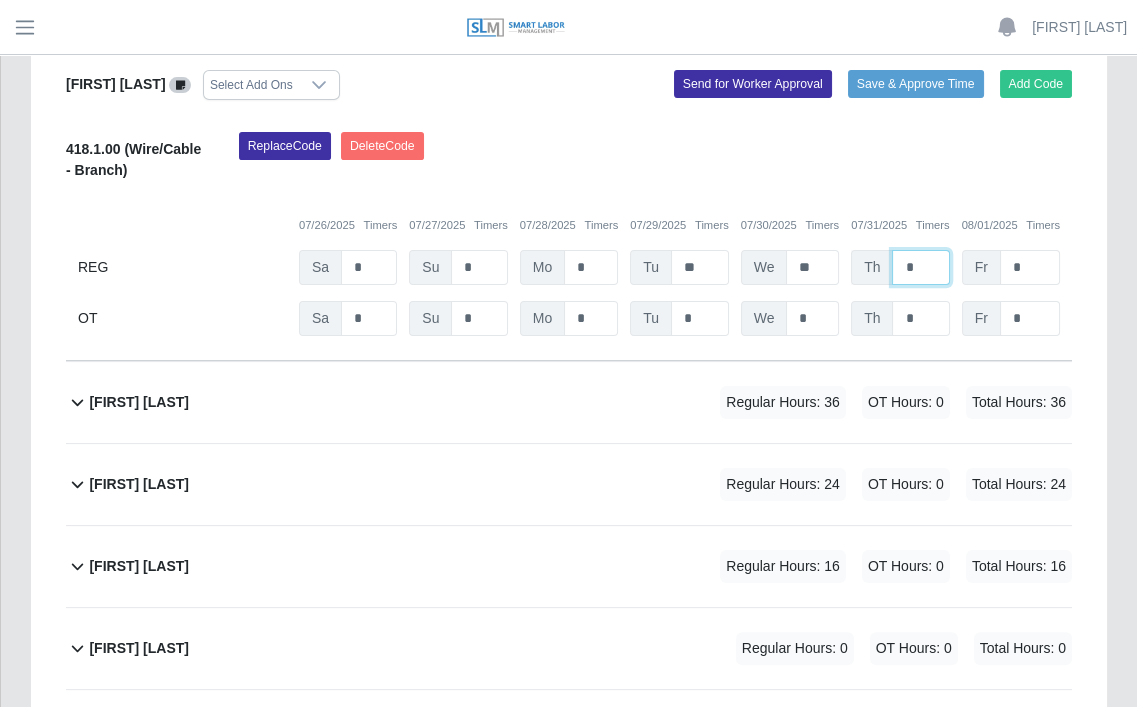 click on "*" at bounding box center [920, 267] 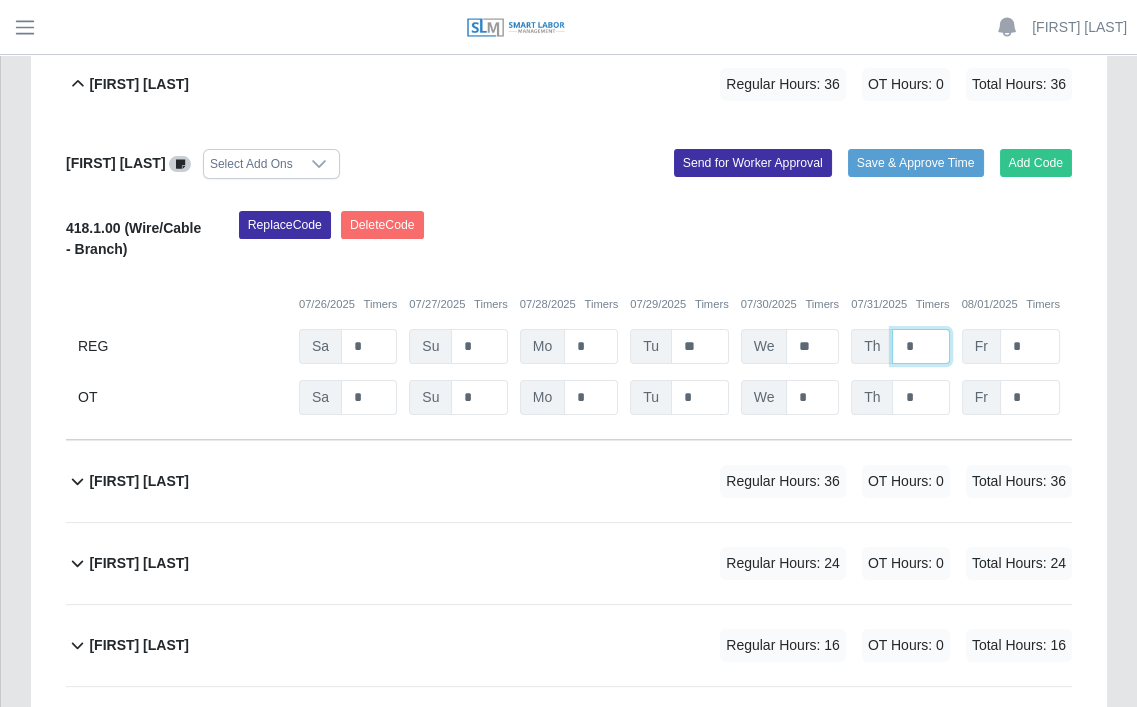 scroll, scrollTop: 533, scrollLeft: 0, axis: vertical 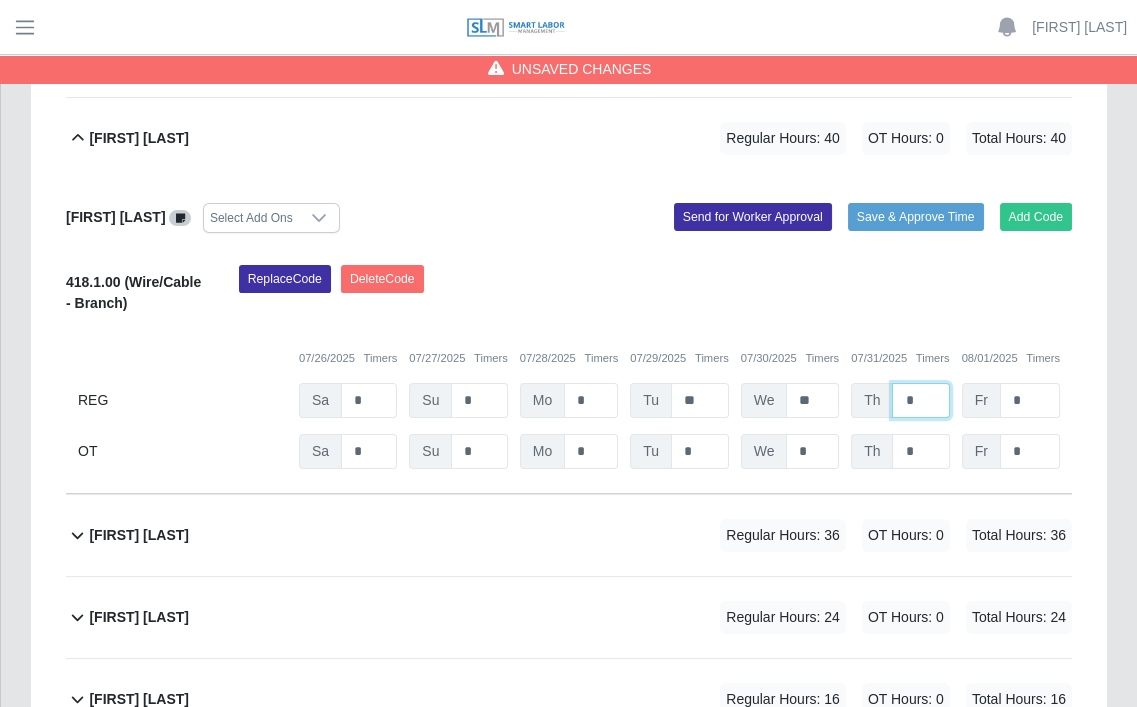type on "*" 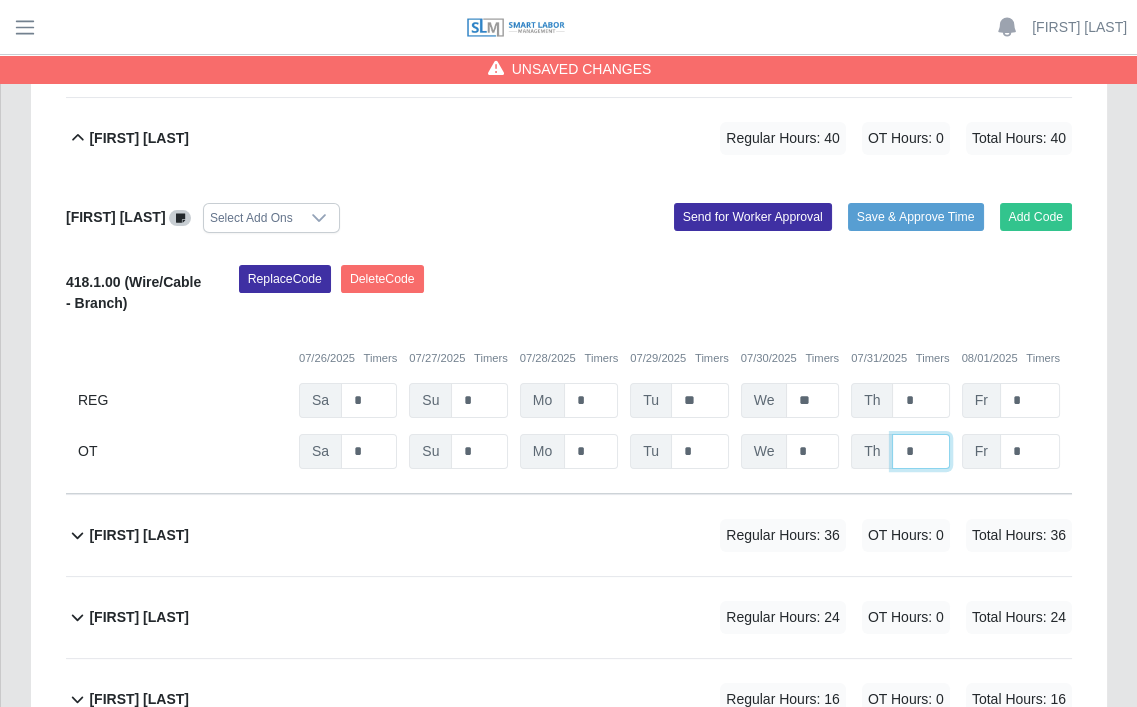 click on "*" at bounding box center (0, 0) 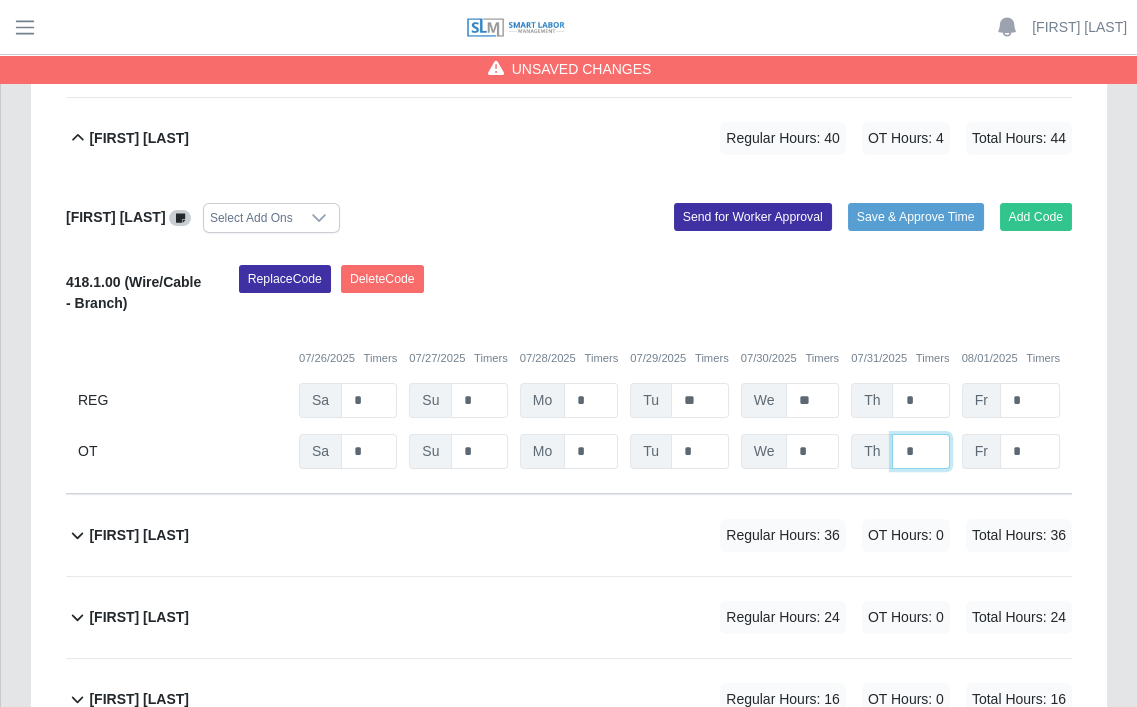 type on "*" 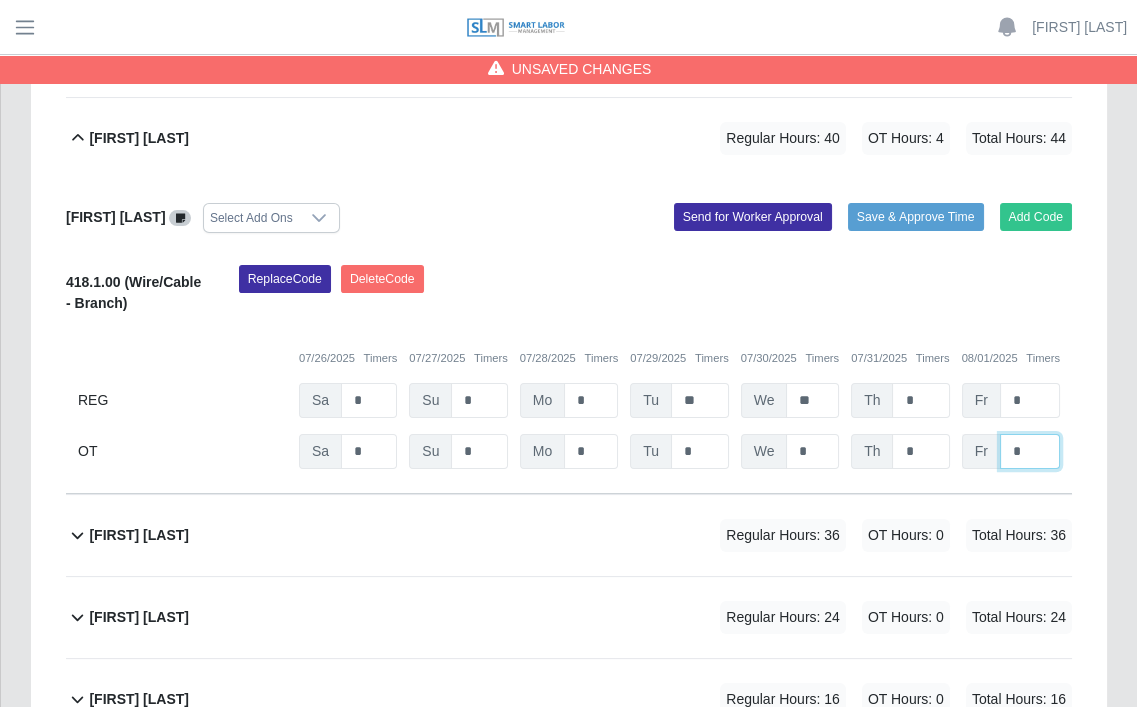 click on "*" at bounding box center (0, 0) 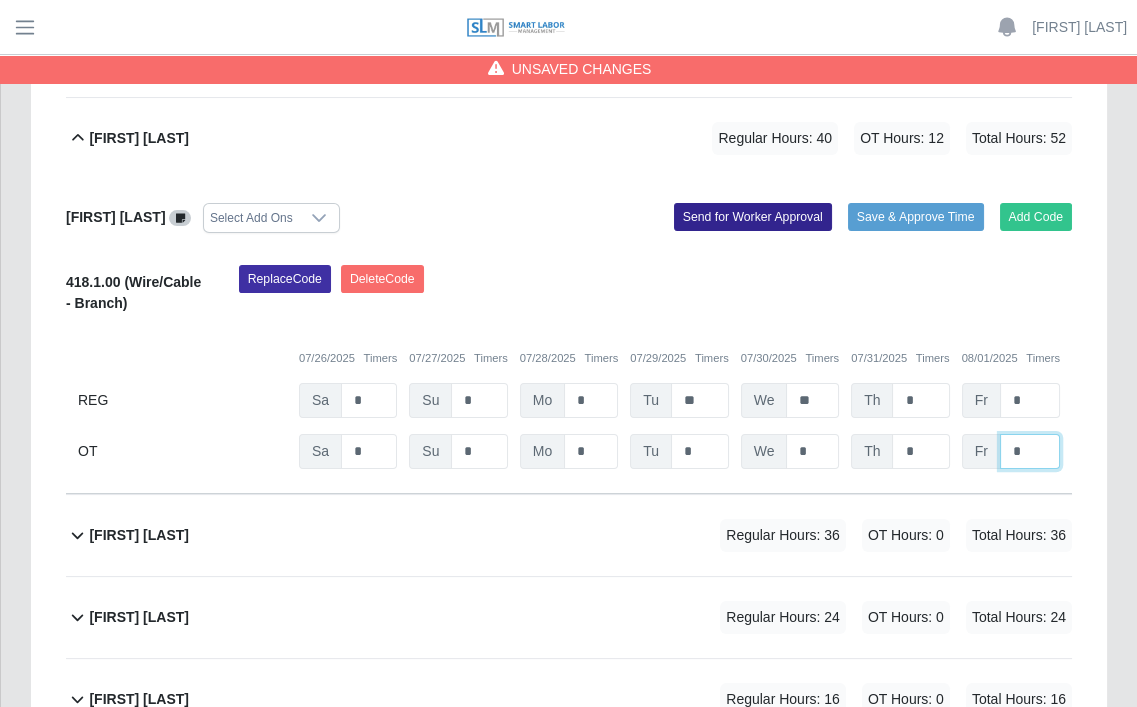 type on "*" 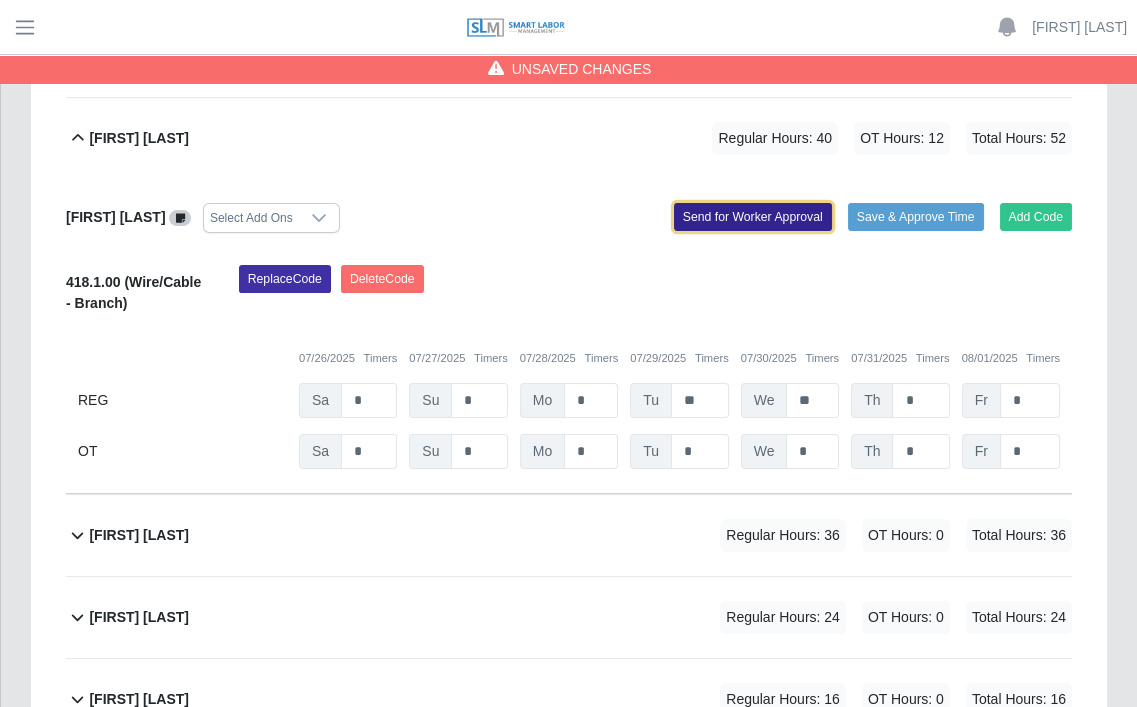 click on "Send for Worker Approval" 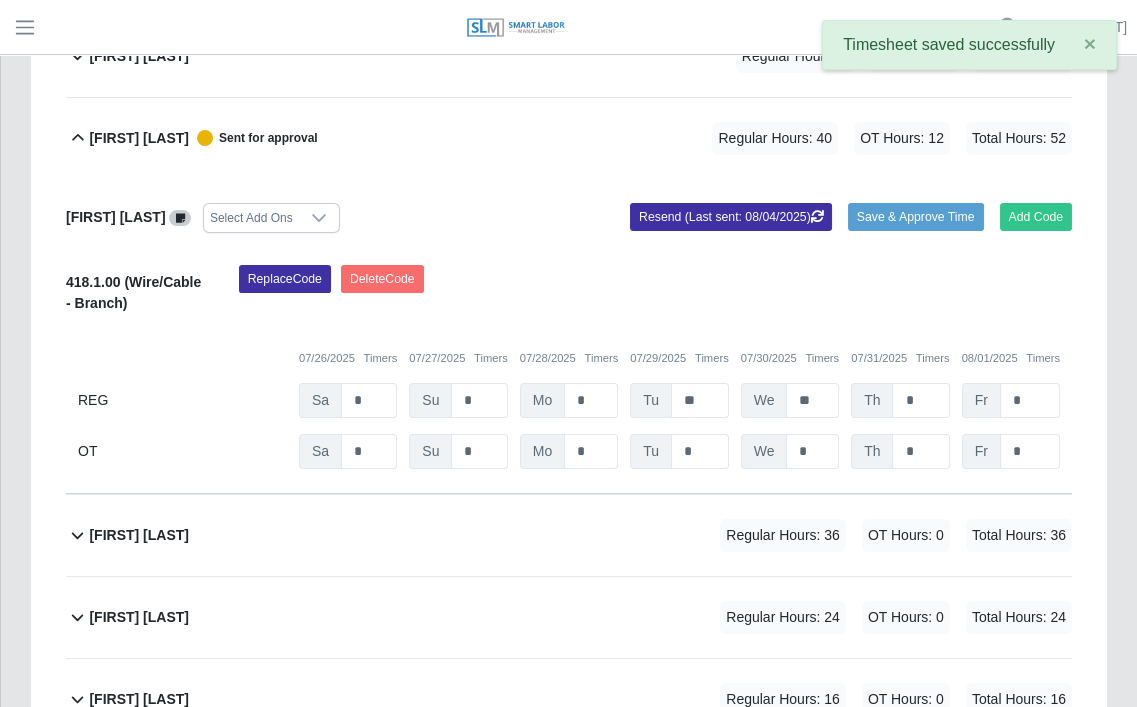 click on "[FIRST] [LAST]" at bounding box center (139, 138) 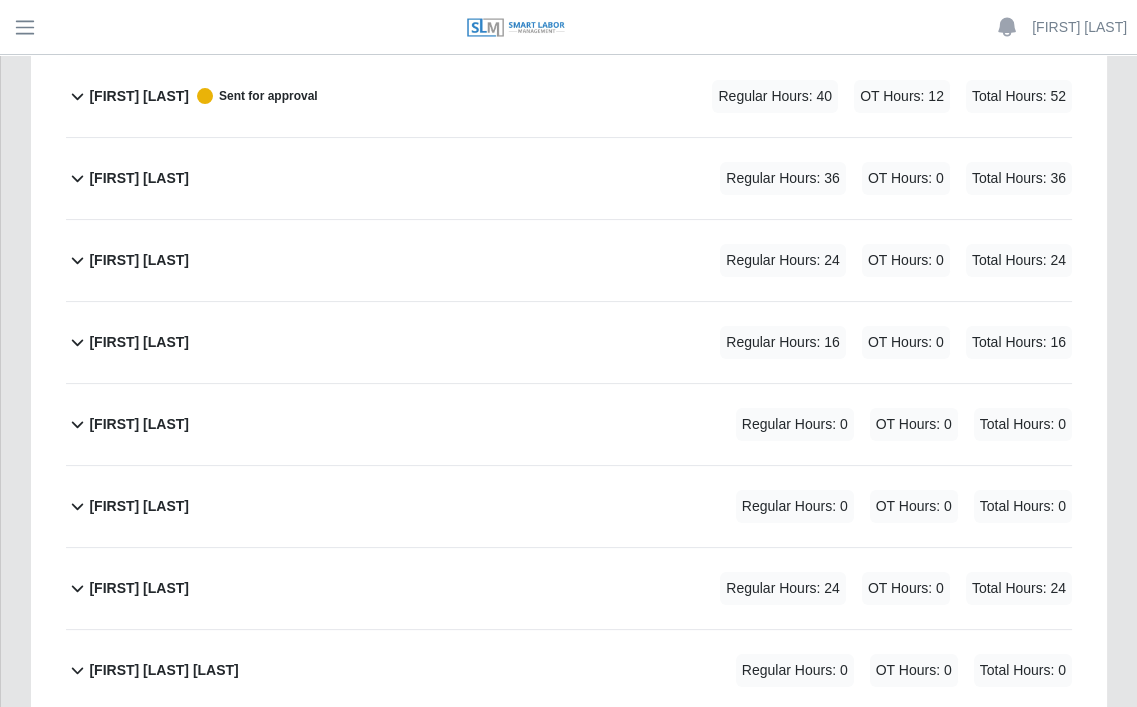 scroll, scrollTop: 533, scrollLeft: 0, axis: vertical 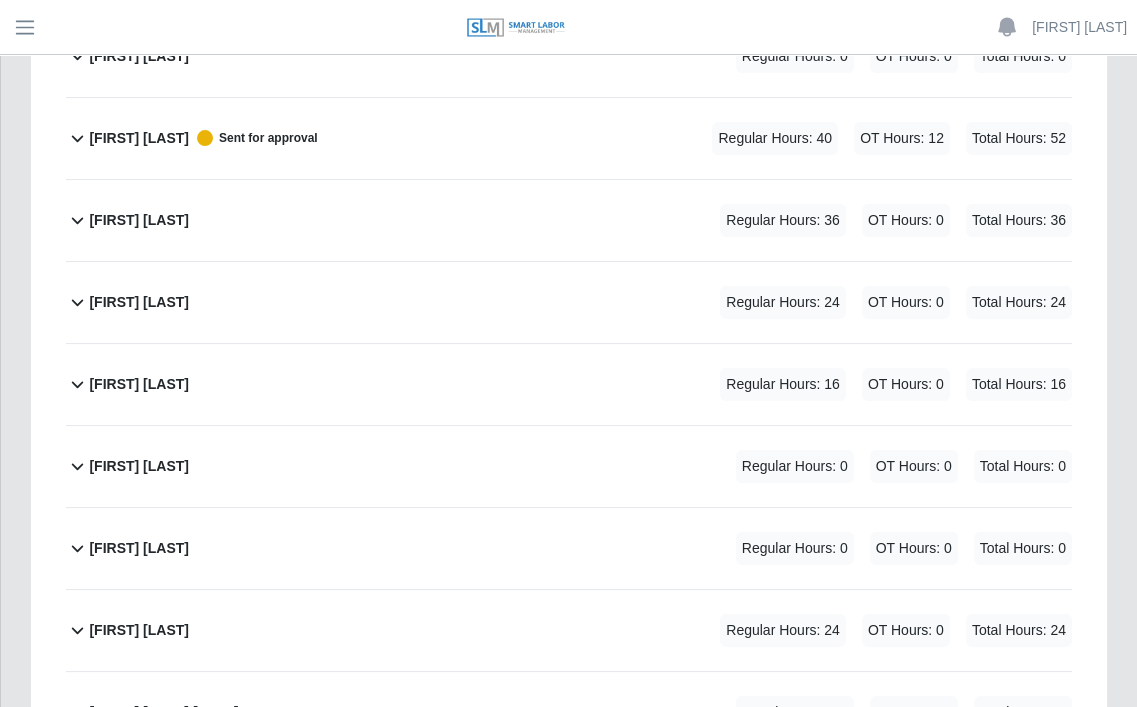 click on "[FIRST] [LAST]" at bounding box center [139, 220] 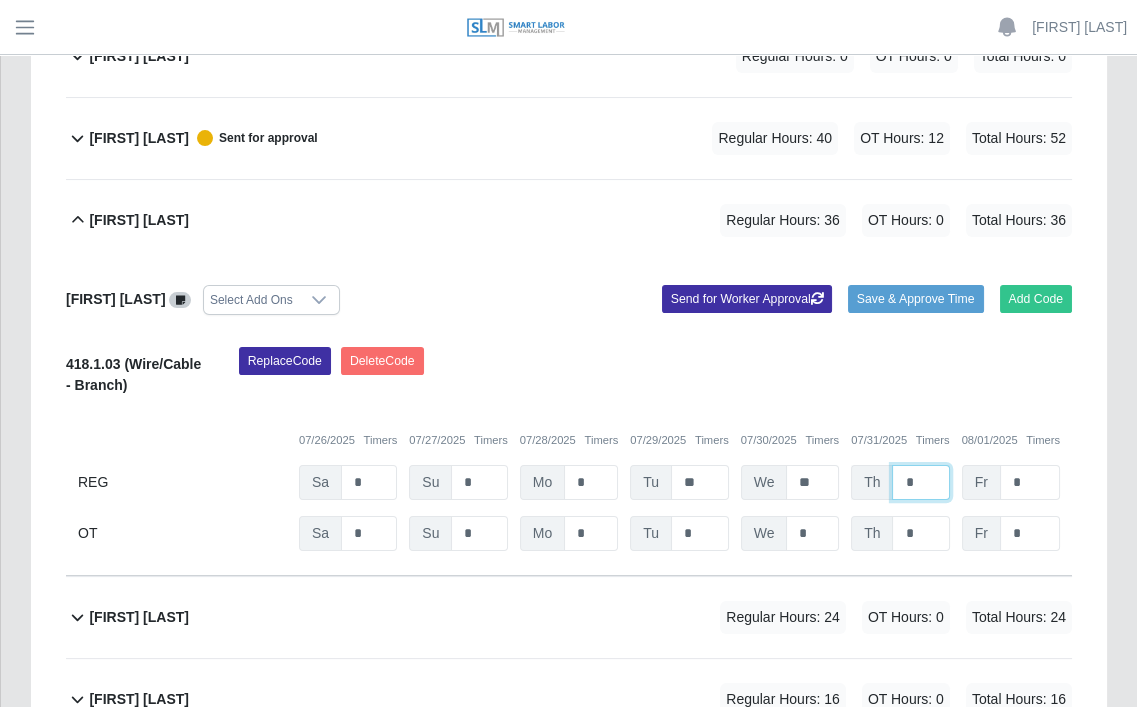 click on "*" at bounding box center [920, 482] 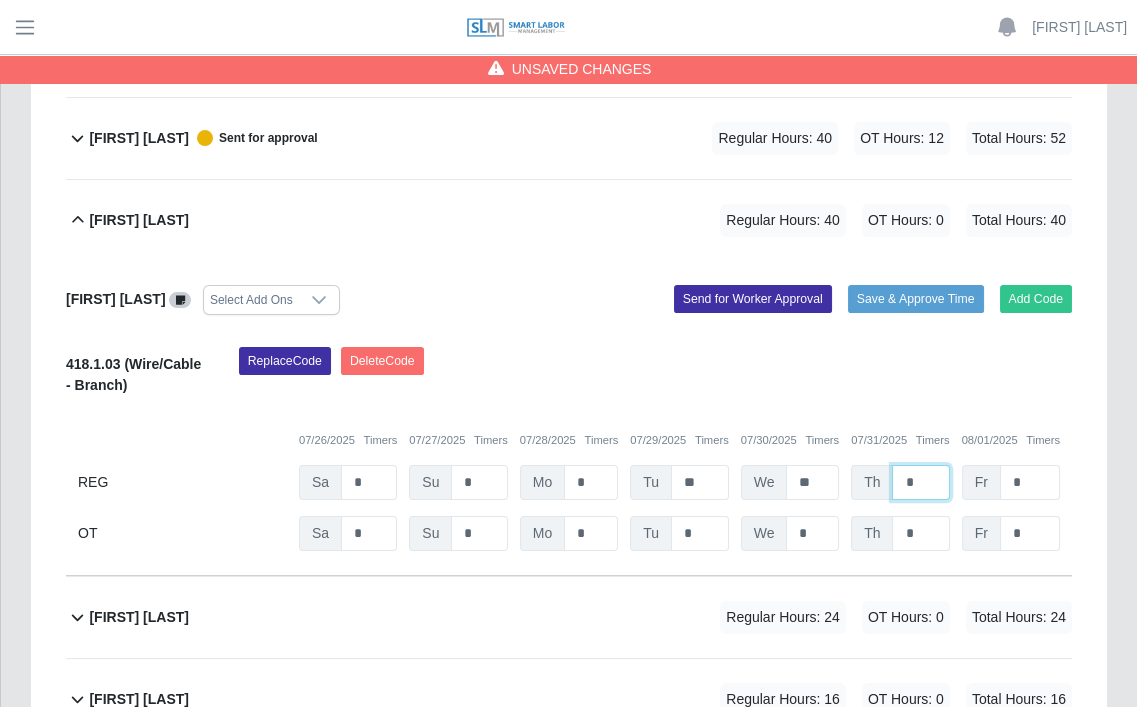 type on "*" 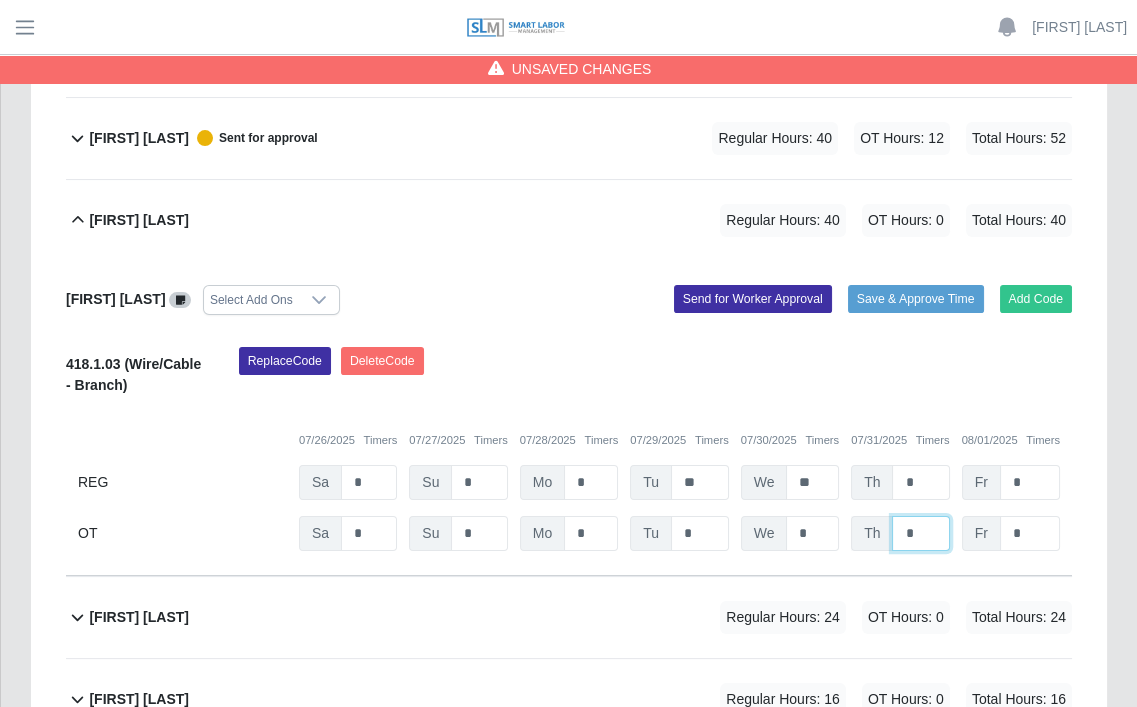 click on "*" at bounding box center (0, 0) 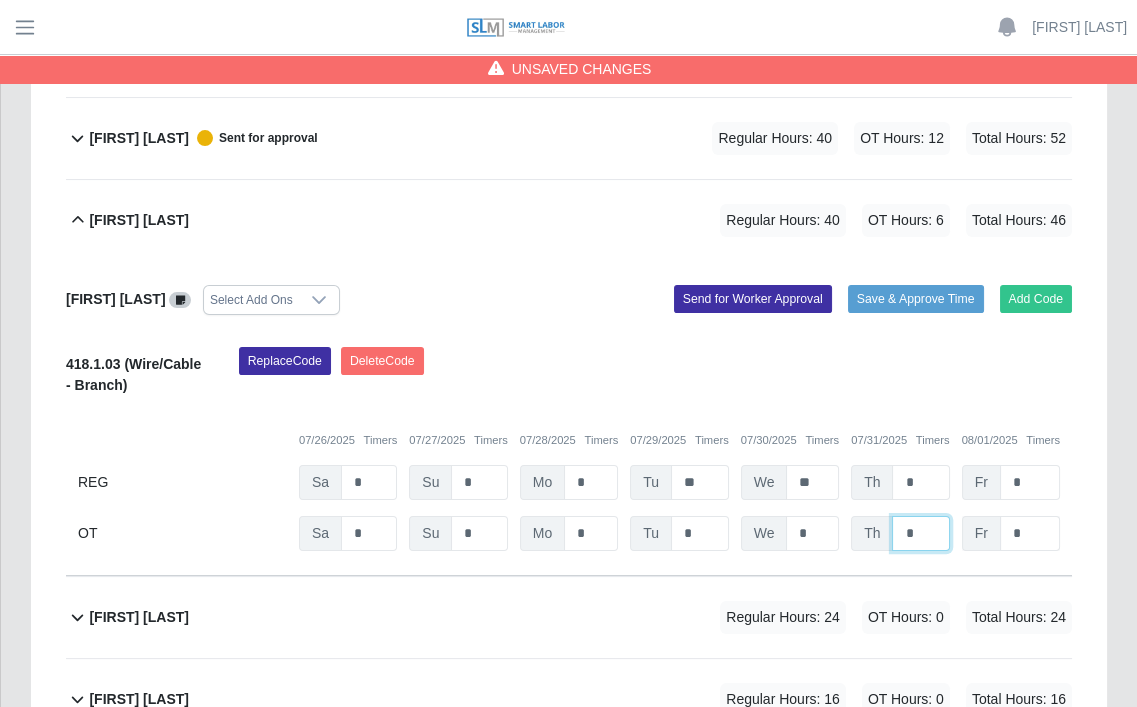 type on "*" 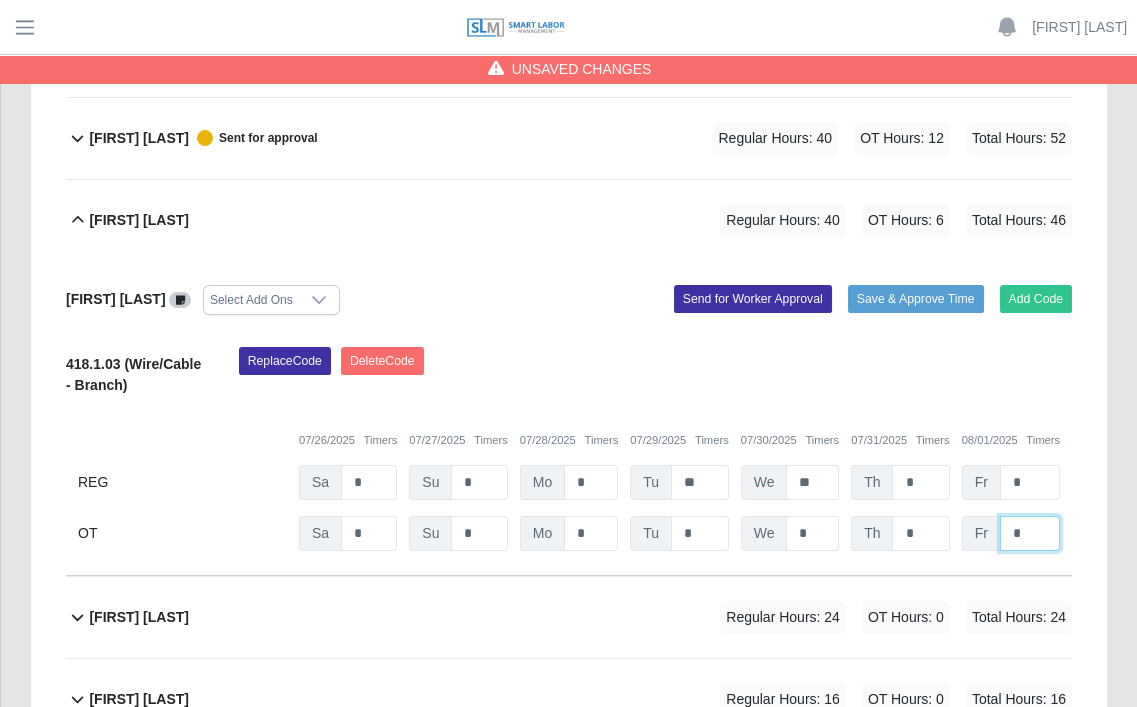 click on "*" at bounding box center [0, 0] 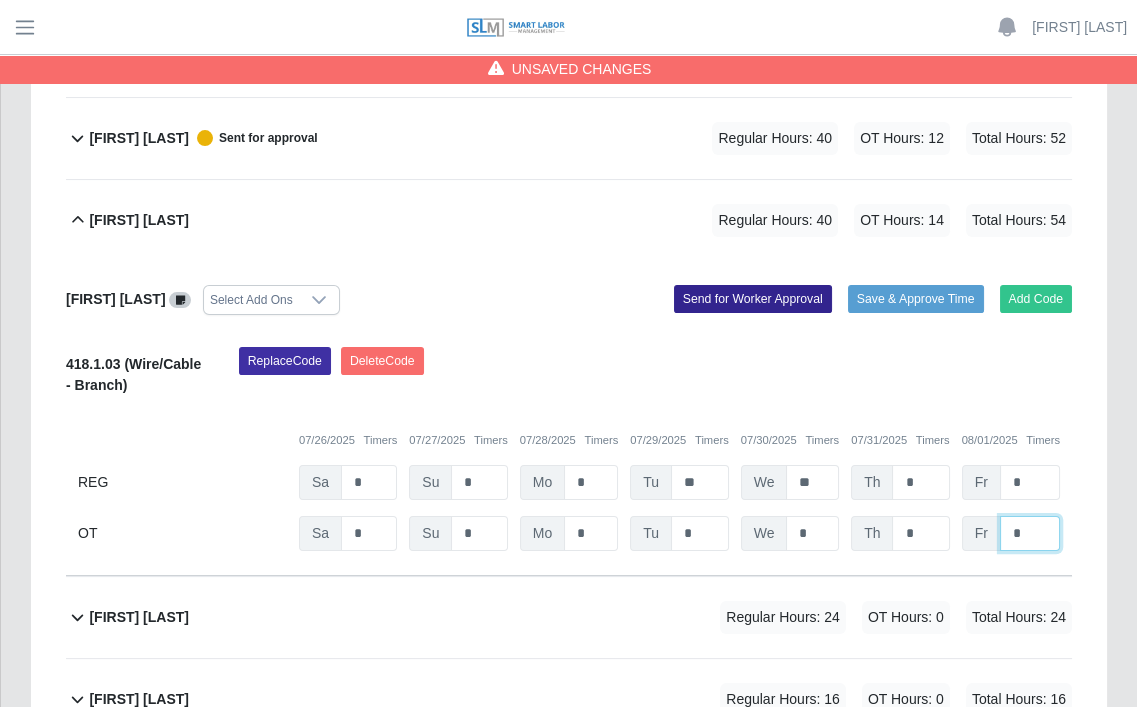 type on "*" 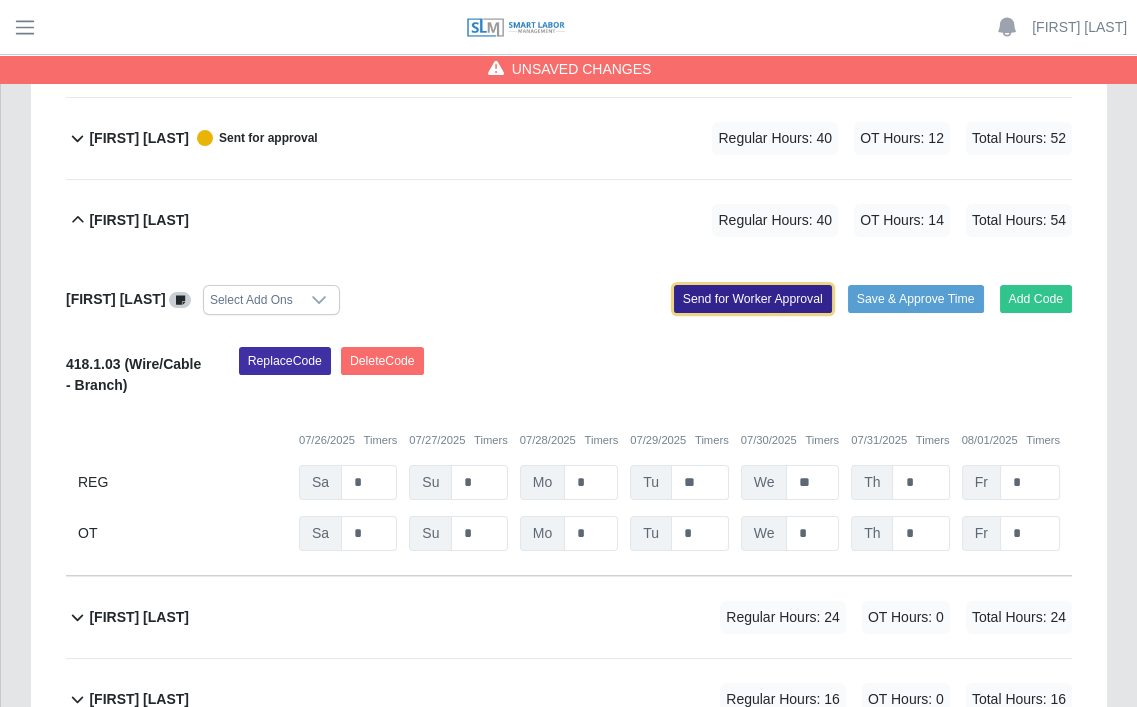 click on "Send for Worker Approval" 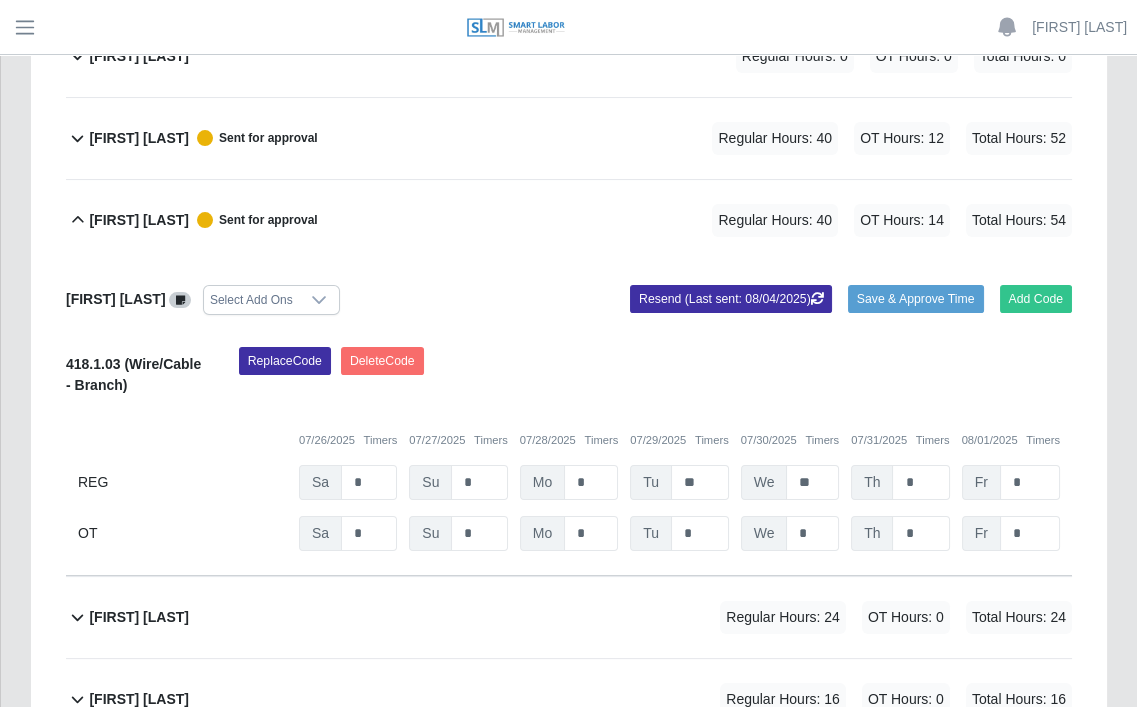 click on "[FIRST] [LAST]            Sent for approval" at bounding box center (203, 220) 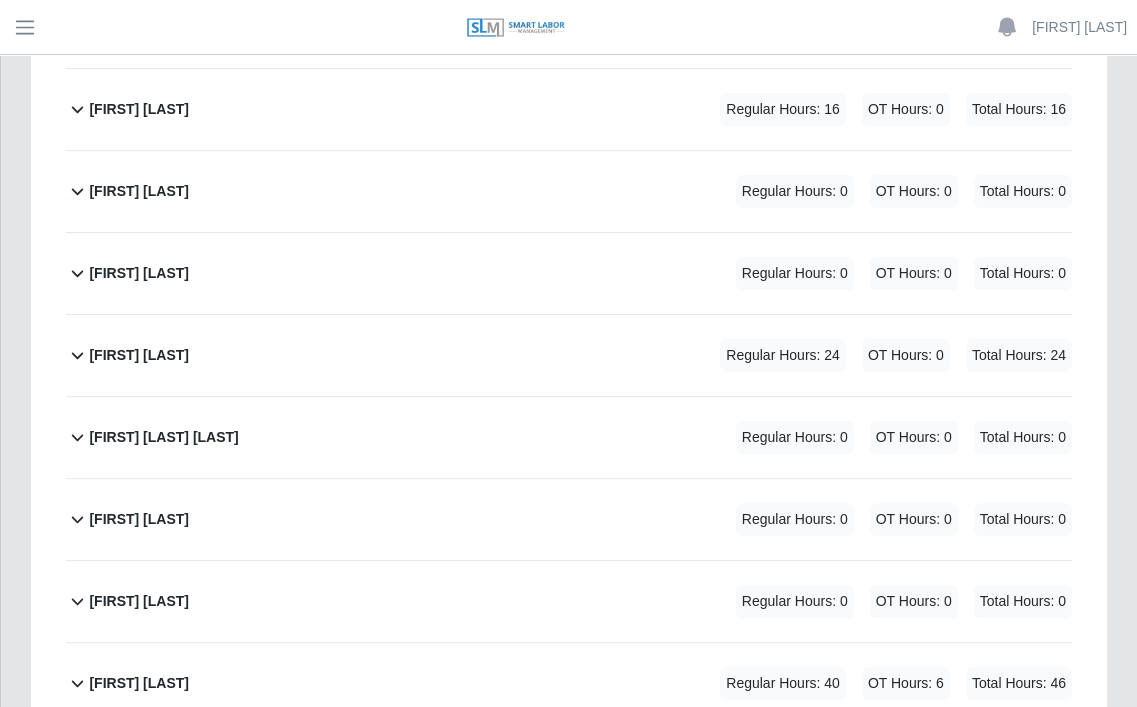 scroll, scrollTop: 933, scrollLeft: 0, axis: vertical 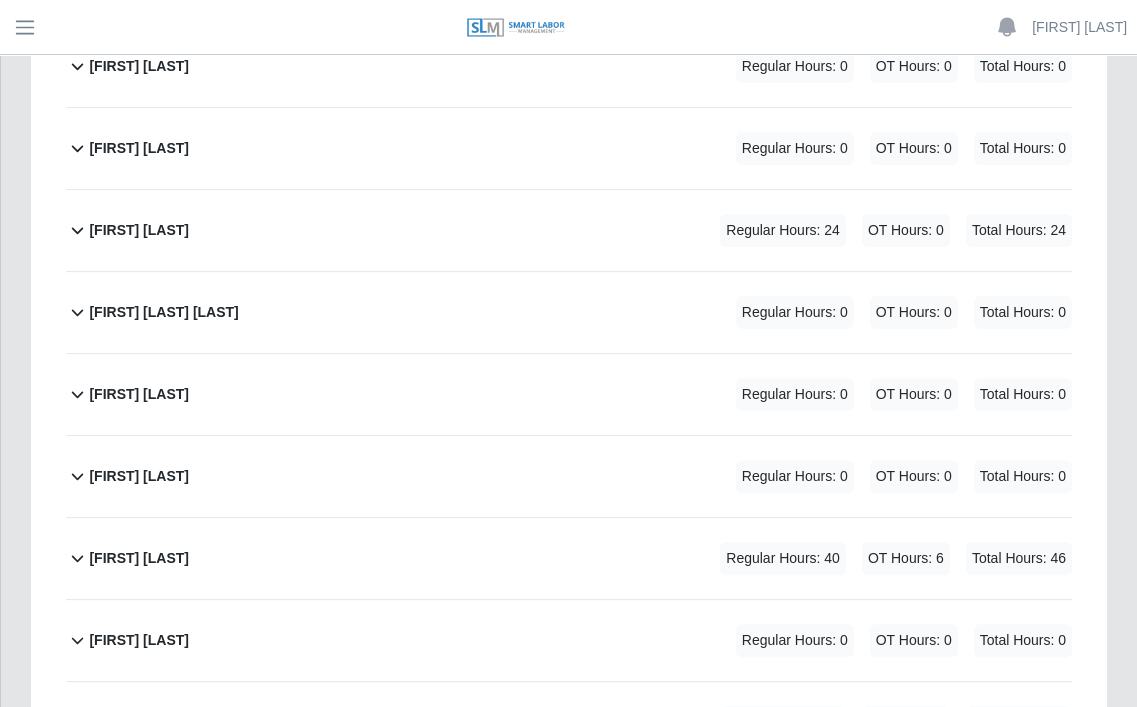 click on "[FIRST] [LAST]" at bounding box center (139, 230) 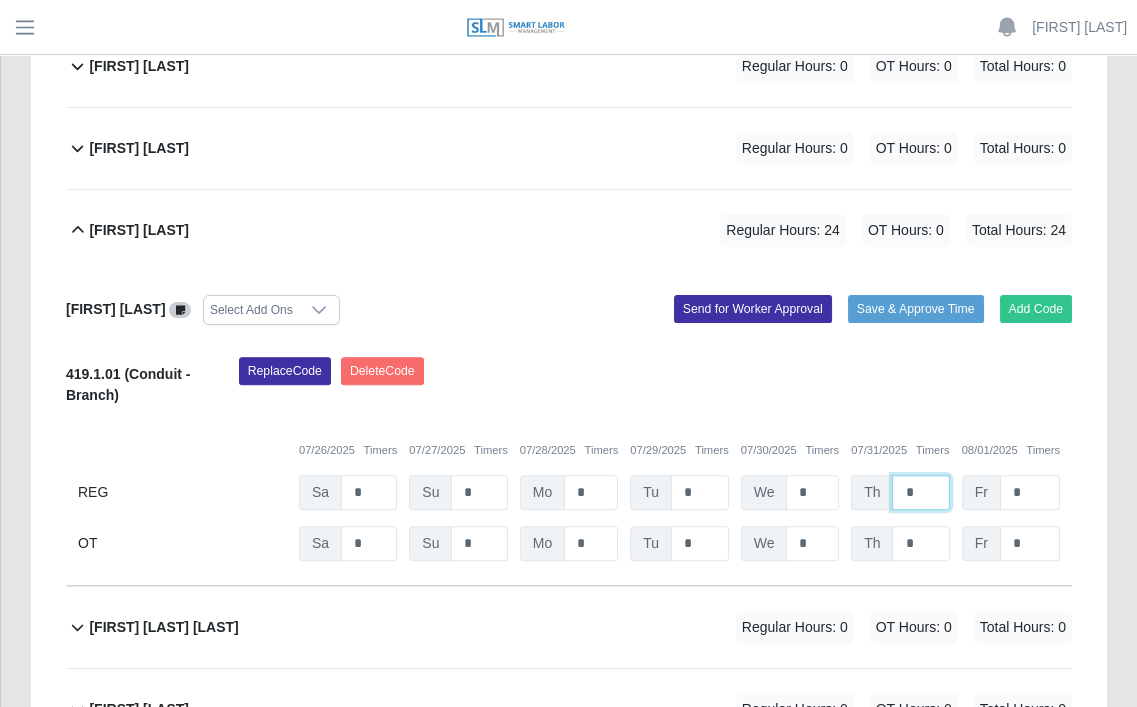 click on "*" at bounding box center (920, 492) 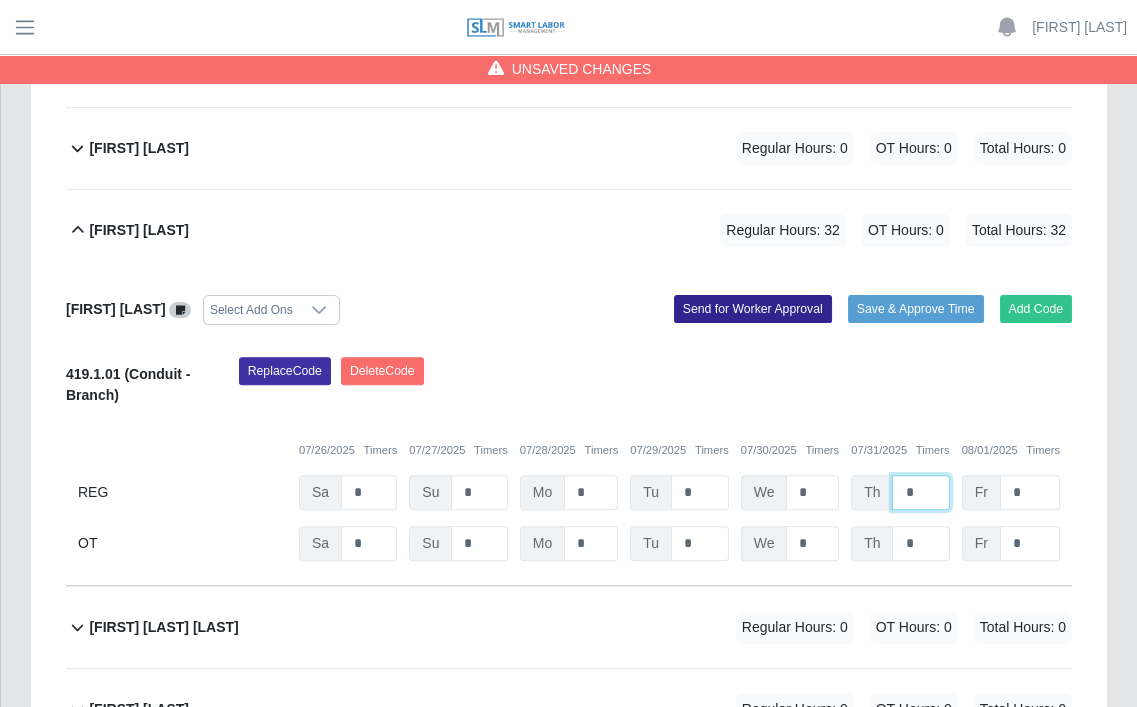 type on "*" 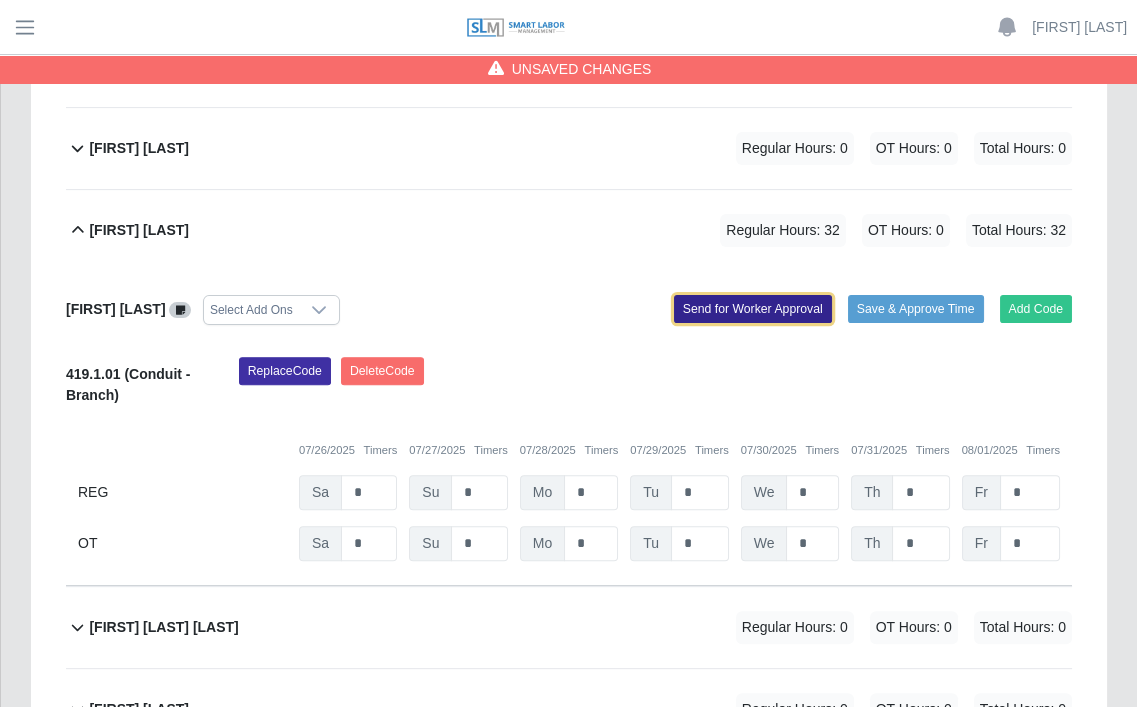 click on "Send for Worker Approval" 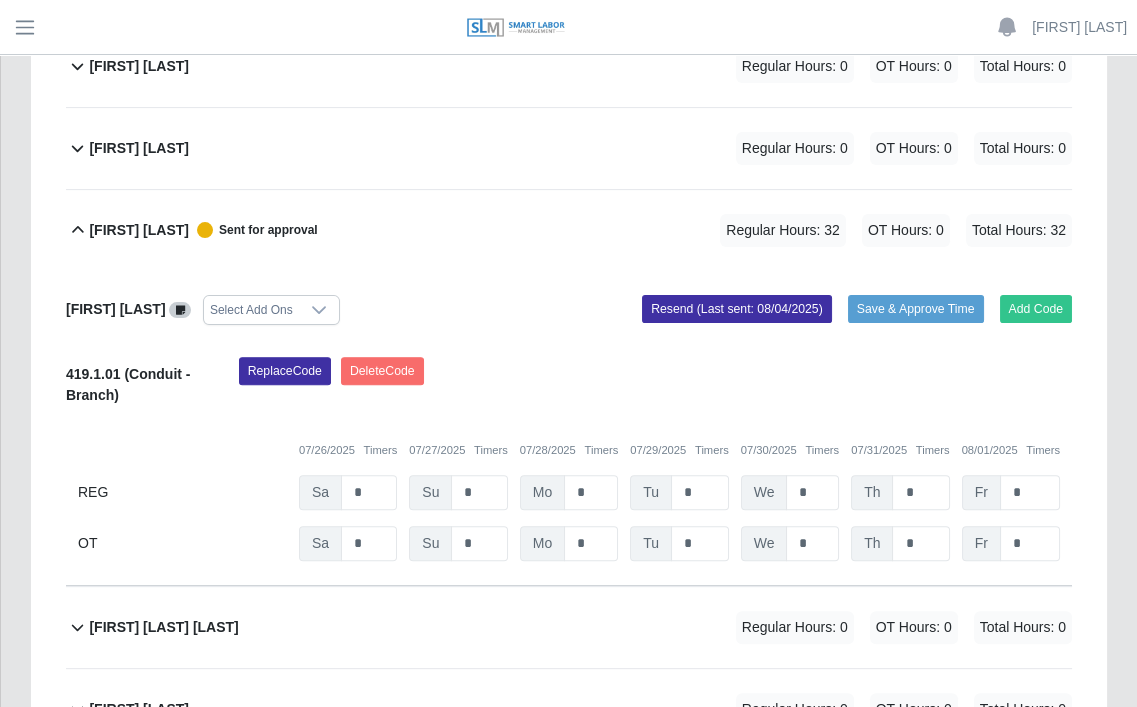 click on "[FIRST] [LAST]            Sent for approval" at bounding box center (203, 230) 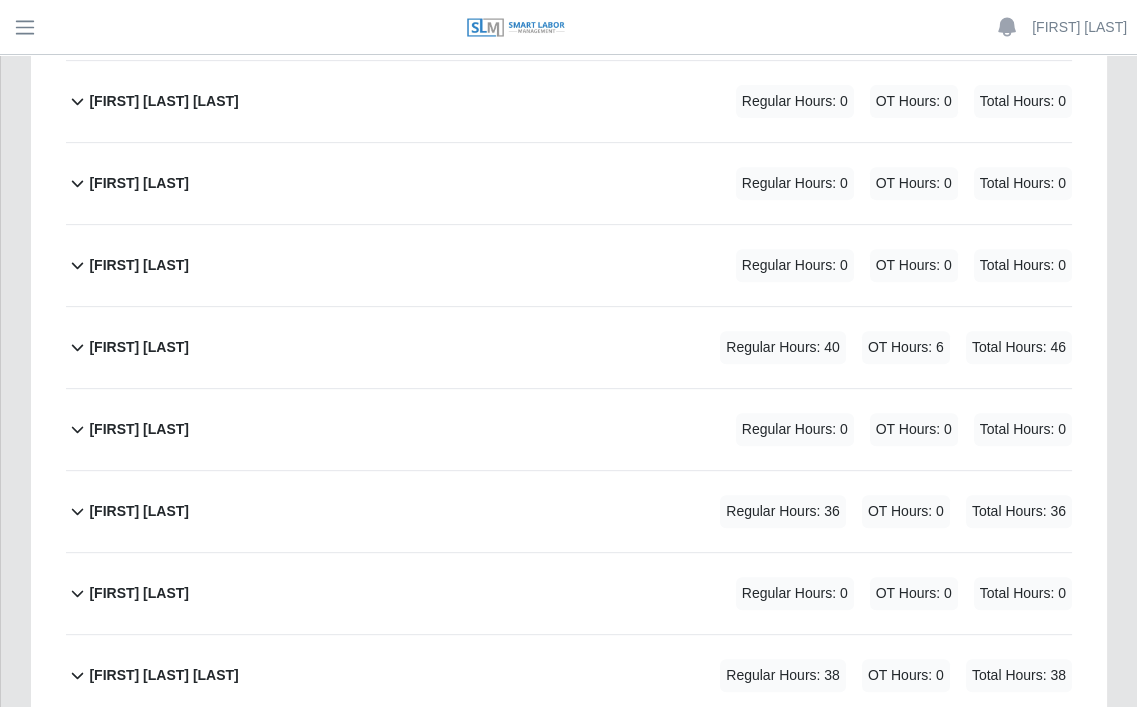 scroll, scrollTop: 1200, scrollLeft: 0, axis: vertical 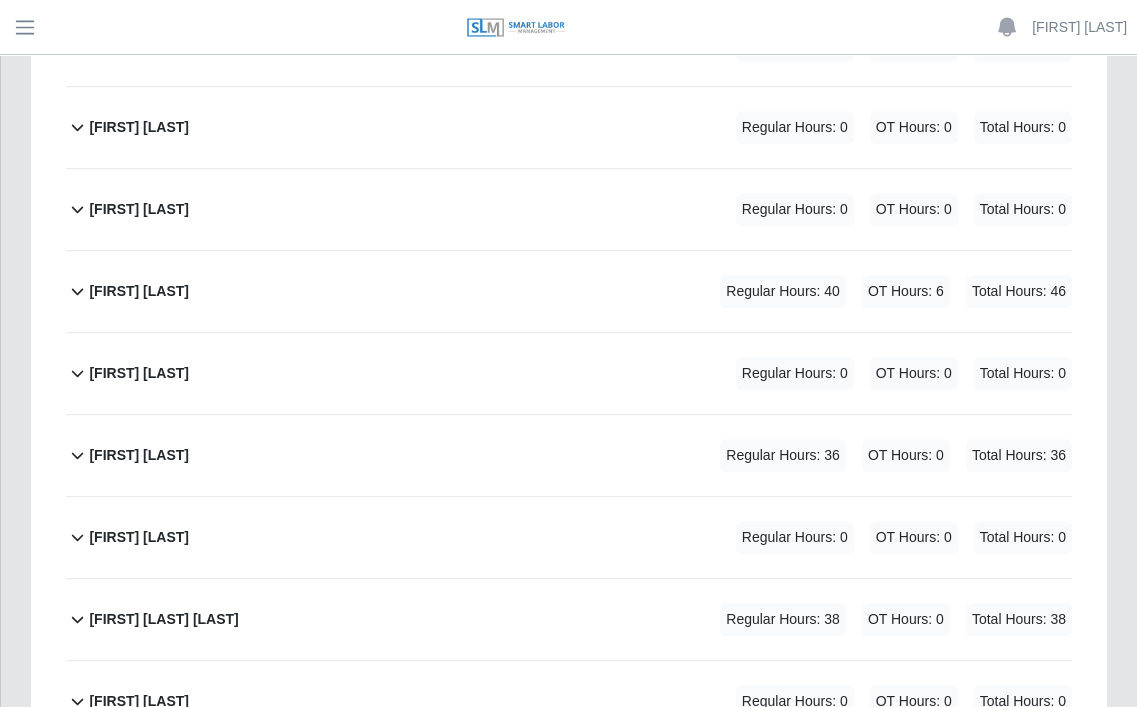 click on "[FIRST] [LAST]" at bounding box center (139, 291) 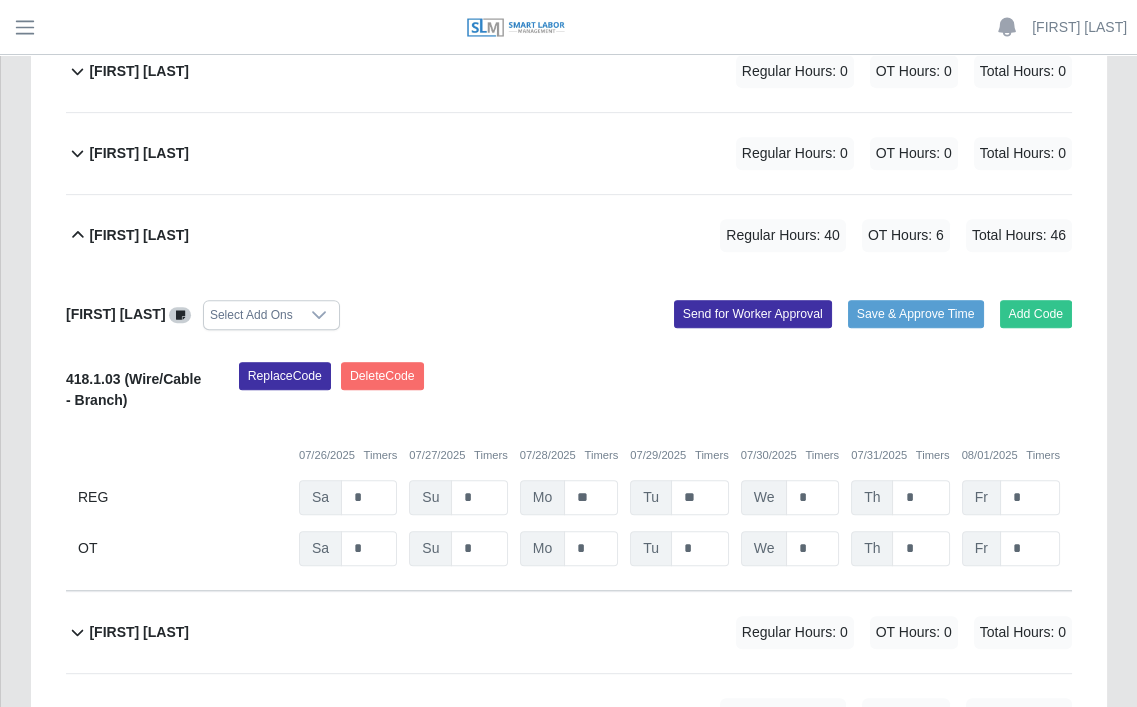 scroll, scrollTop: 1333, scrollLeft: 0, axis: vertical 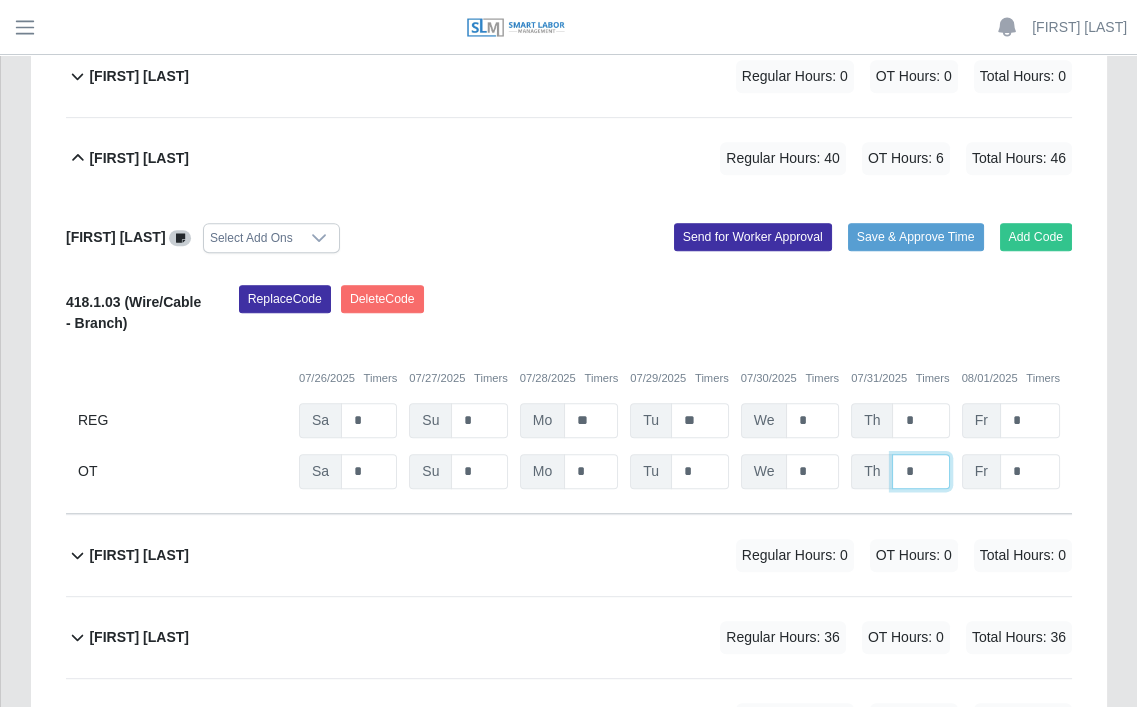 click on "*" at bounding box center [0, 0] 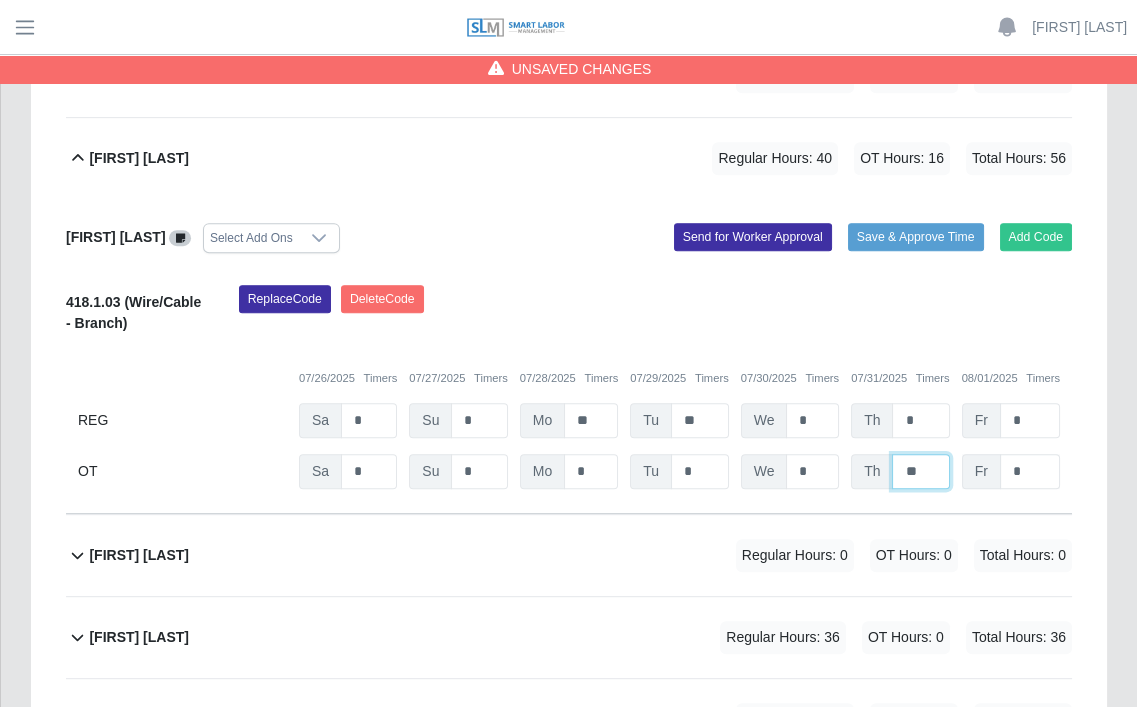 type on "**" 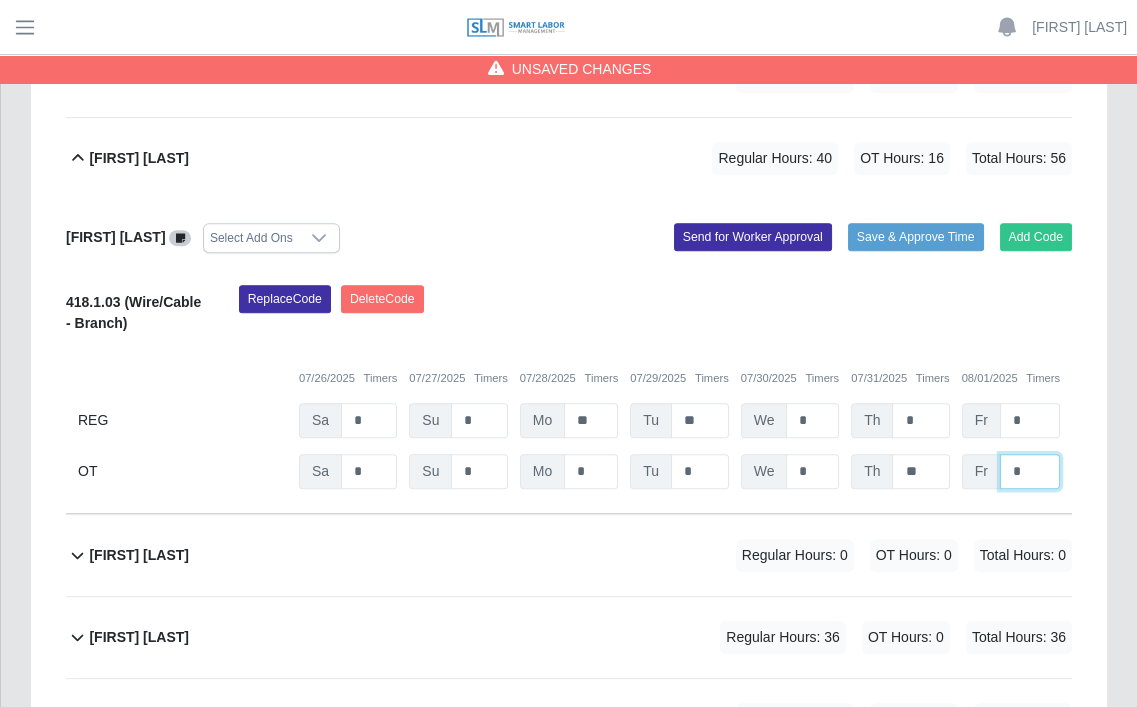 click on "*" at bounding box center [0, 0] 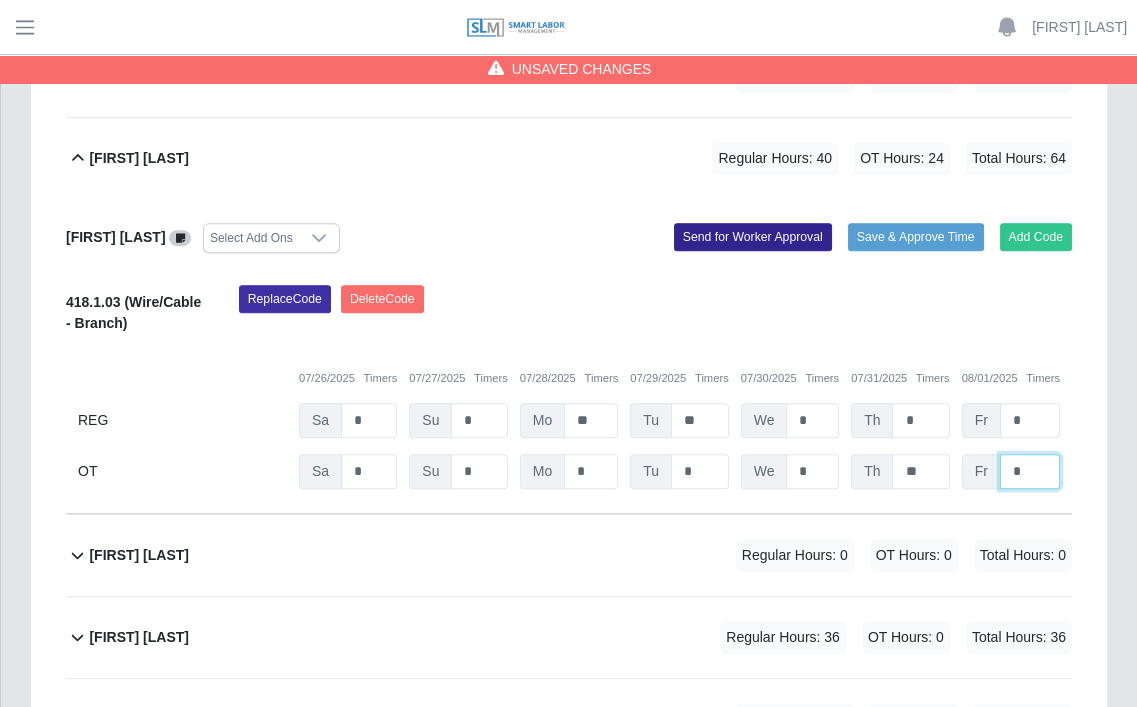 type on "*" 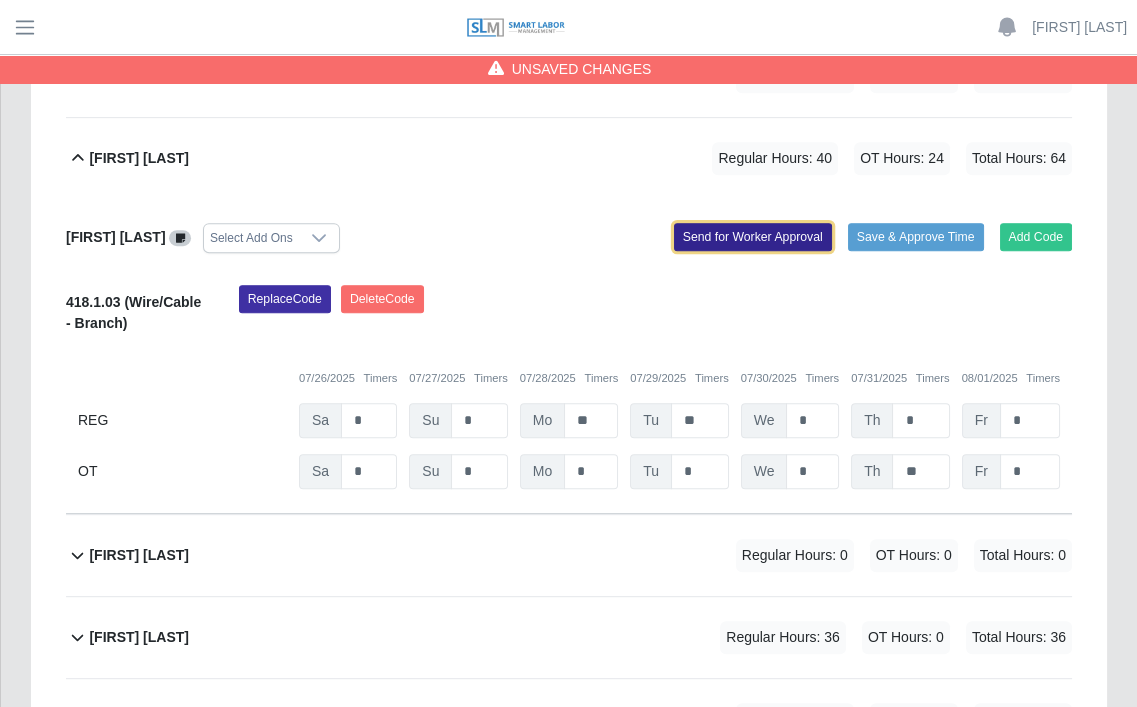 click on "Send for Worker Approval" 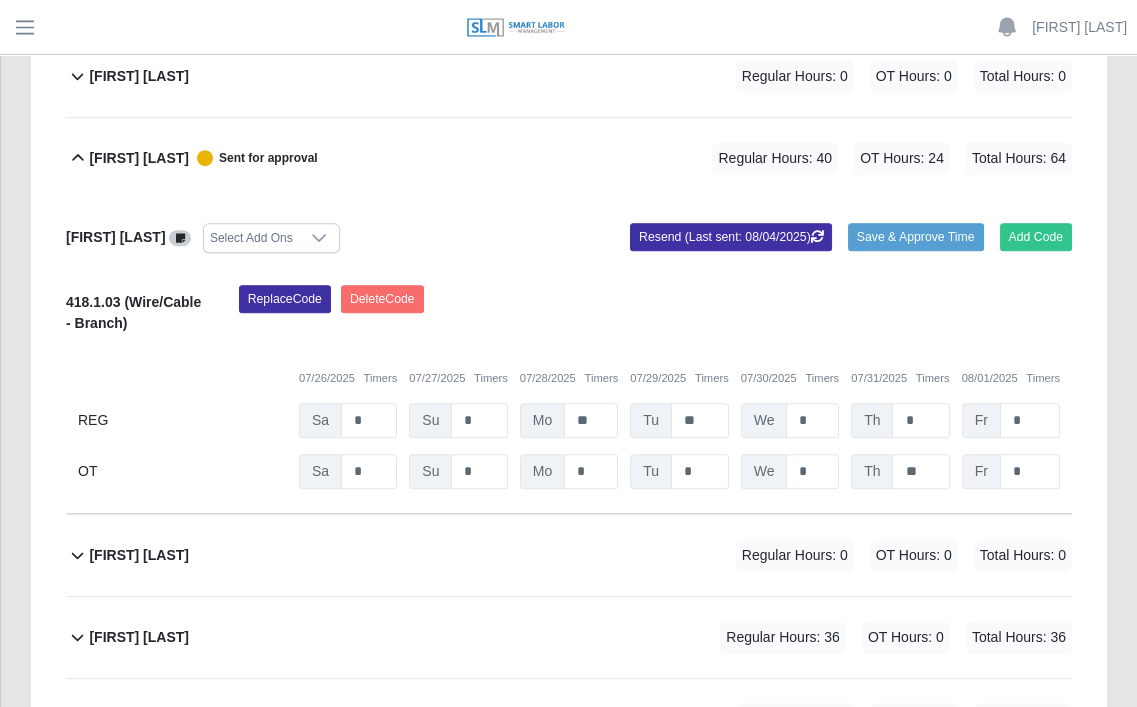 click 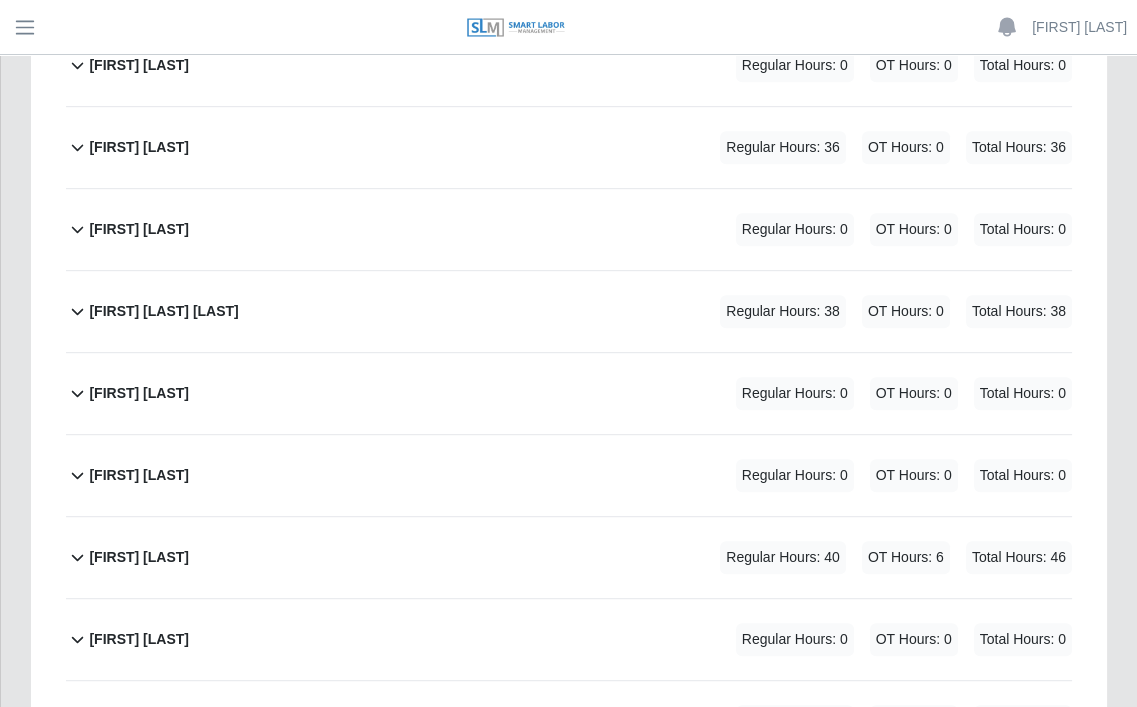 scroll, scrollTop: 1466, scrollLeft: 0, axis: vertical 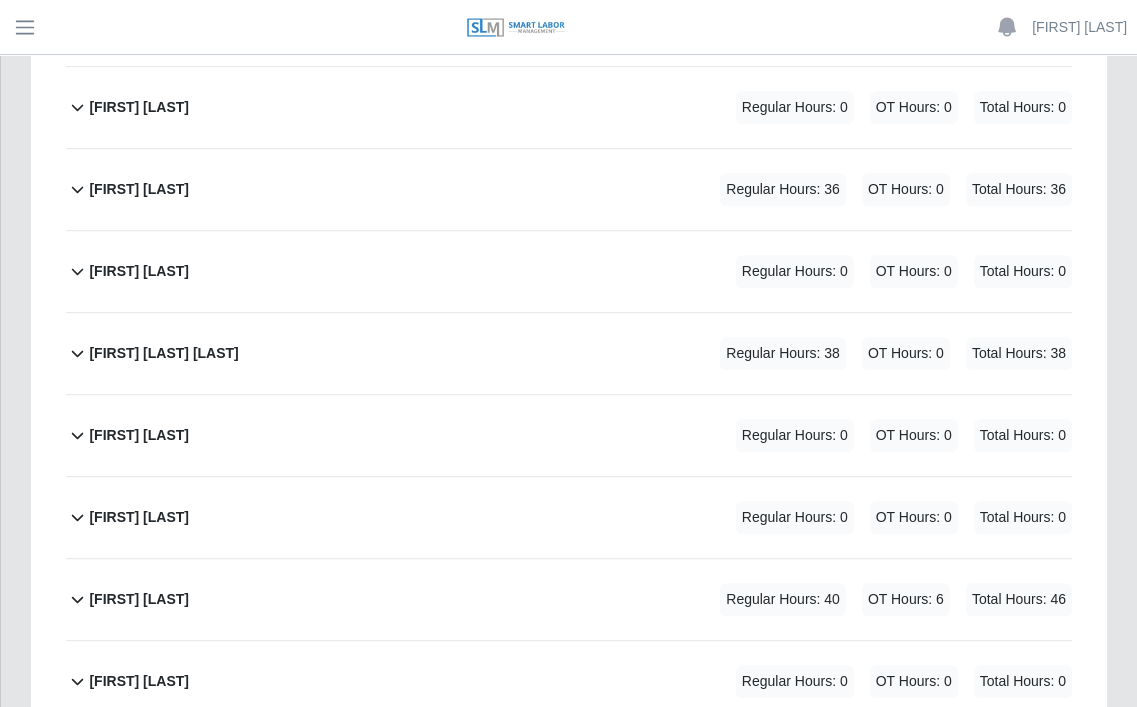 click on "[FIRST] [LAST]" at bounding box center [139, 189] 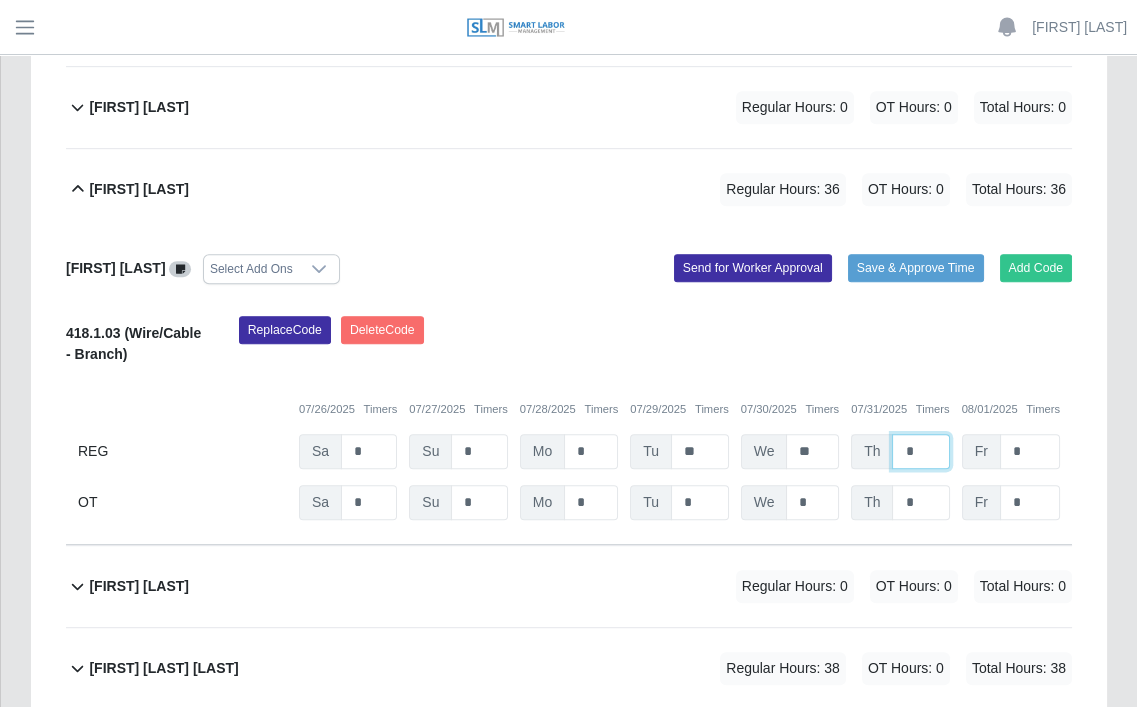 click on "*" at bounding box center (920, 451) 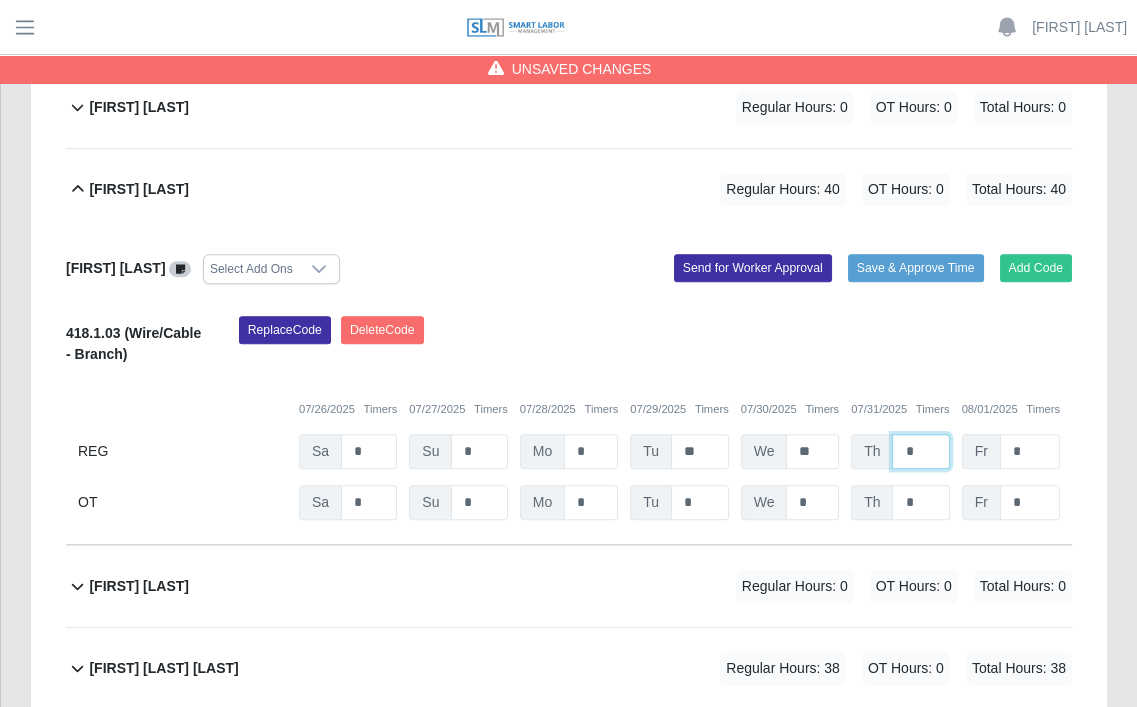 type on "*" 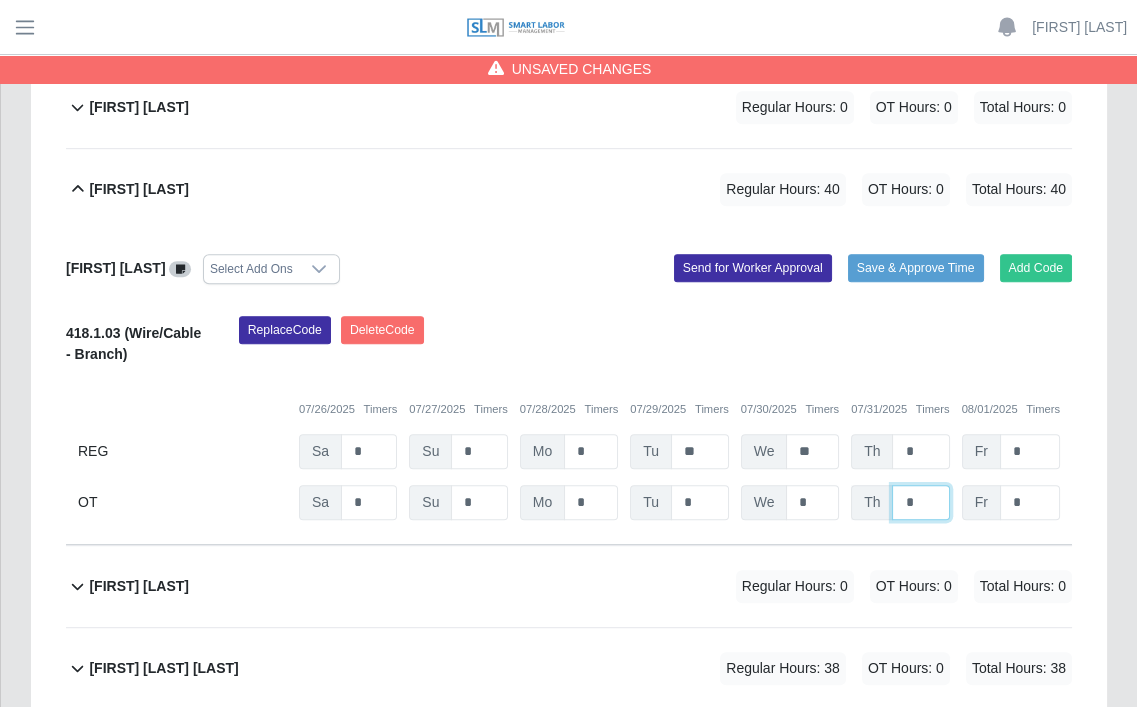 click on "*" at bounding box center (0, 0) 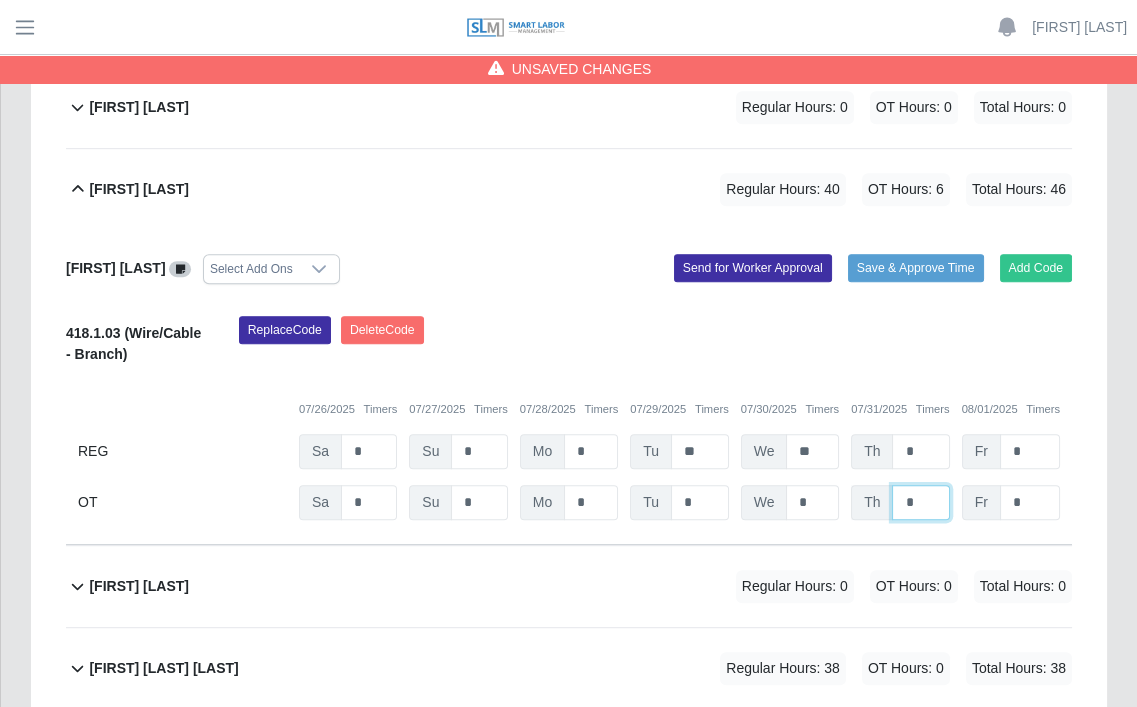 type on "*" 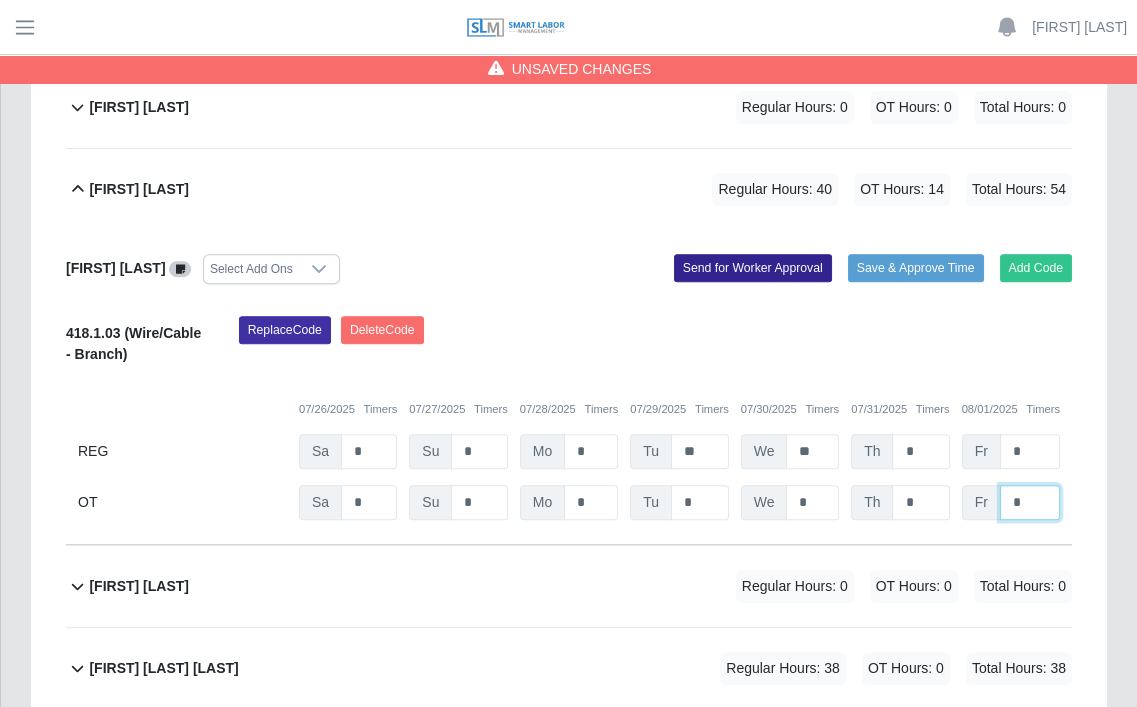 type on "*" 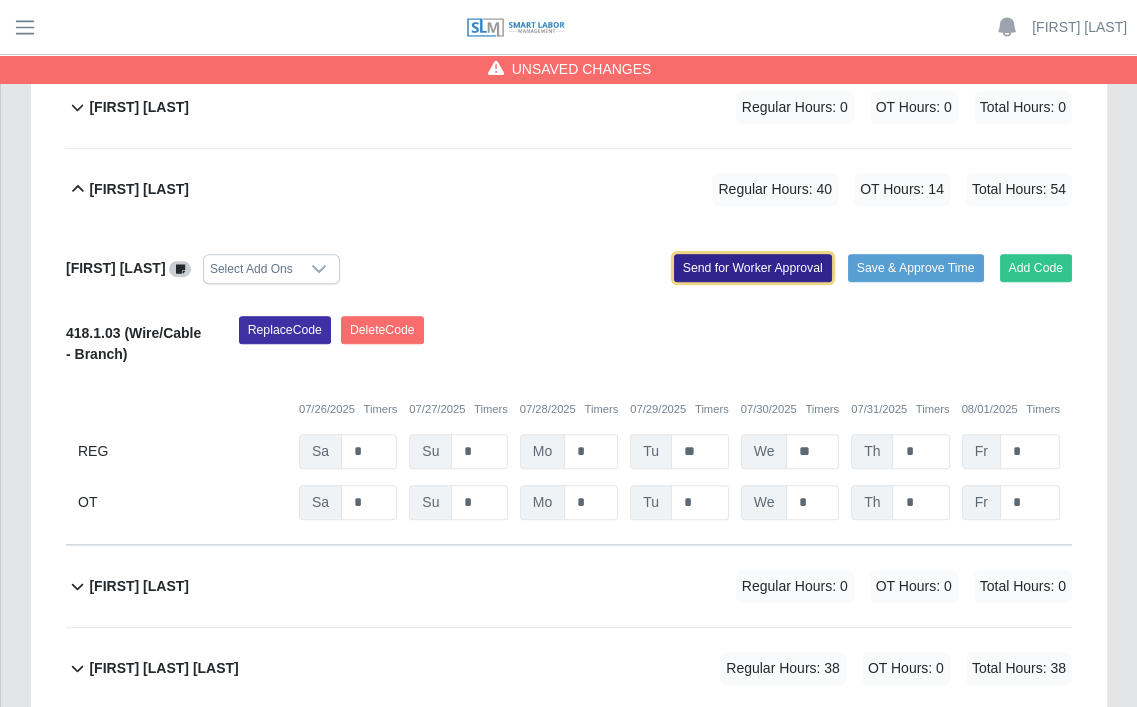 click on "Send for Worker Approval" 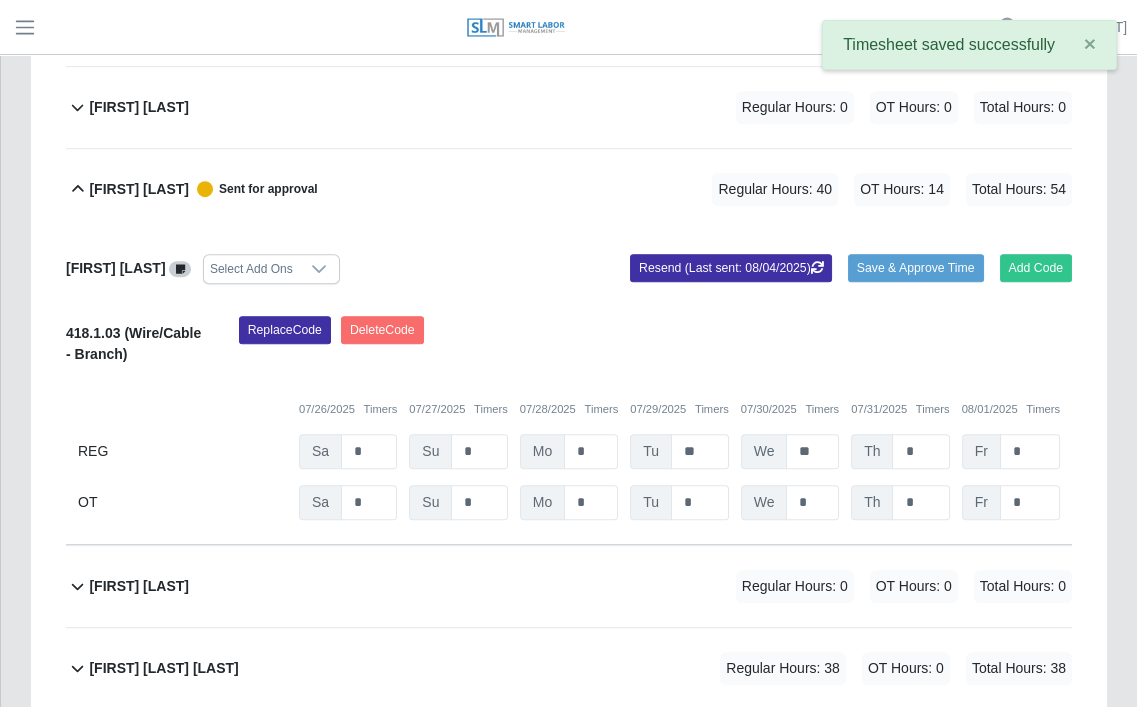 click on "[FIRST] [LAST]" at bounding box center (139, 189) 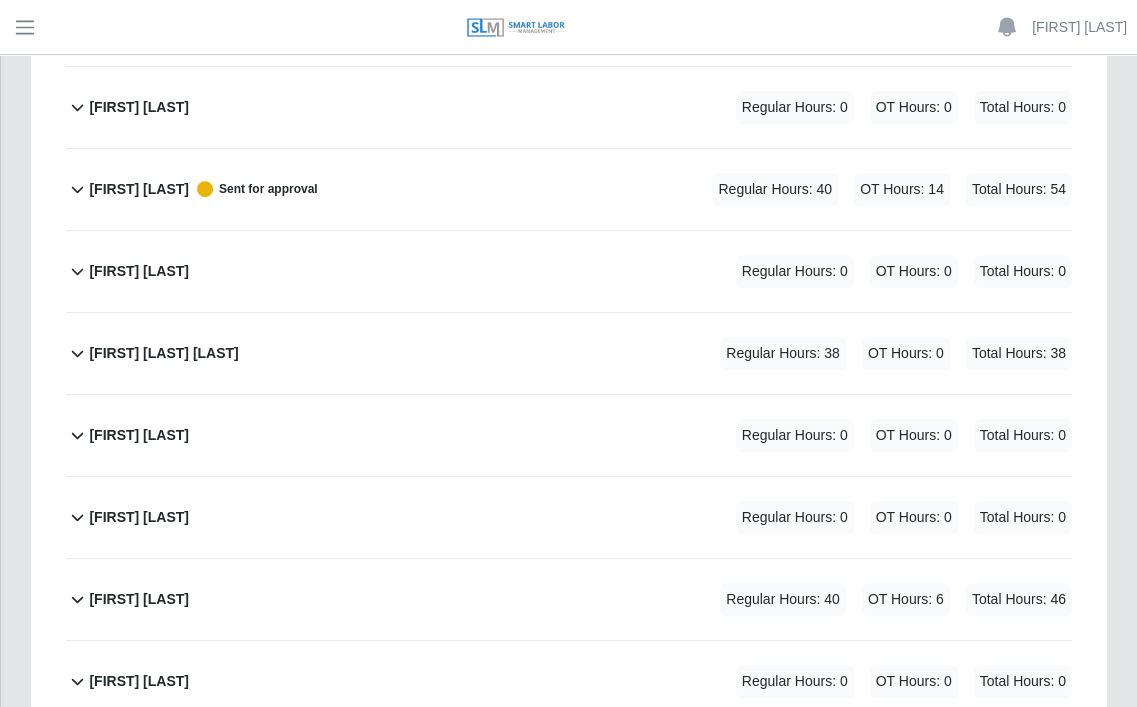 click on "[FIRST] [LAST] [LAST]" at bounding box center (163, 353) 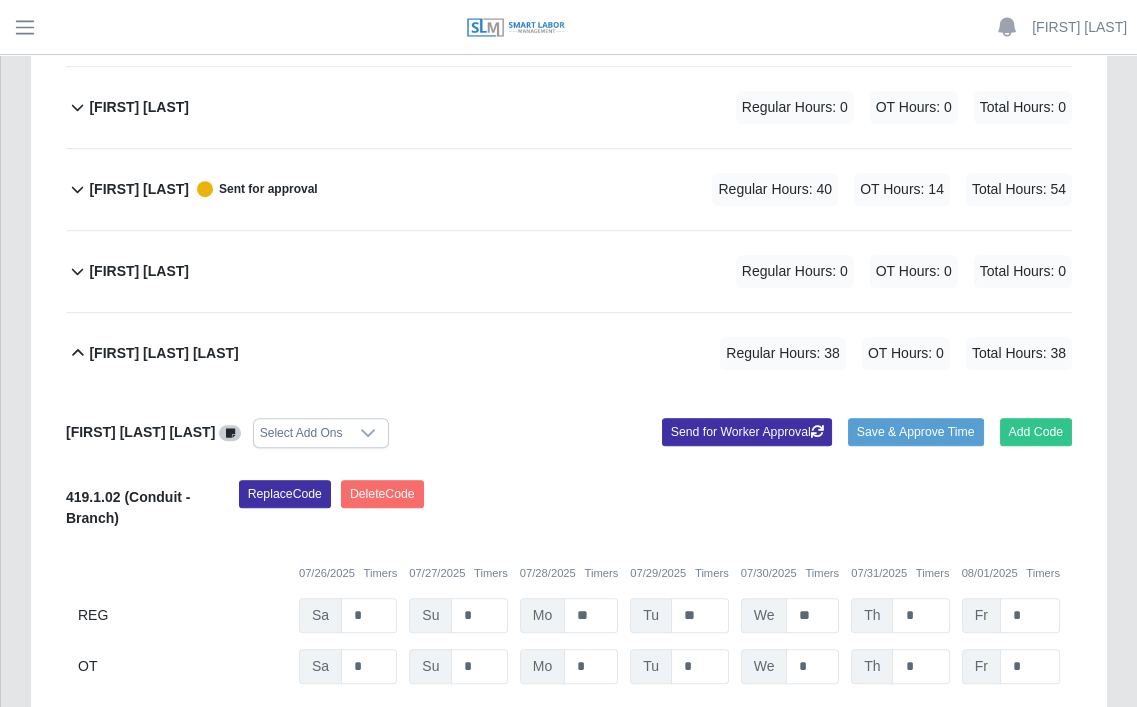 scroll, scrollTop: 1600, scrollLeft: 0, axis: vertical 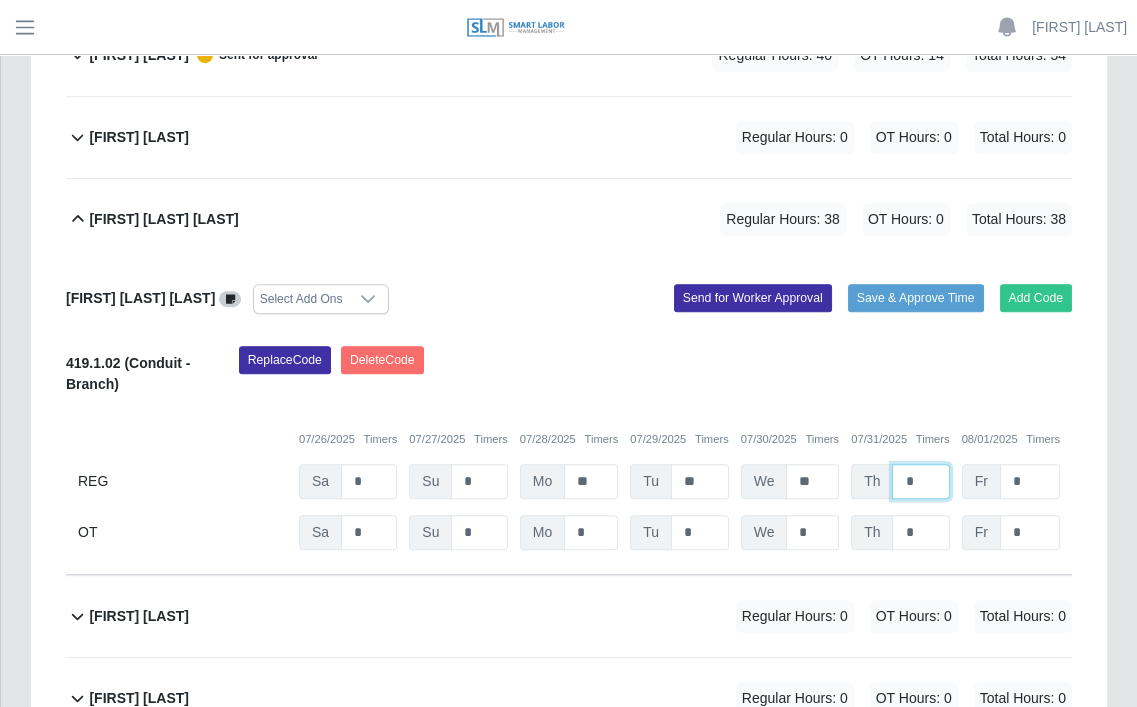 click on "*" at bounding box center (920, 481) 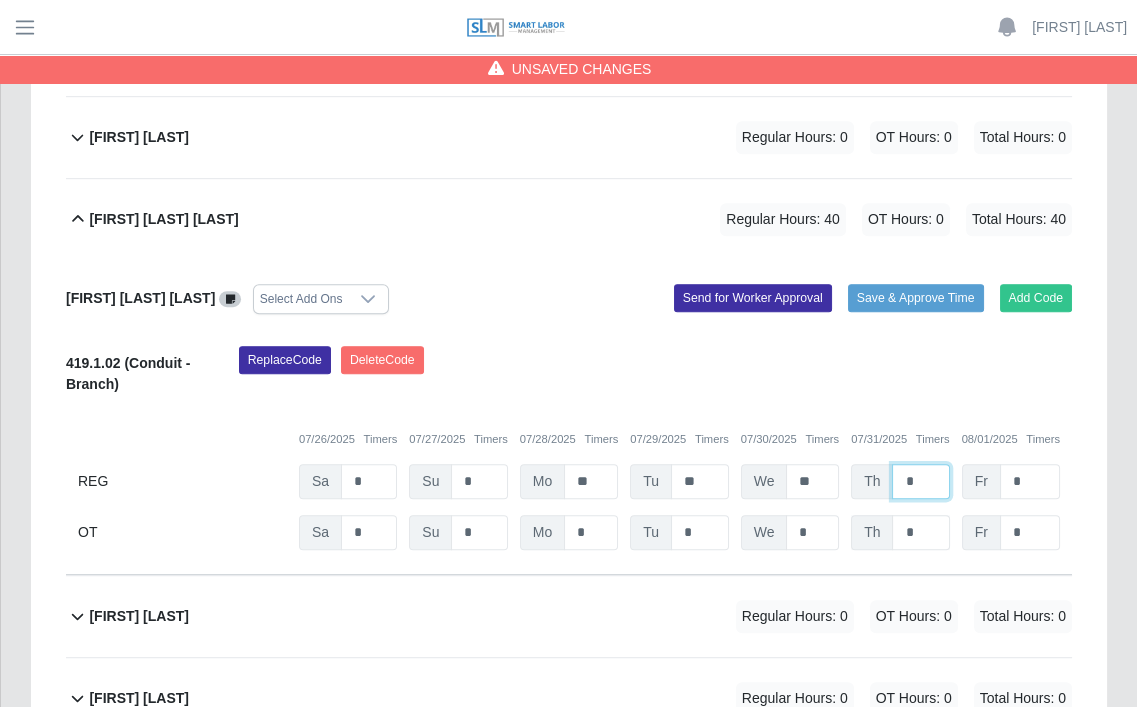 type on "*" 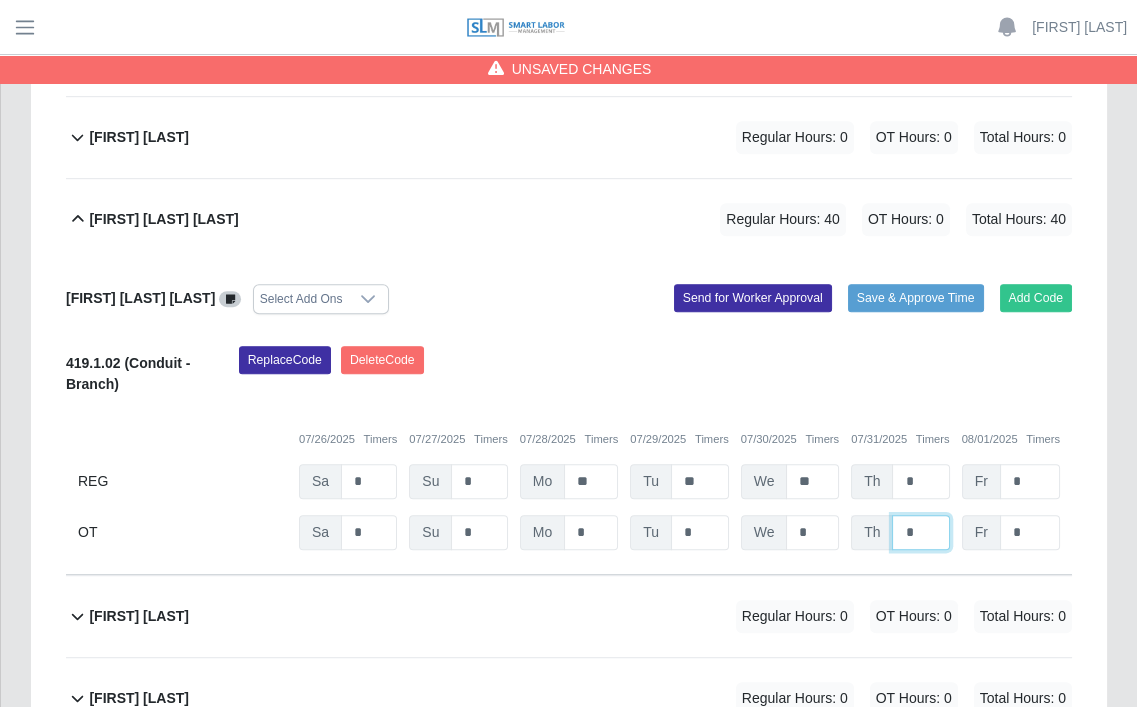 click on "*" at bounding box center (0, 0) 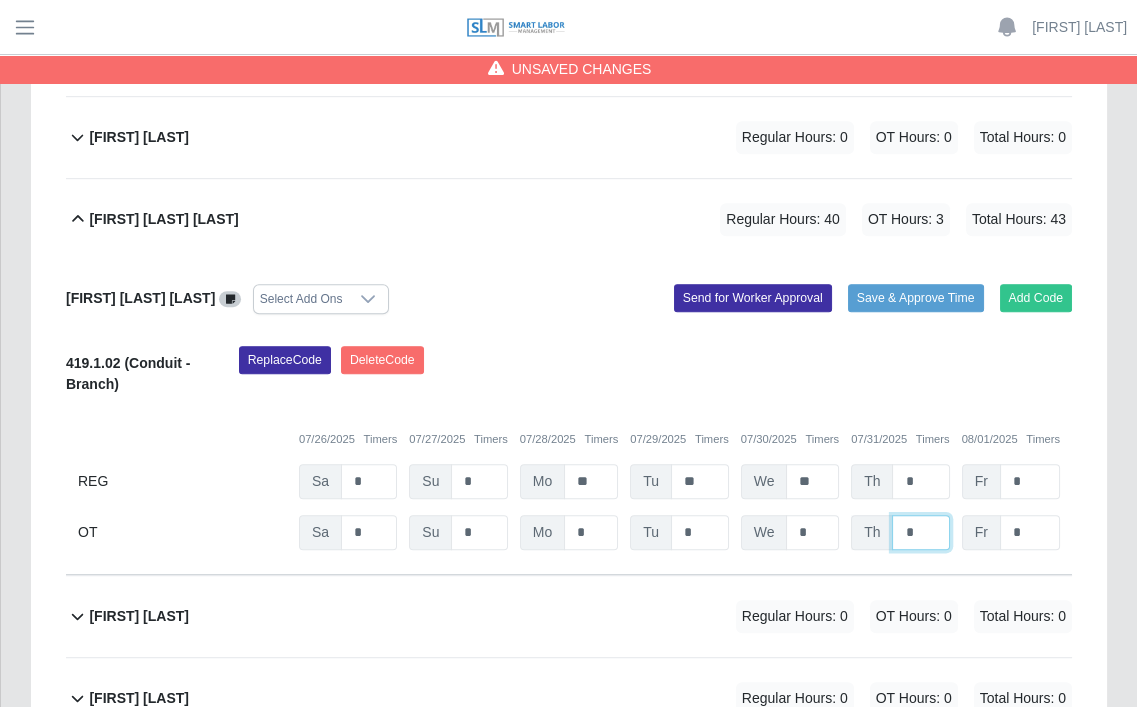 type on "*" 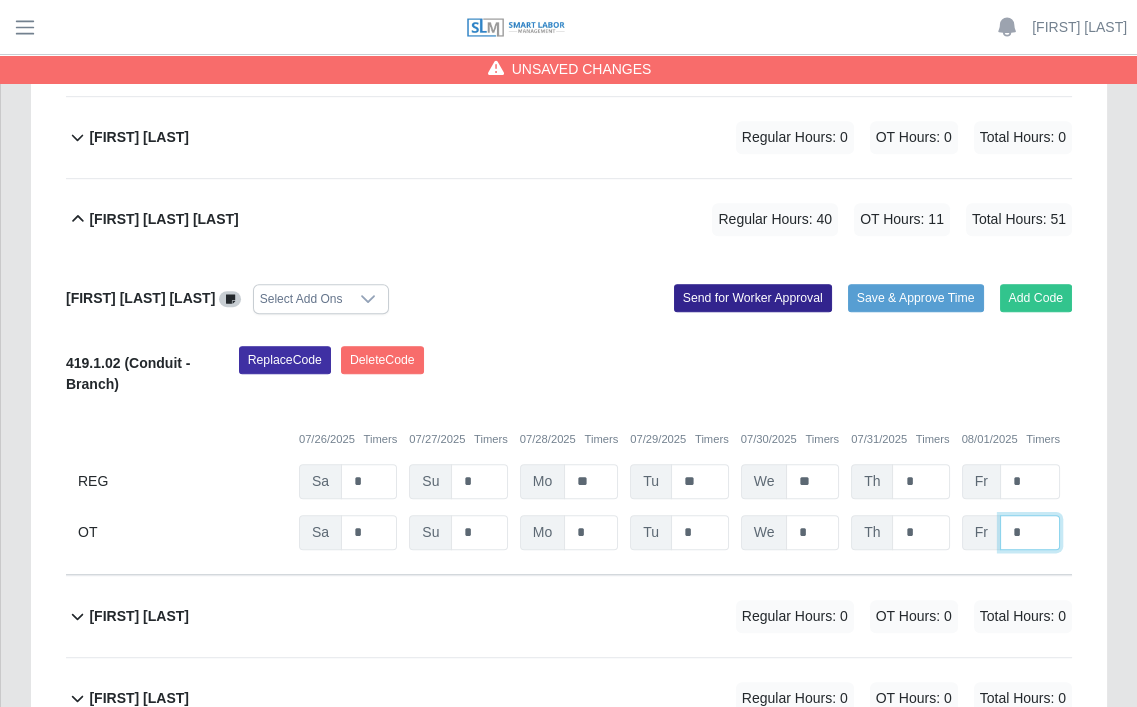 type on "*" 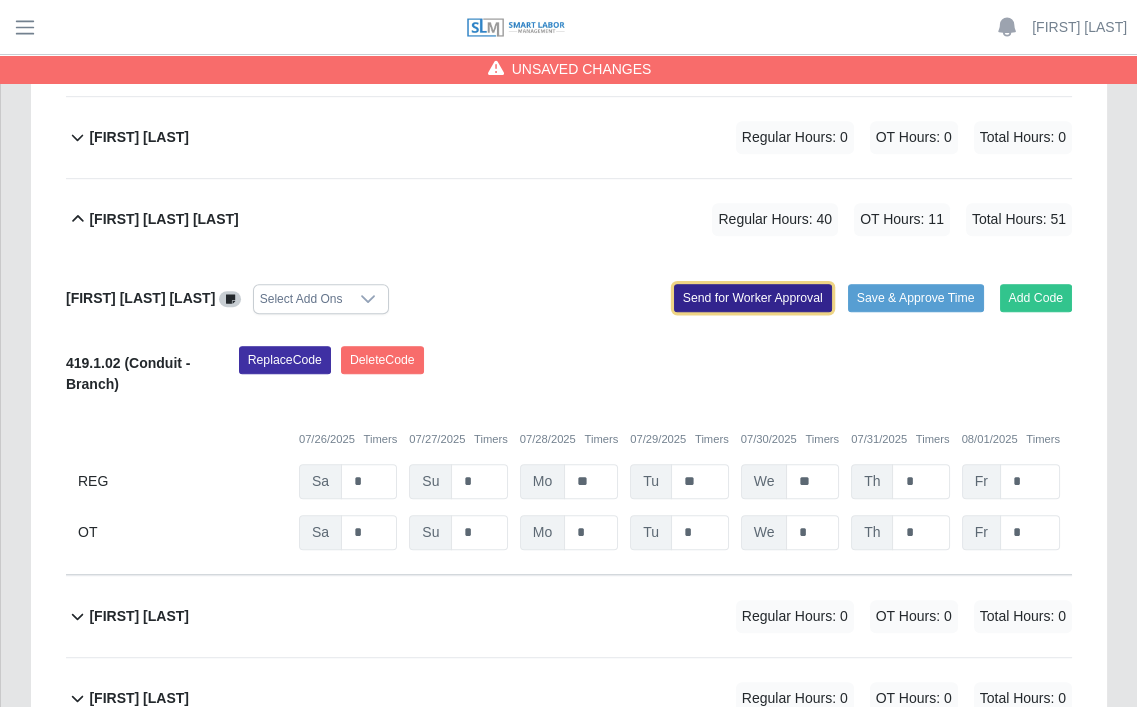 click on "Send for Worker Approval" 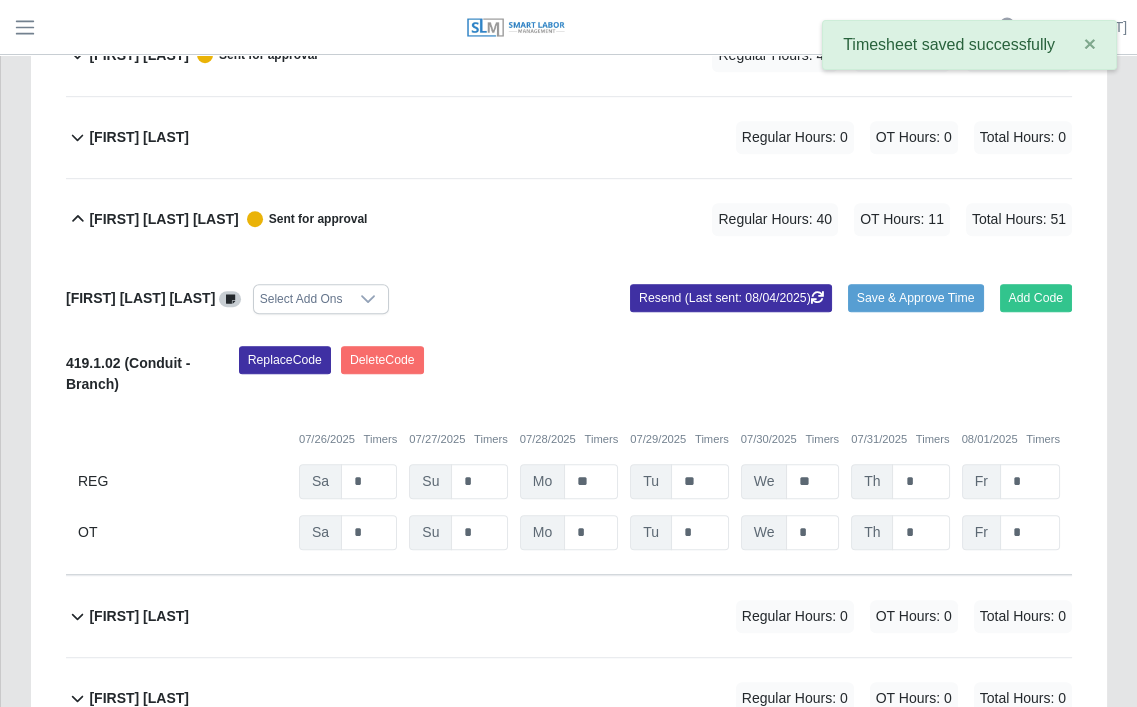 click on "[FIRST] [LAST] [LAST]" at bounding box center [163, 219] 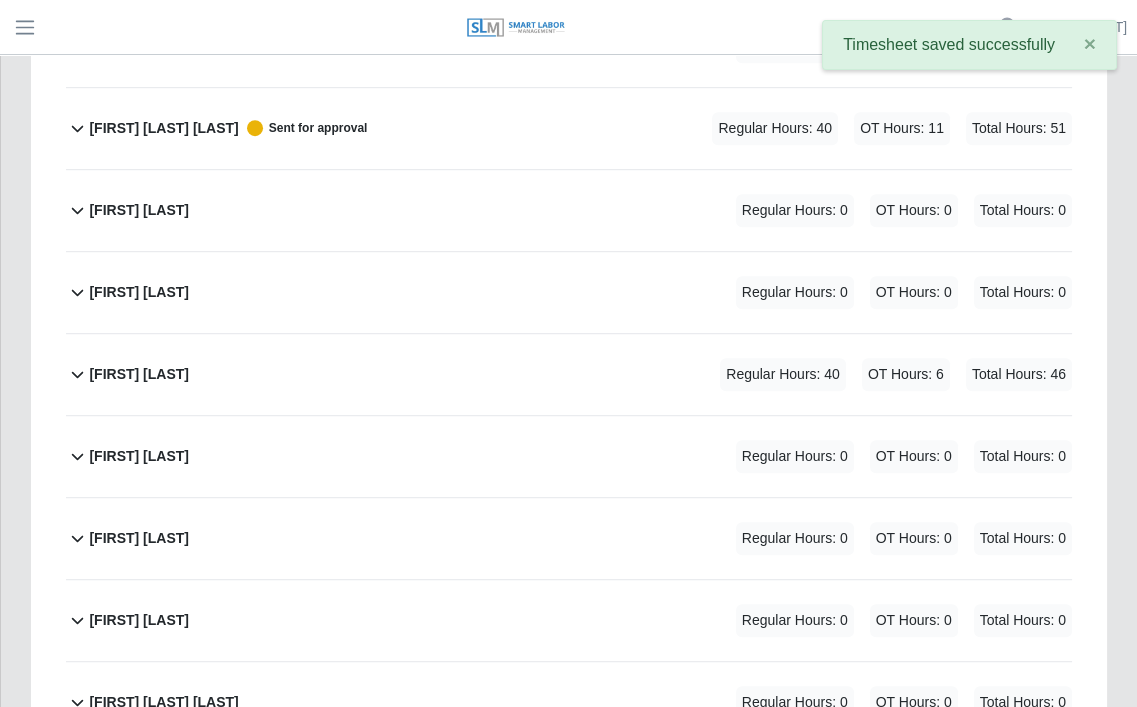 scroll, scrollTop: 1733, scrollLeft: 0, axis: vertical 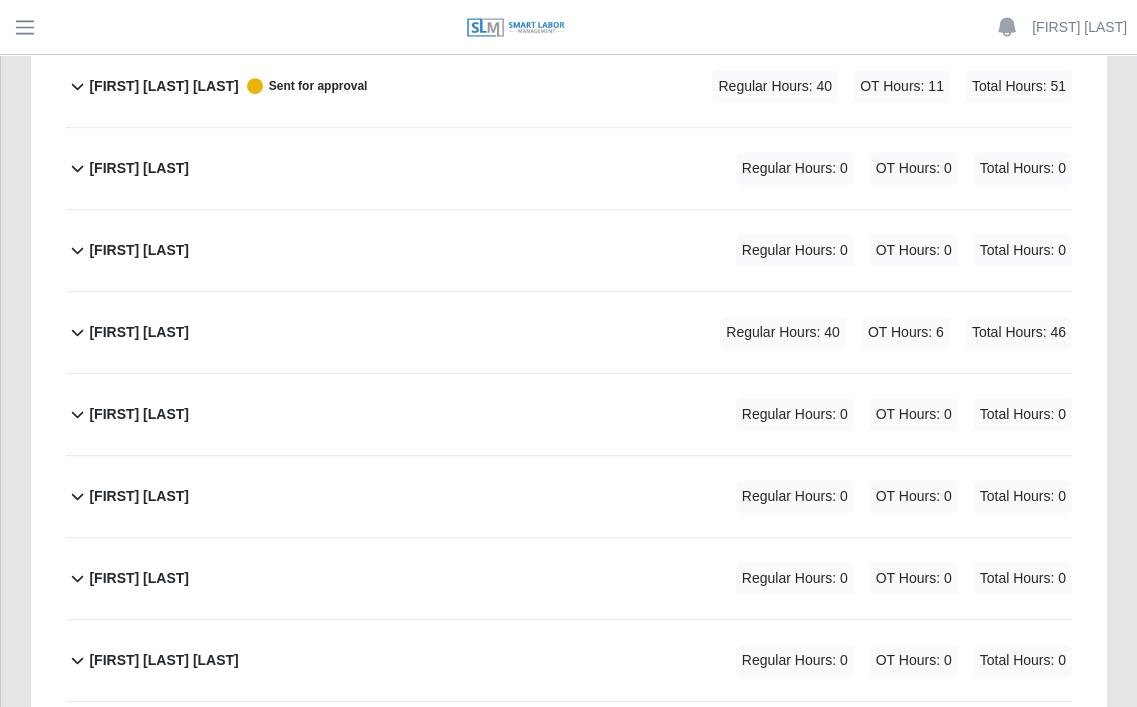 click on "[FIRST] [LAST]" at bounding box center [139, 332] 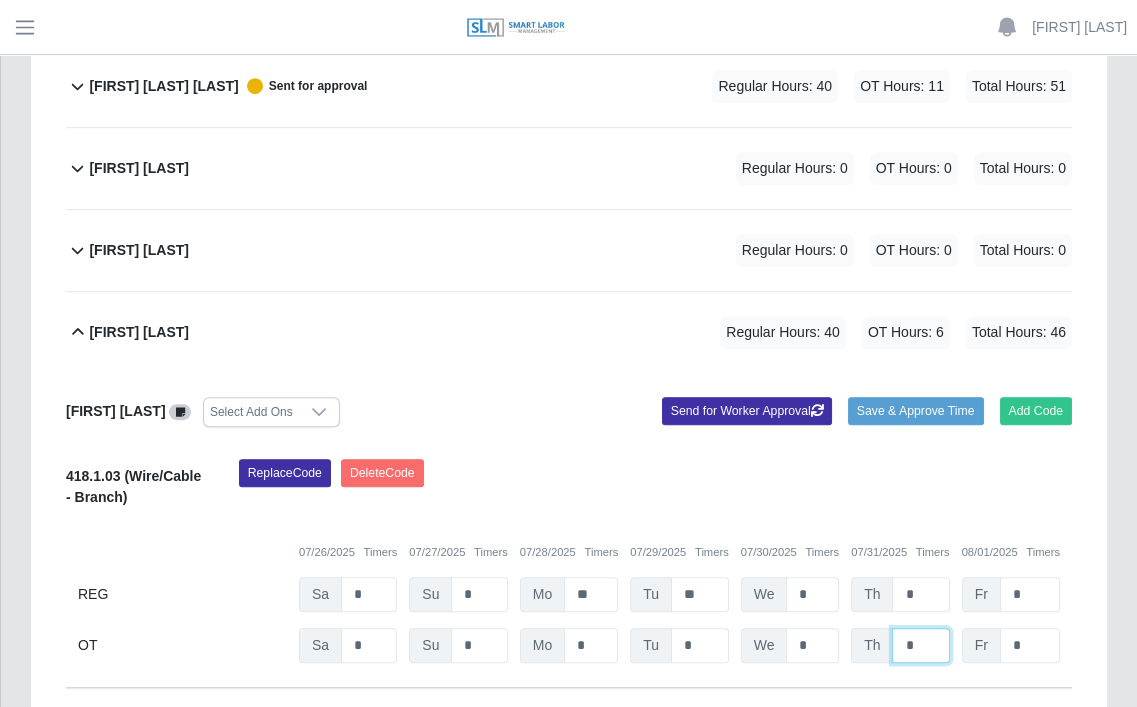click on "*" at bounding box center (0, 0) 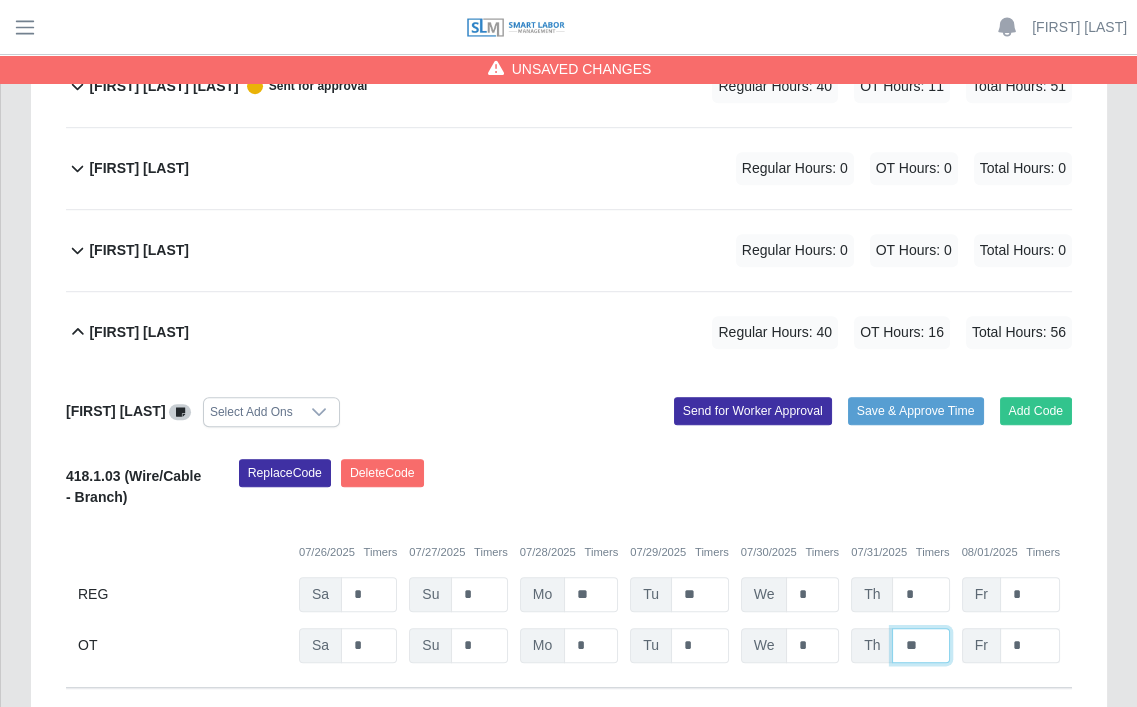 type on "**" 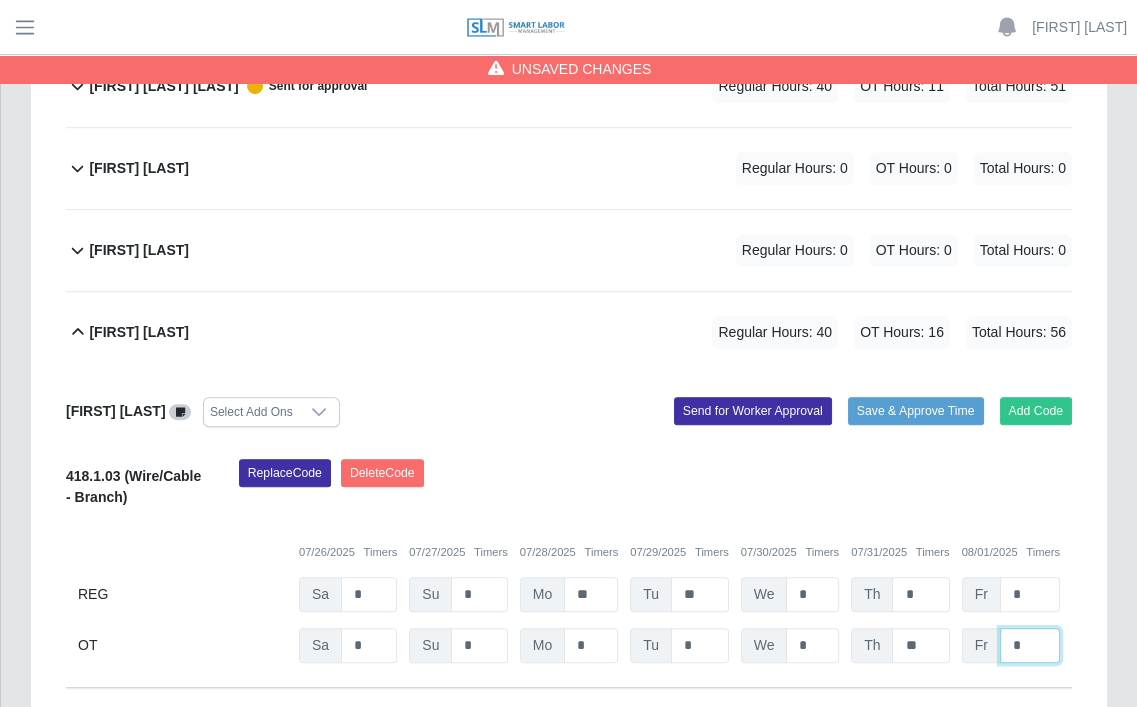 click on "*" at bounding box center [0, 0] 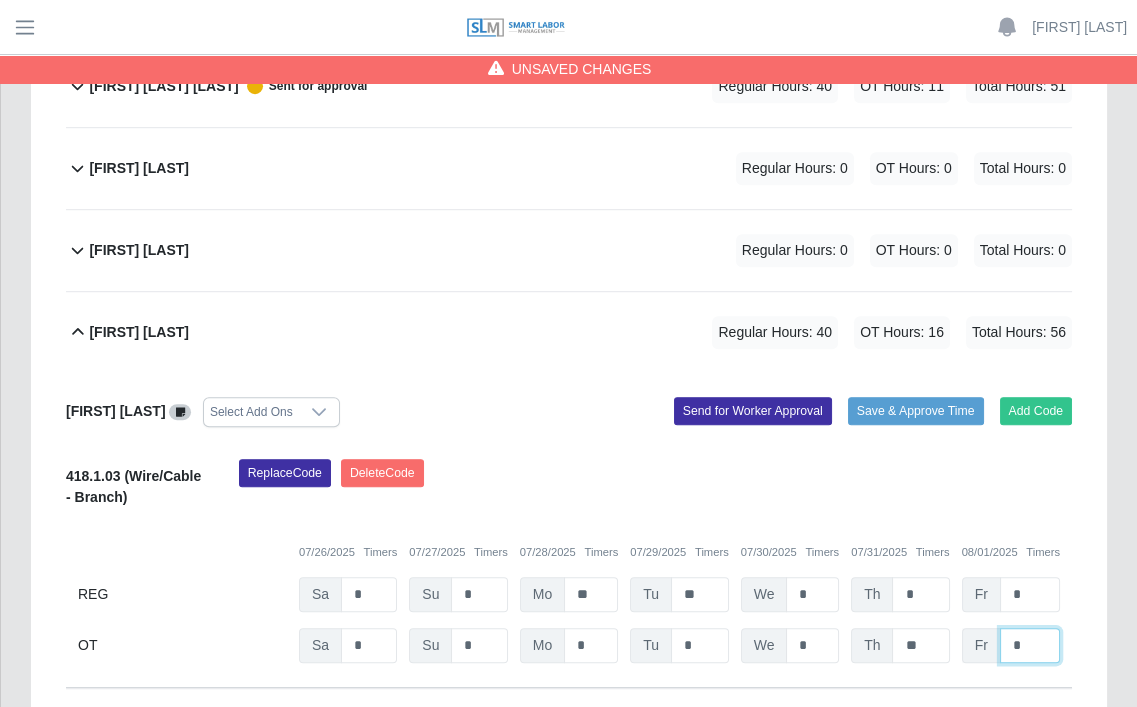 click on "*" at bounding box center (0, 0) 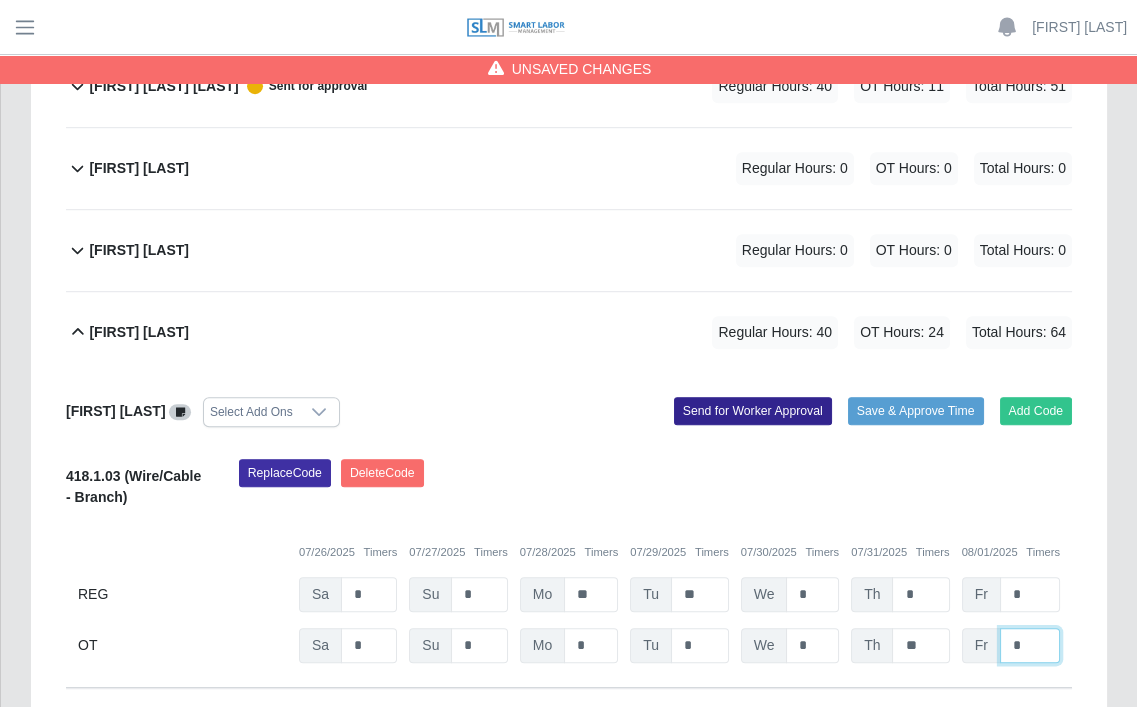 type on "*" 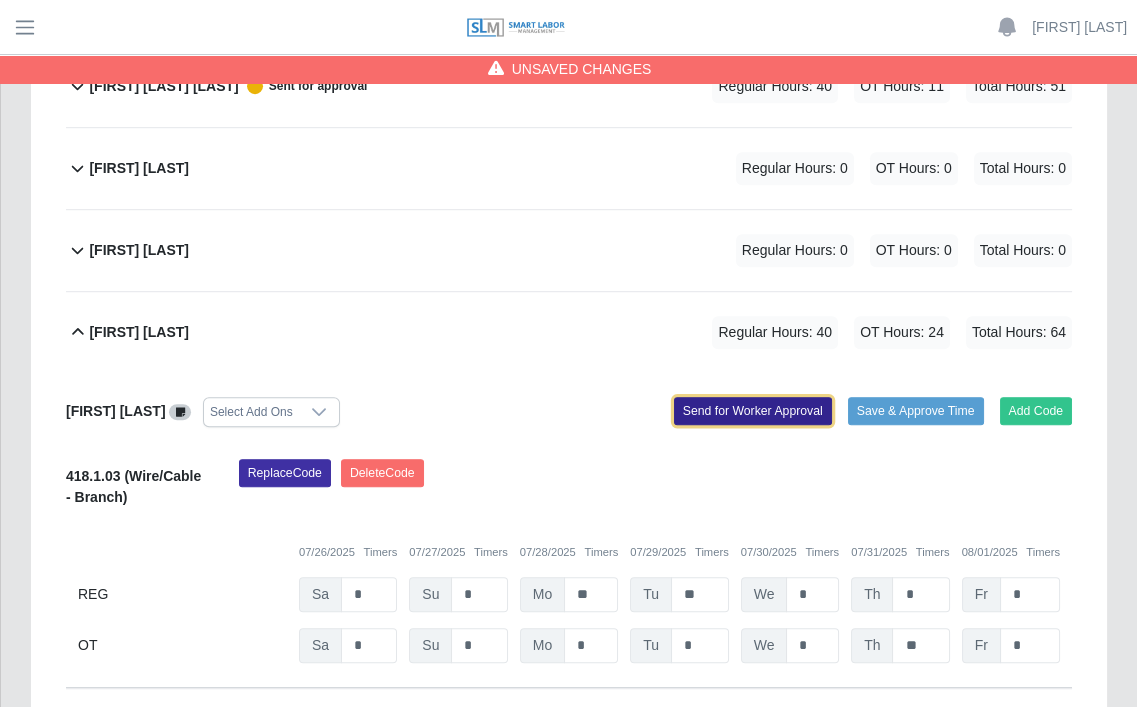 click on "Send for Worker Approval" 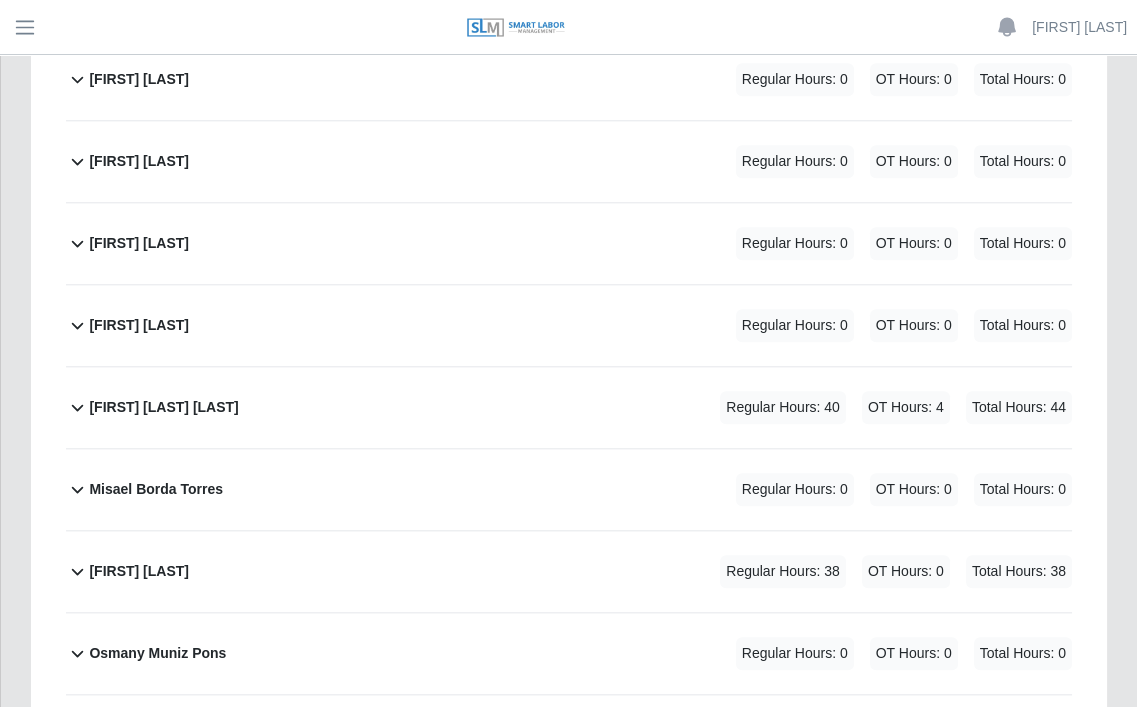 scroll, scrollTop: 2933, scrollLeft: 0, axis: vertical 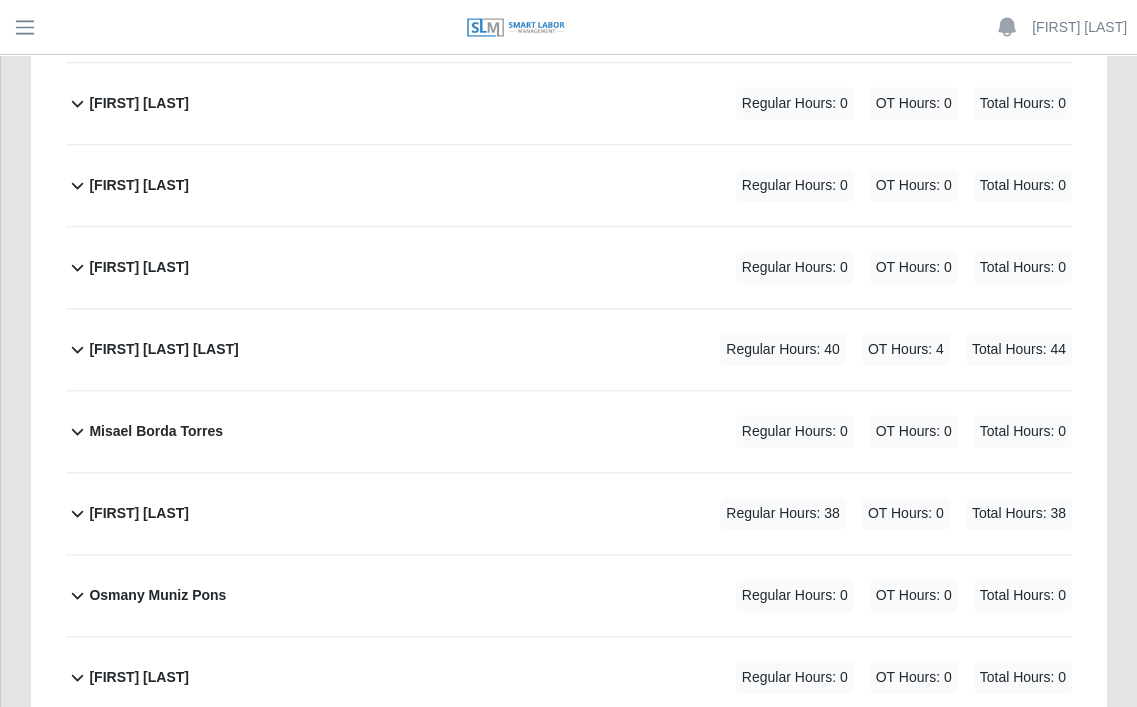click on "[FIRST] [LAST] [LAST]             Regular Hours: 40   OT Hours: 4   Total Hours: 44" 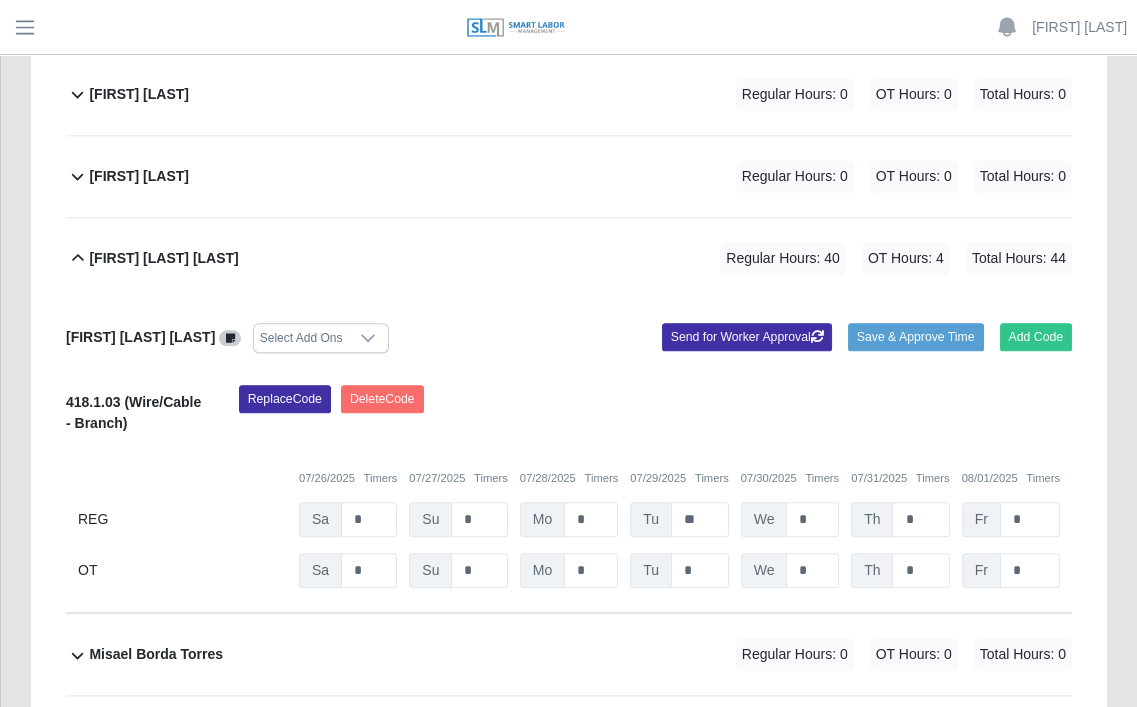 scroll, scrollTop: 3066, scrollLeft: 0, axis: vertical 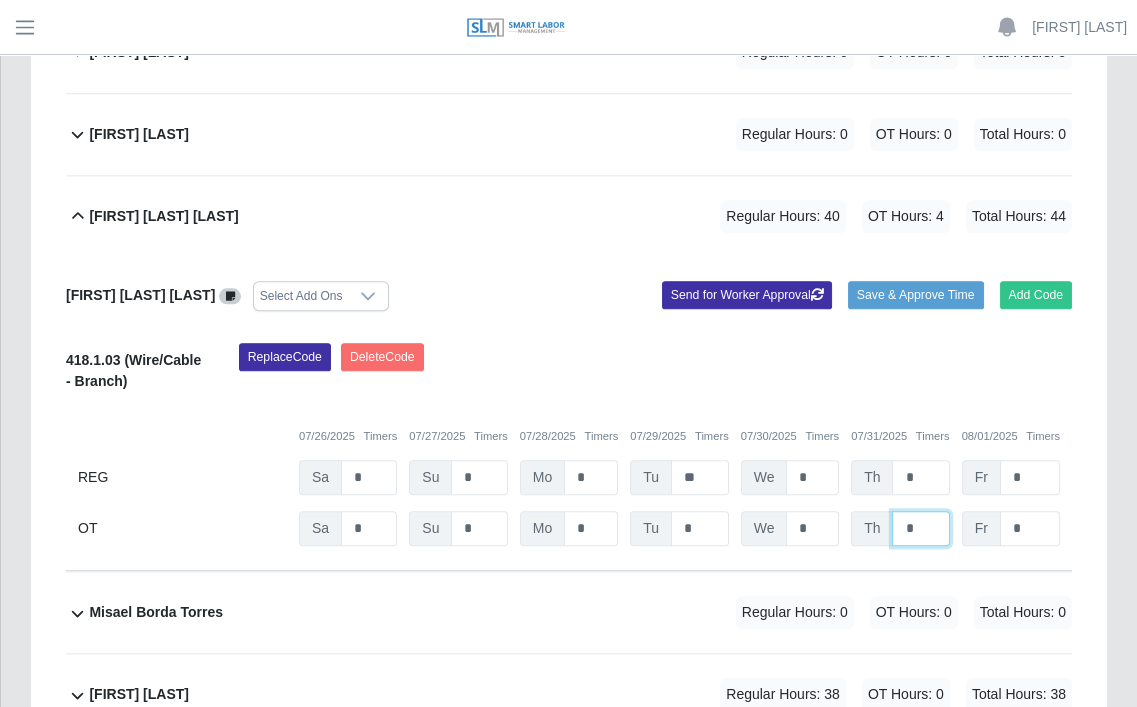 click on "*" at bounding box center [0, 0] 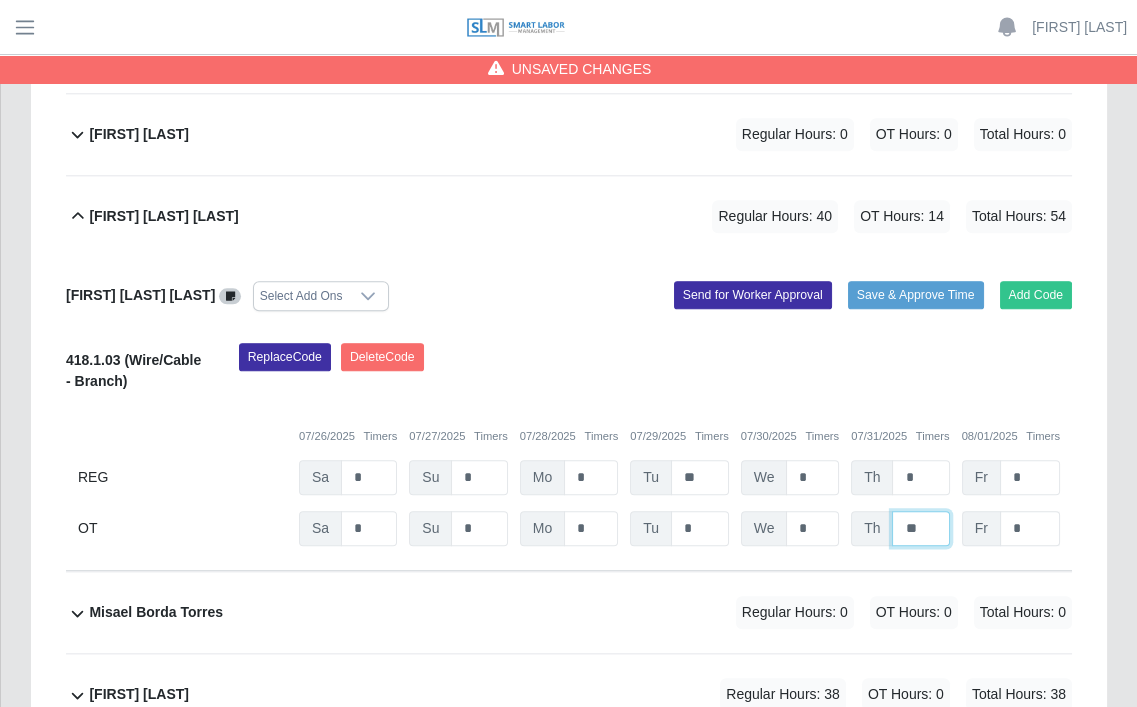 type on "**" 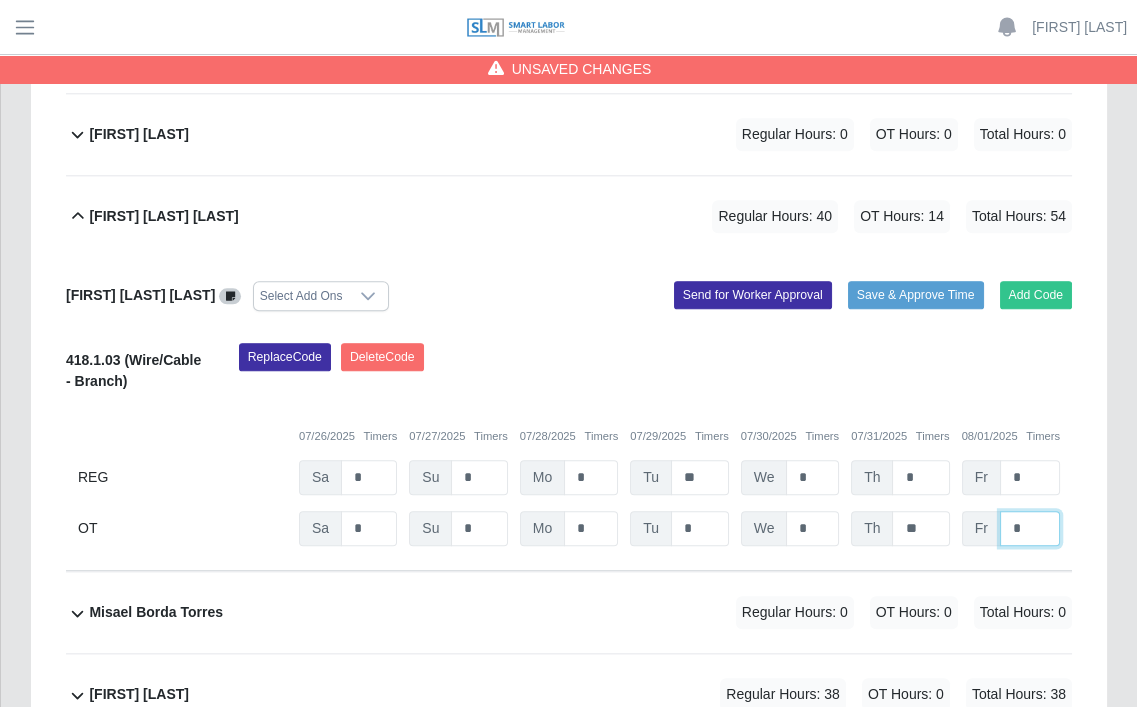 click on "*" at bounding box center [0, 0] 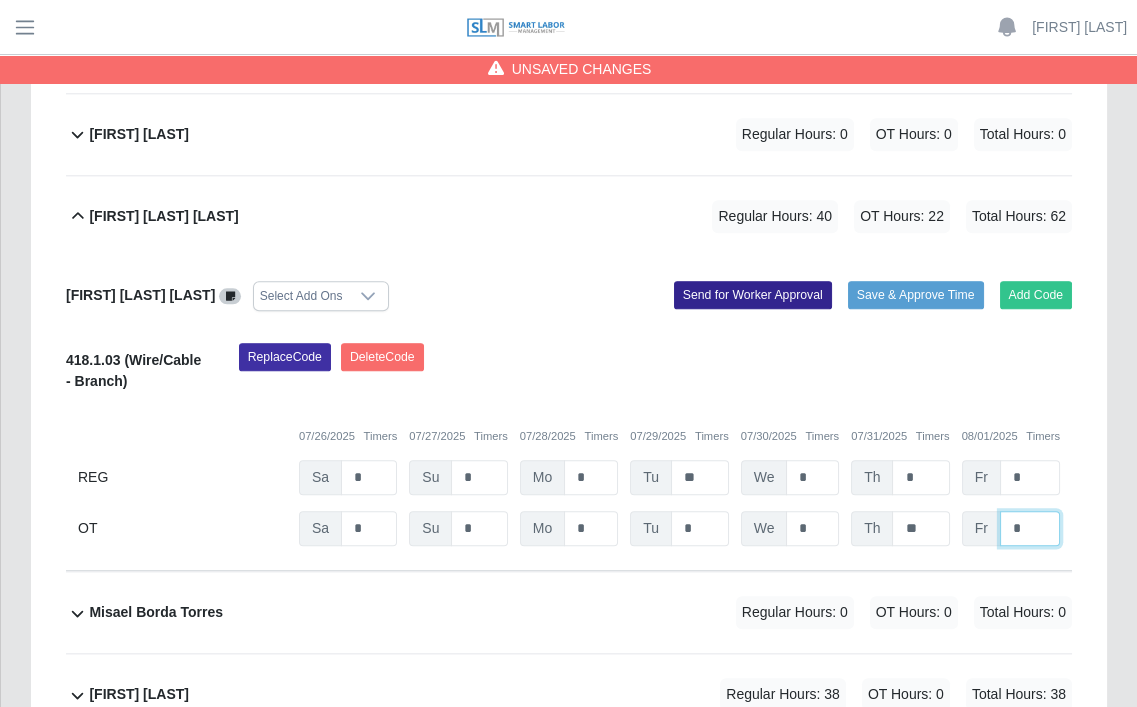 type on "*" 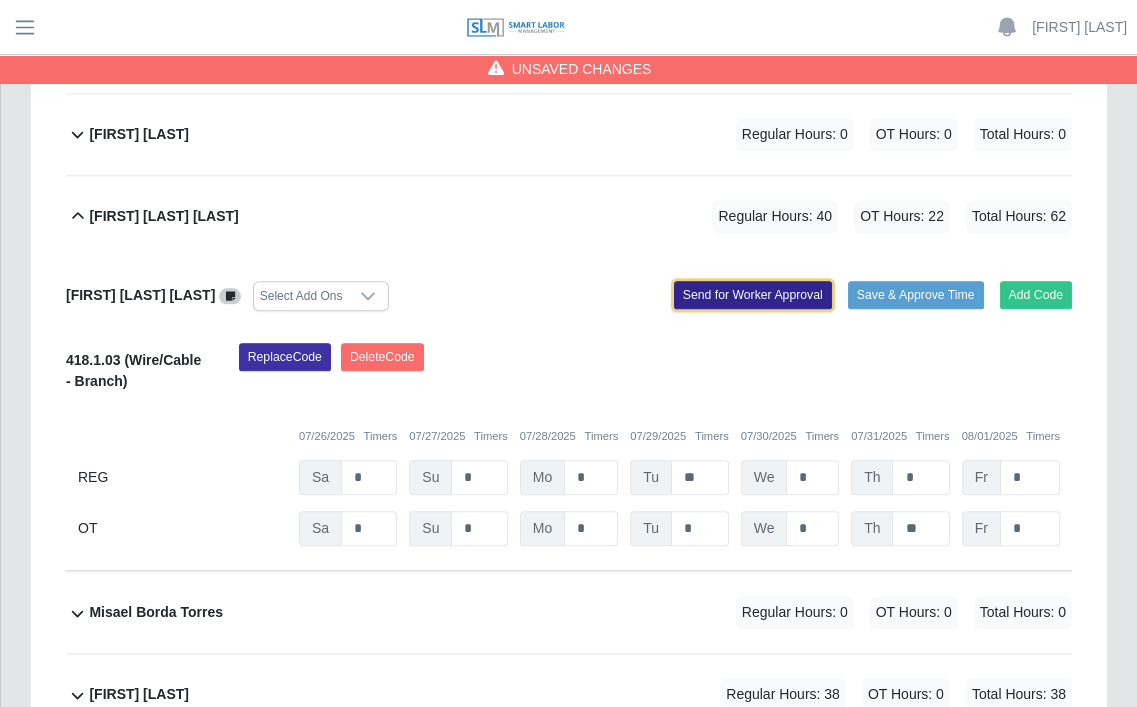click on "Send for Worker Approval" 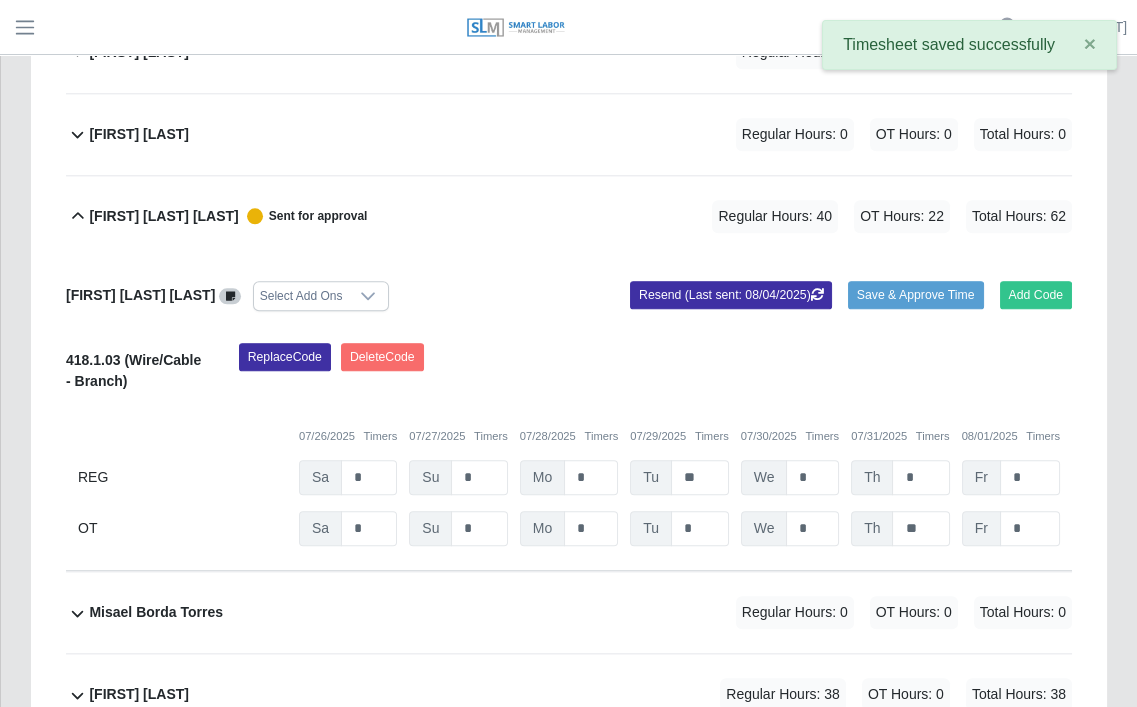 click on "[FIRST] [LAST] [LAST]" at bounding box center (163, 216) 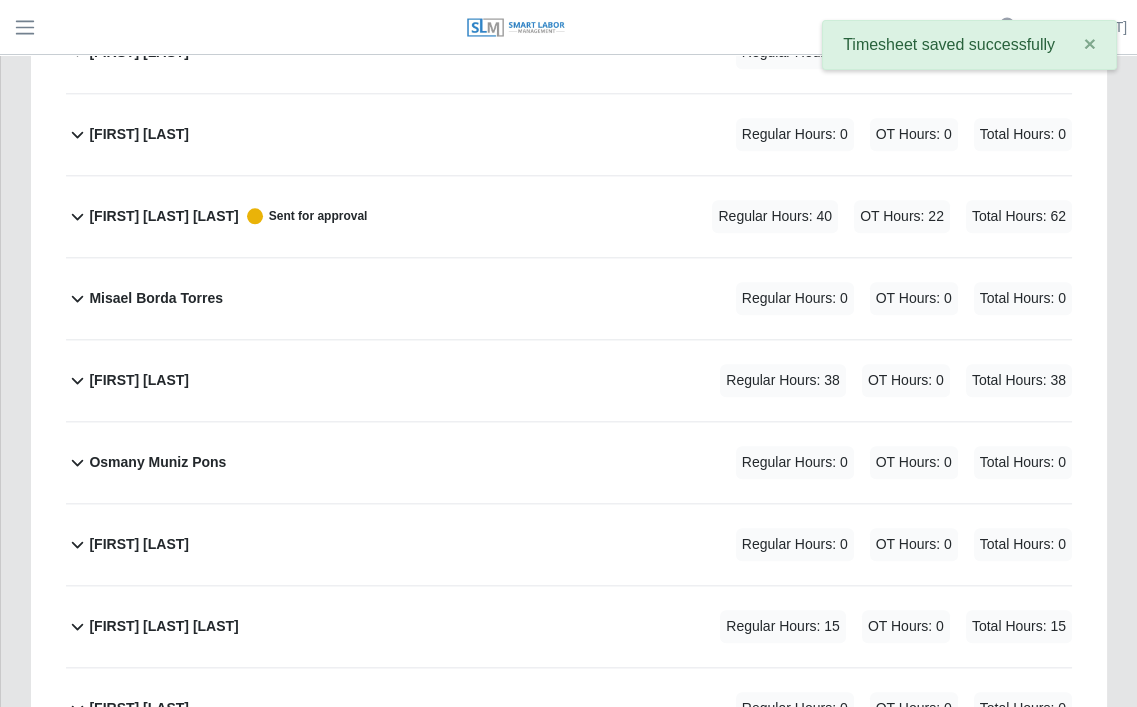 scroll, scrollTop: 3200, scrollLeft: 0, axis: vertical 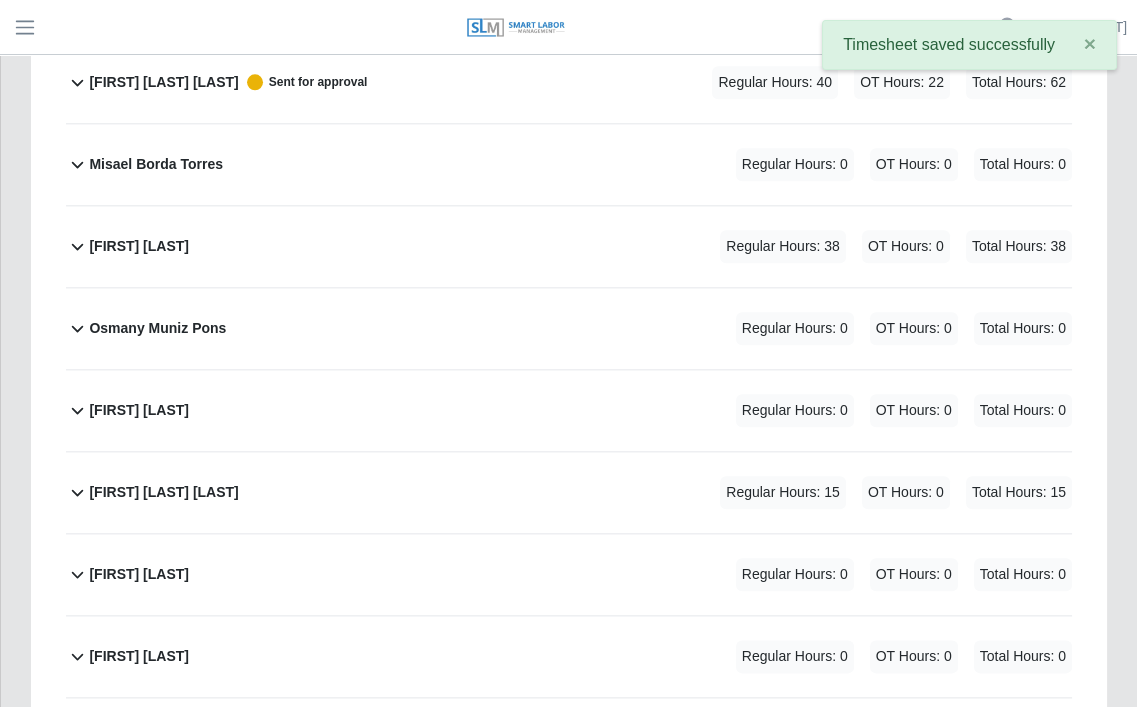 click on "[FIRST] [LAST]" at bounding box center (139, 246) 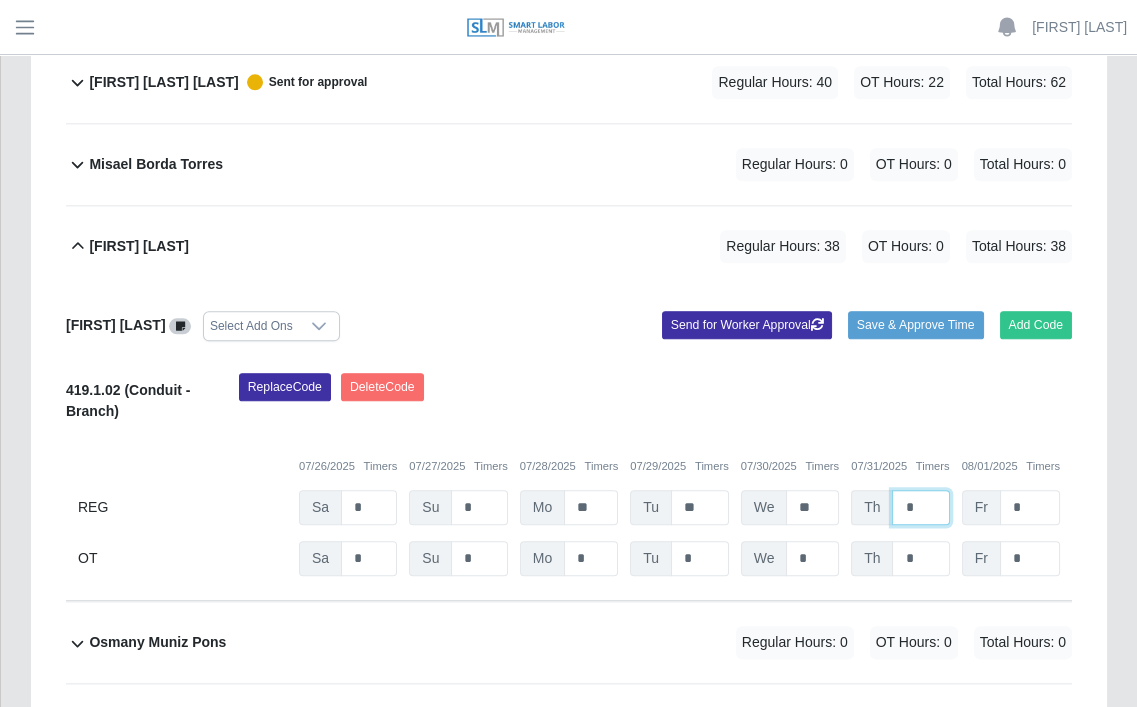 click on "*" at bounding box center (920, 507) 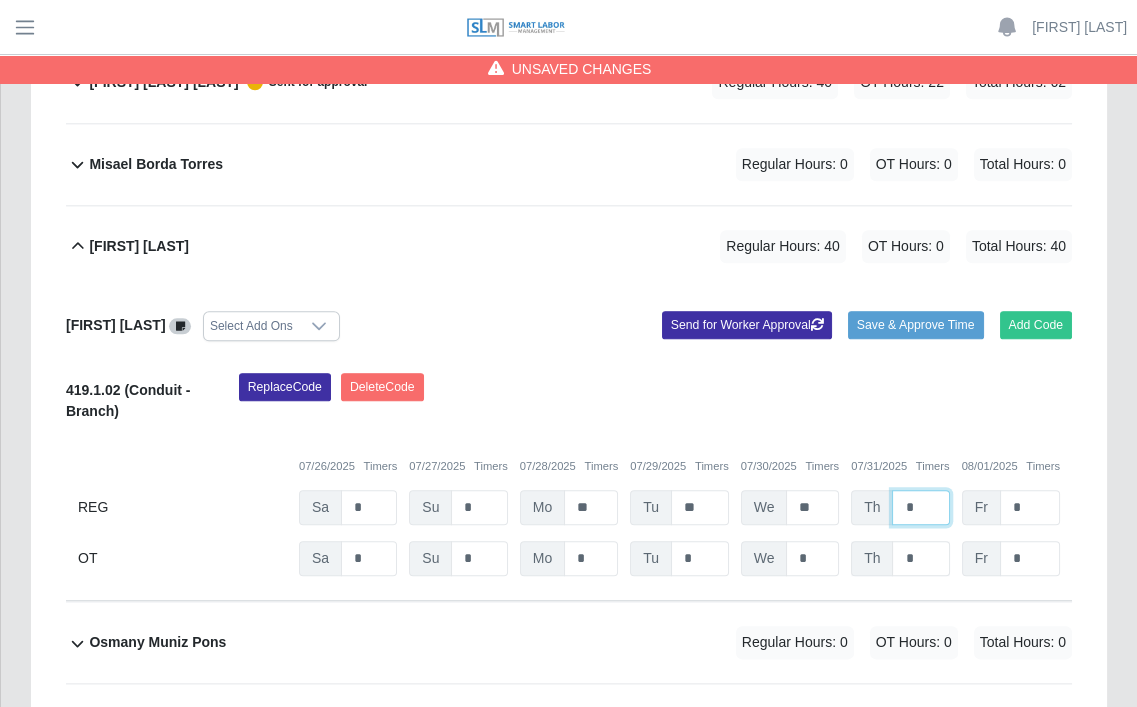 type on "*" 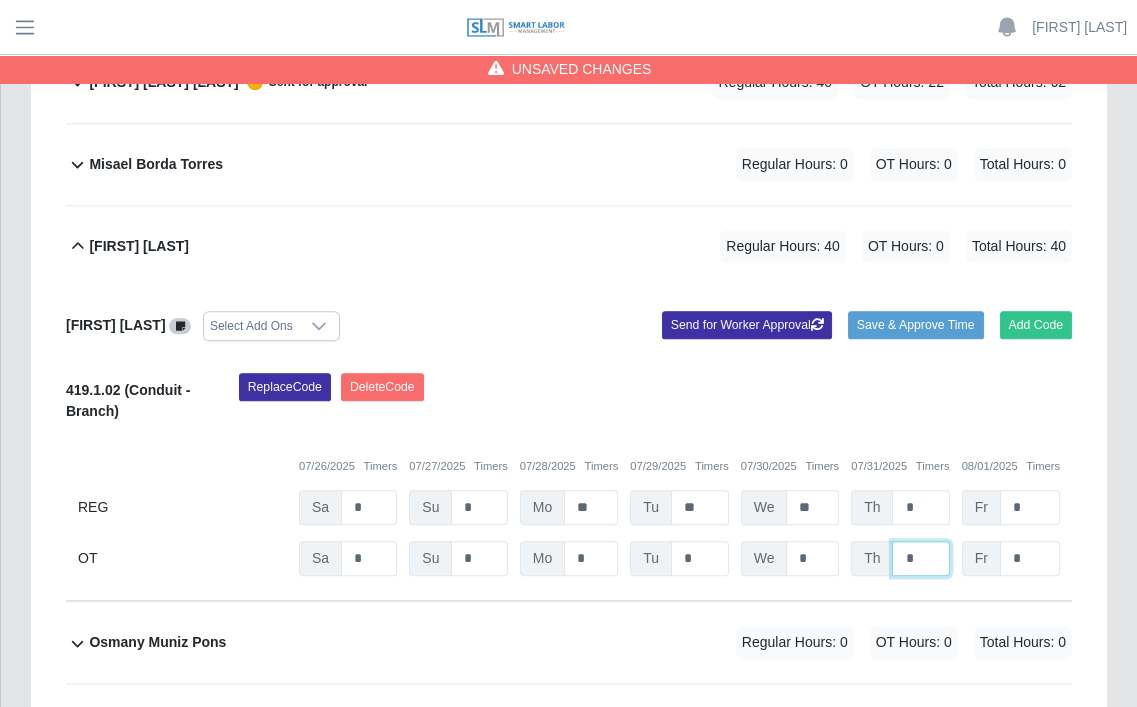 click on "*" at bounding box center [0, 0] 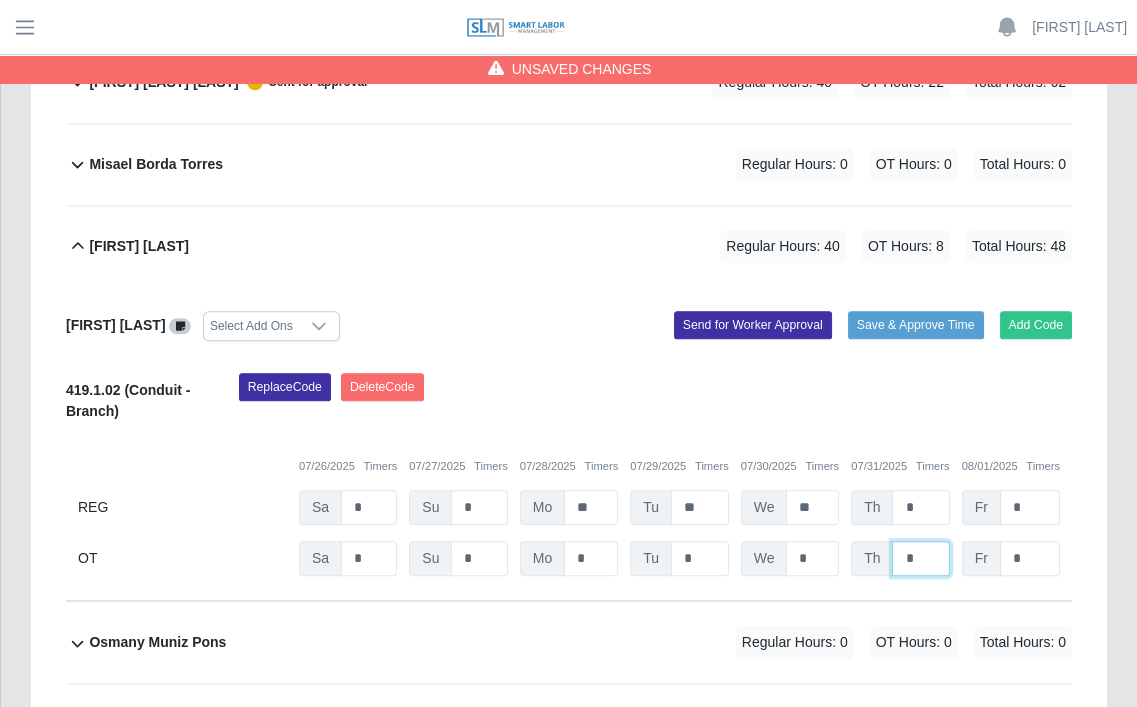 type on "*" 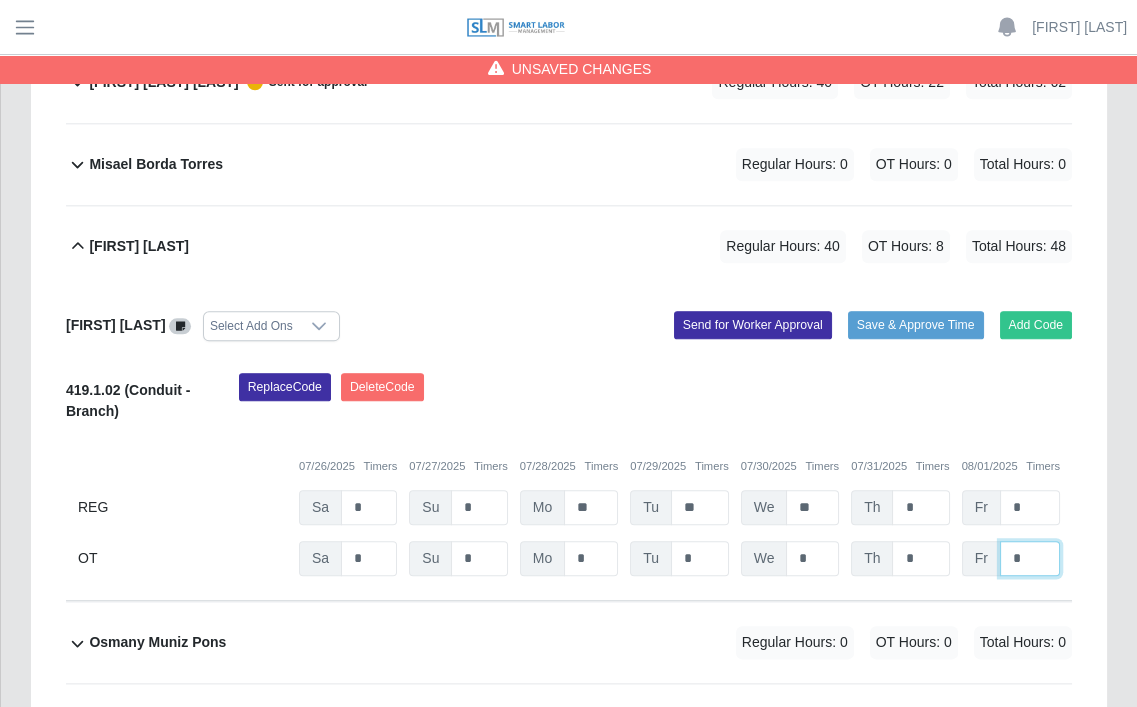click on "*" at bounding box center (0, 0) 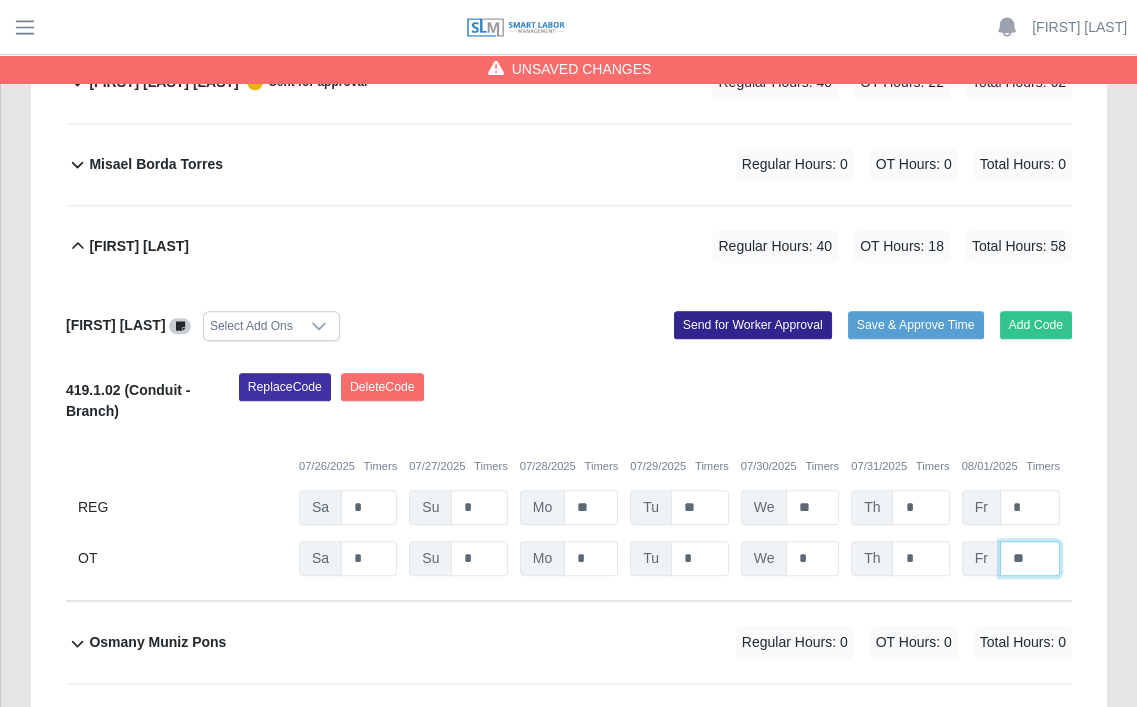 type on "**" 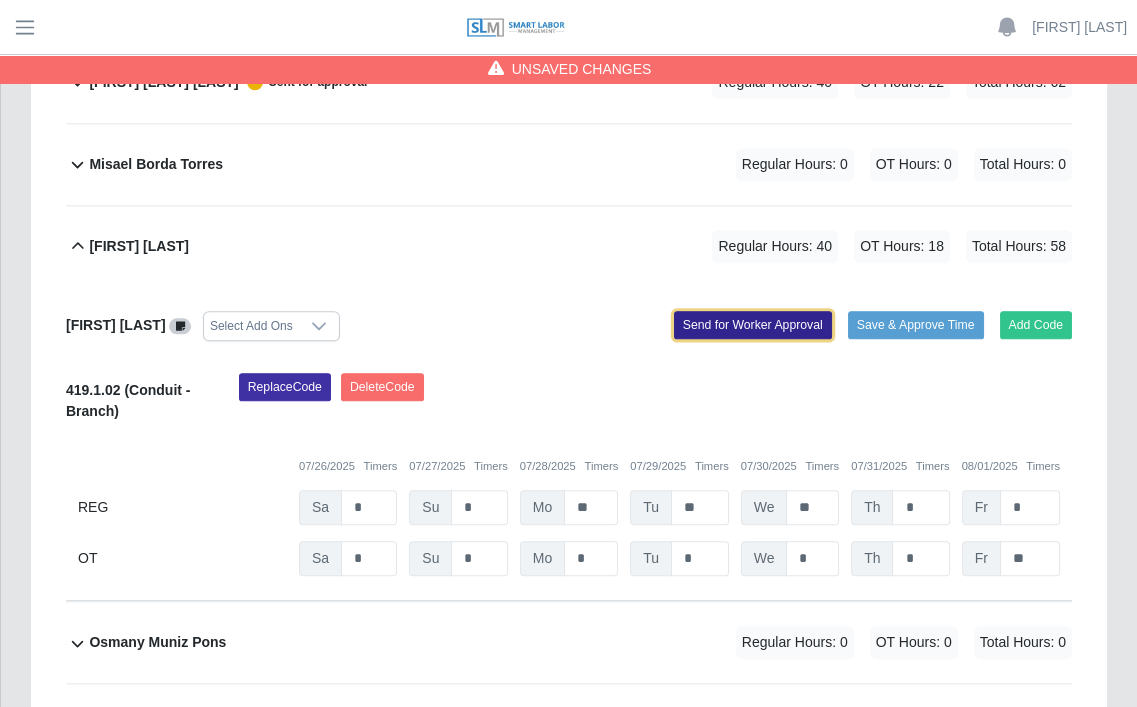 click on "Send for Worker Approval" 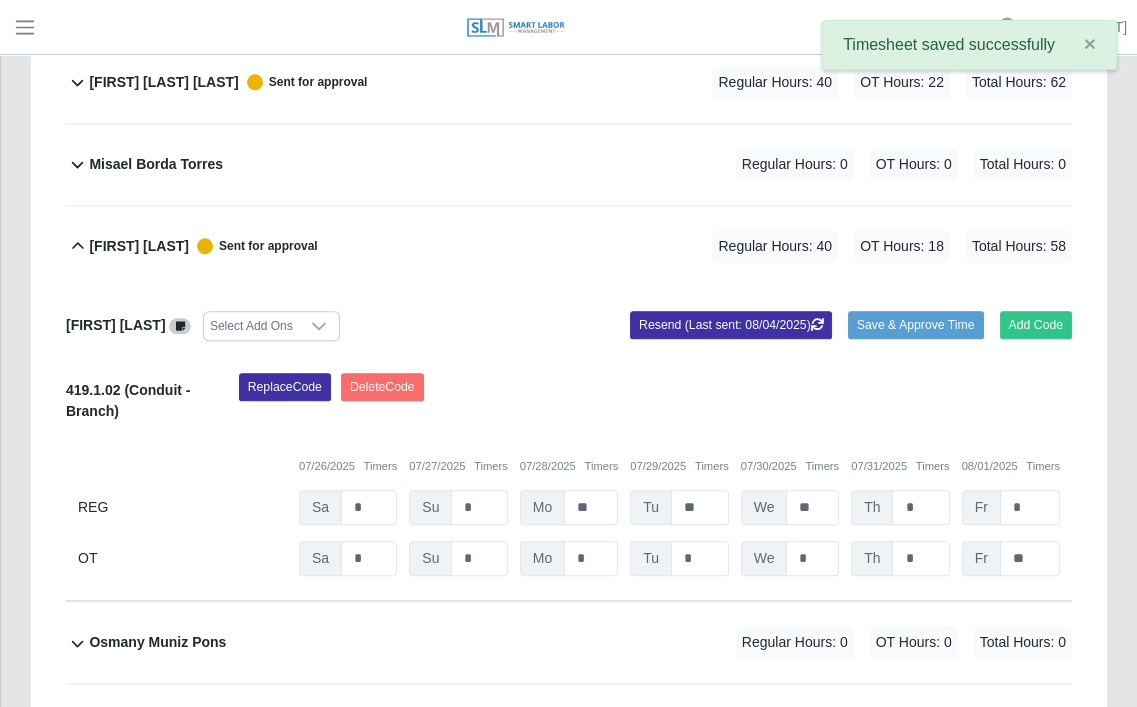 click on "[FIRST] [LAST]" at bounding box center (139, 246) 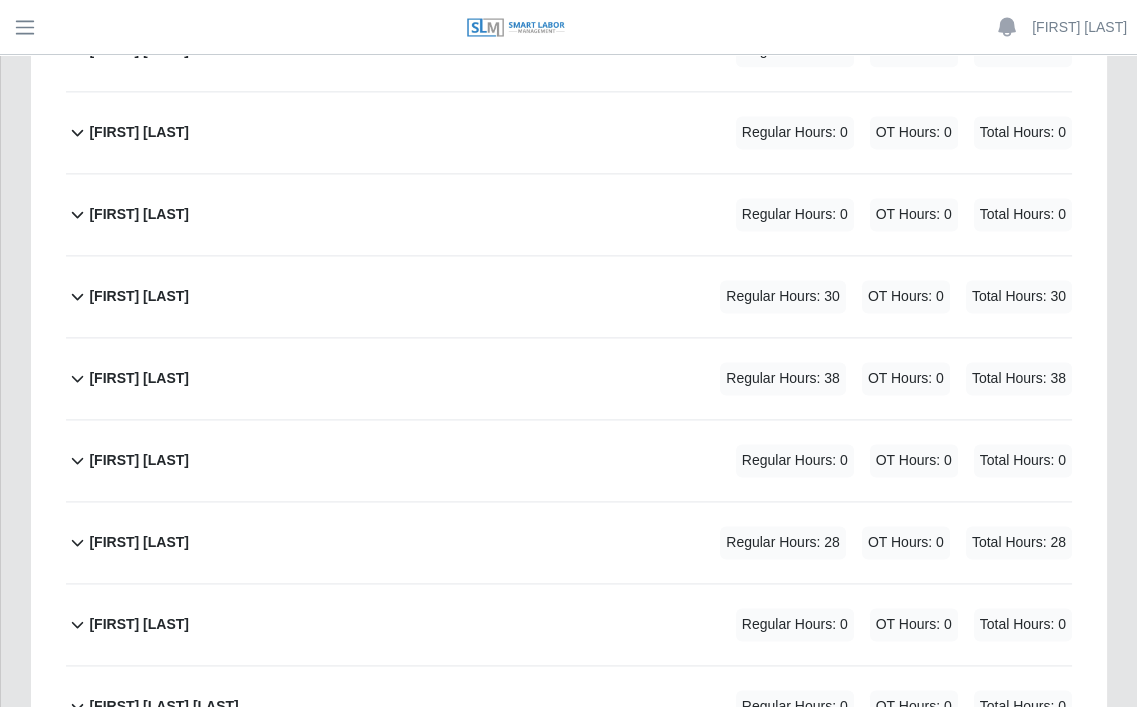 scroll, scrollTop: 3733, scrollLeft: 0, axis: vertical 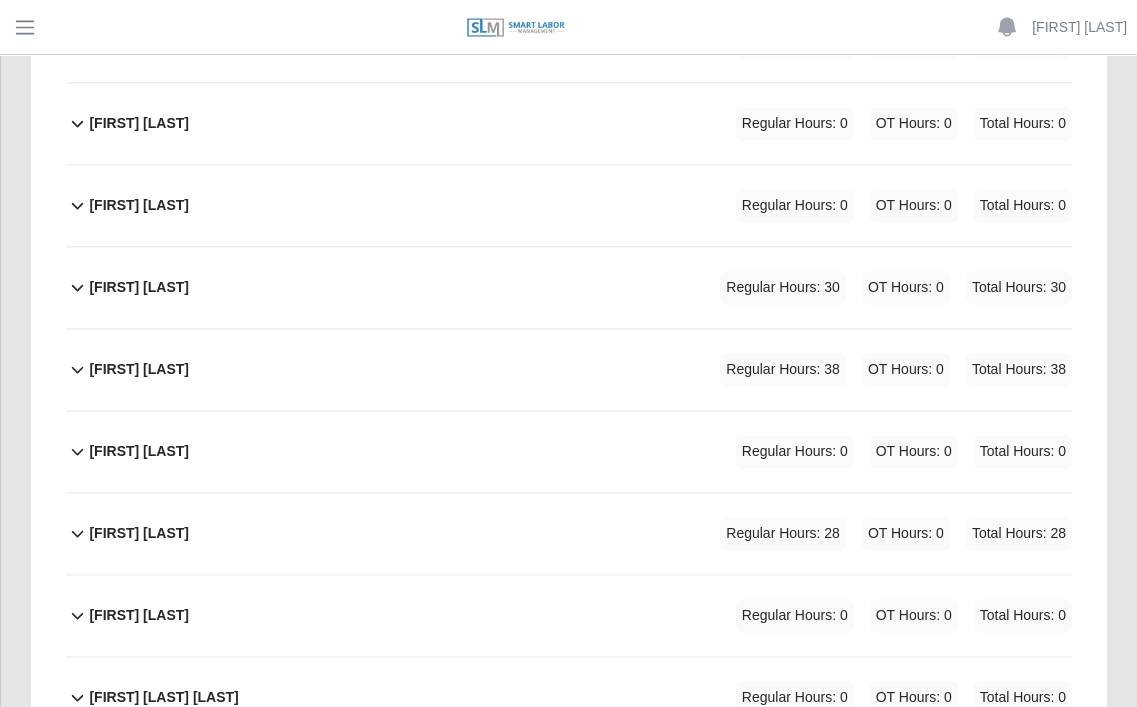 click on "[FIRST] [LAST]" at bounding box center (139, 369) 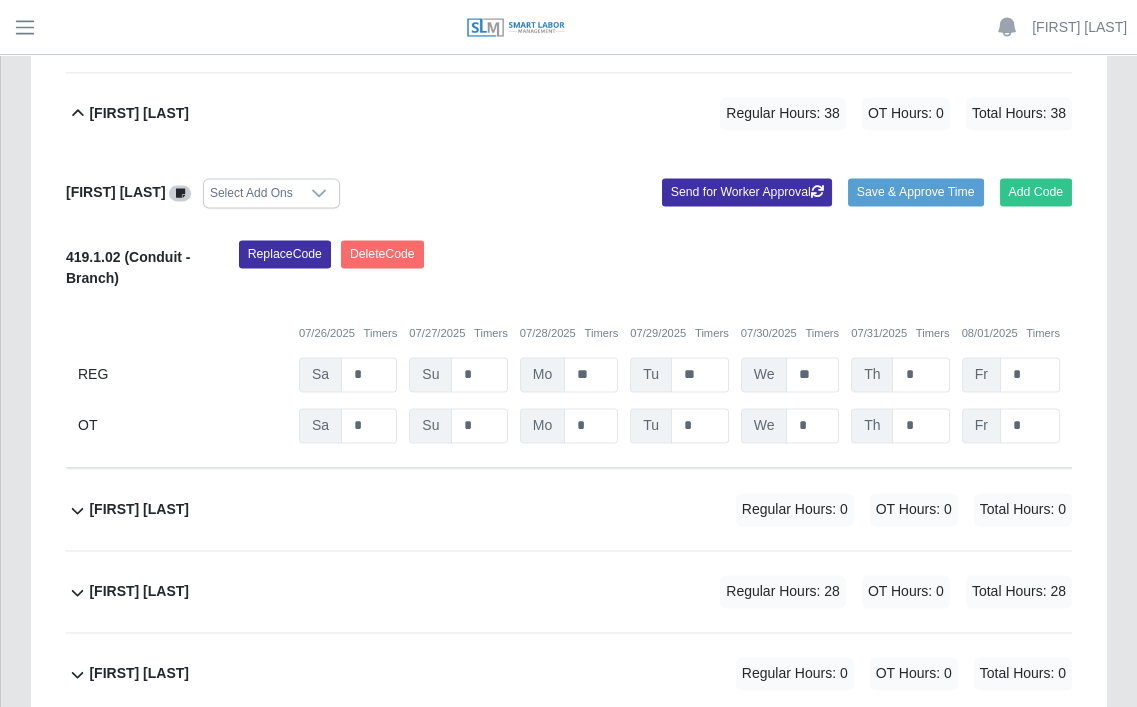 scroll, scrollTop: 4000, scrollLeft: 0, axis: vertical 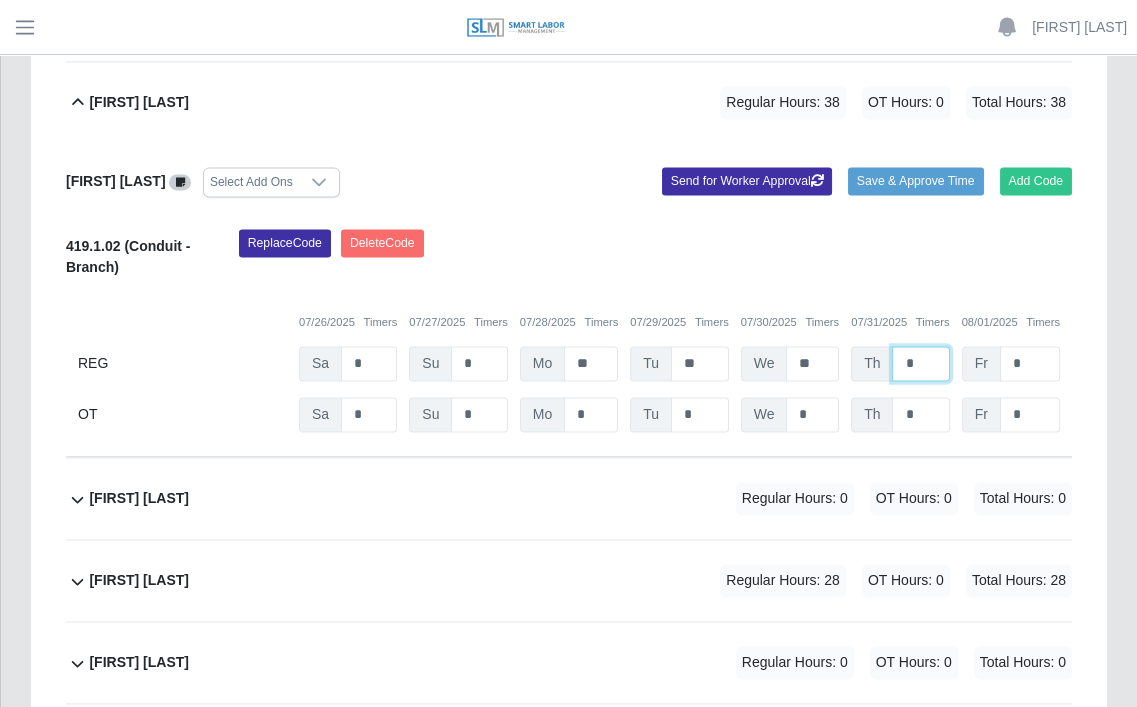 click on "*" at bounding box center (920, 363) 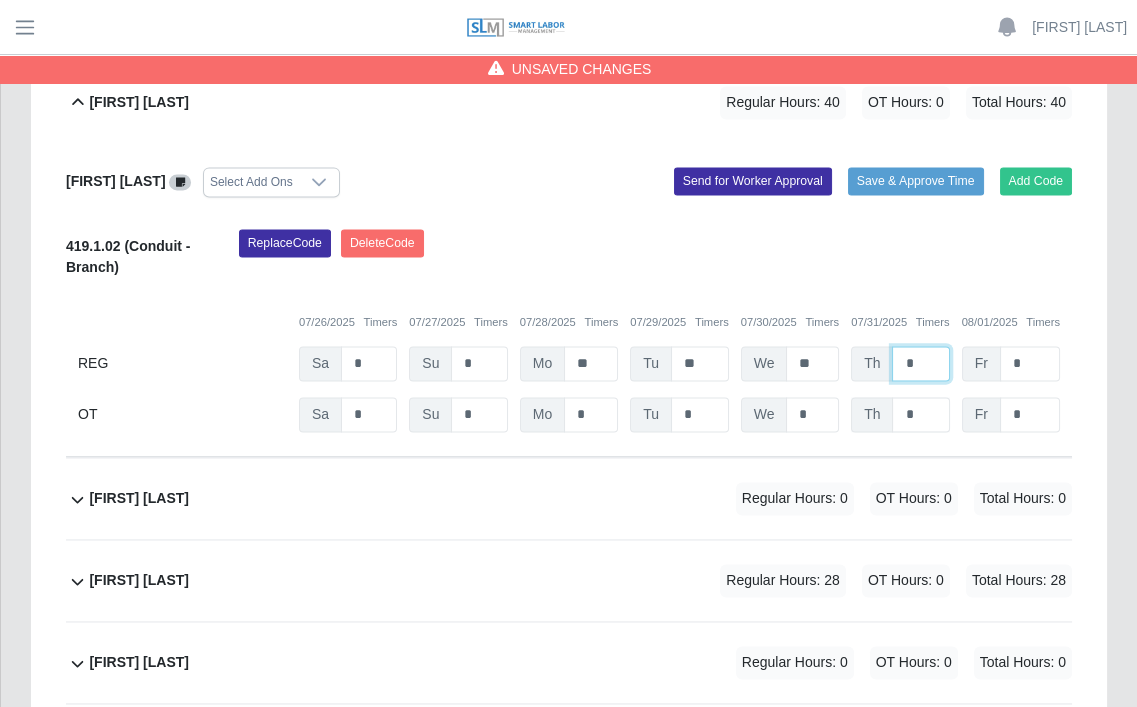 type on "*" 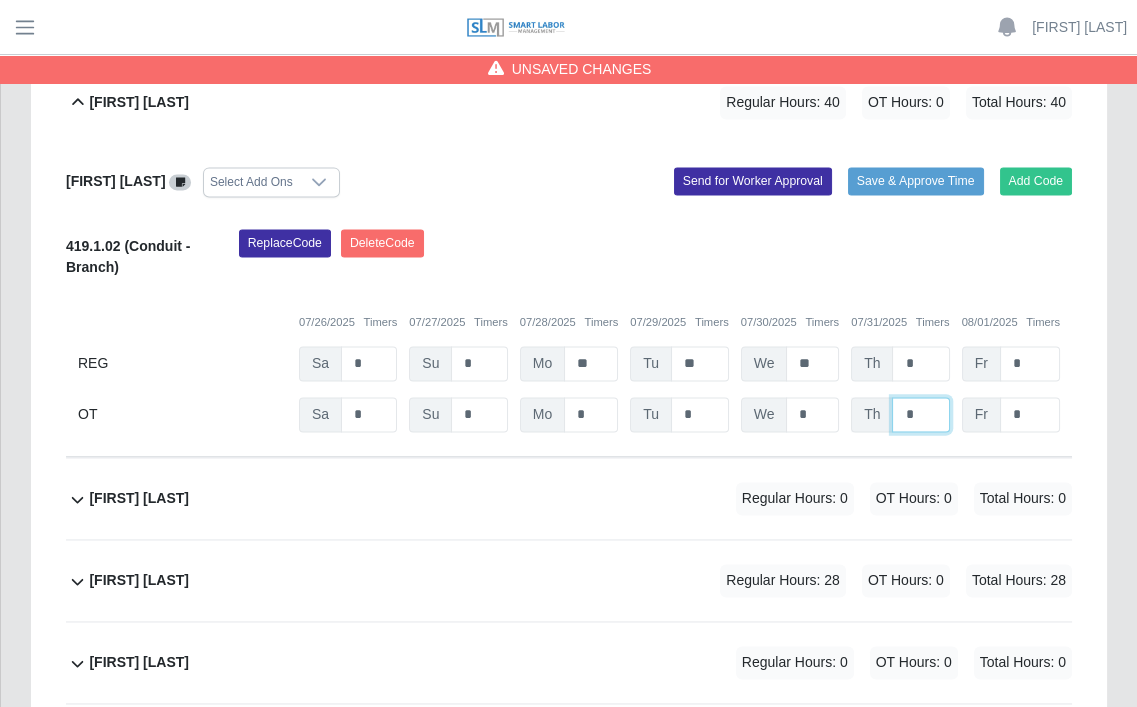 click on "*" at bounding box center (0, 0) 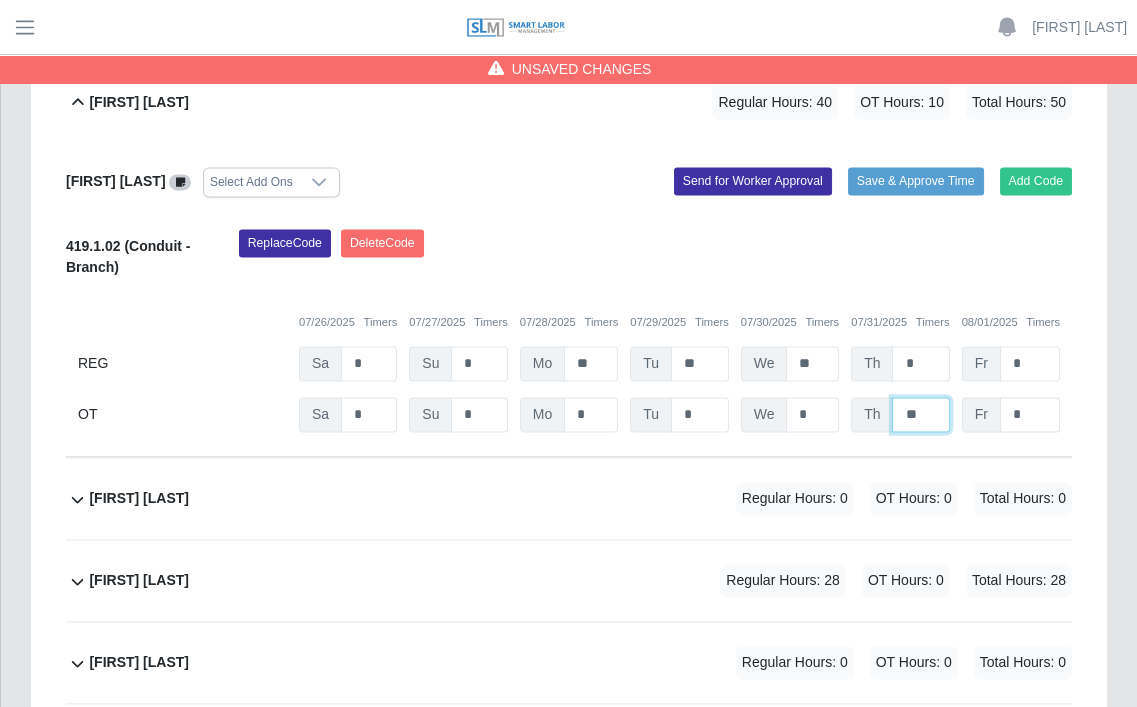 type on "**" 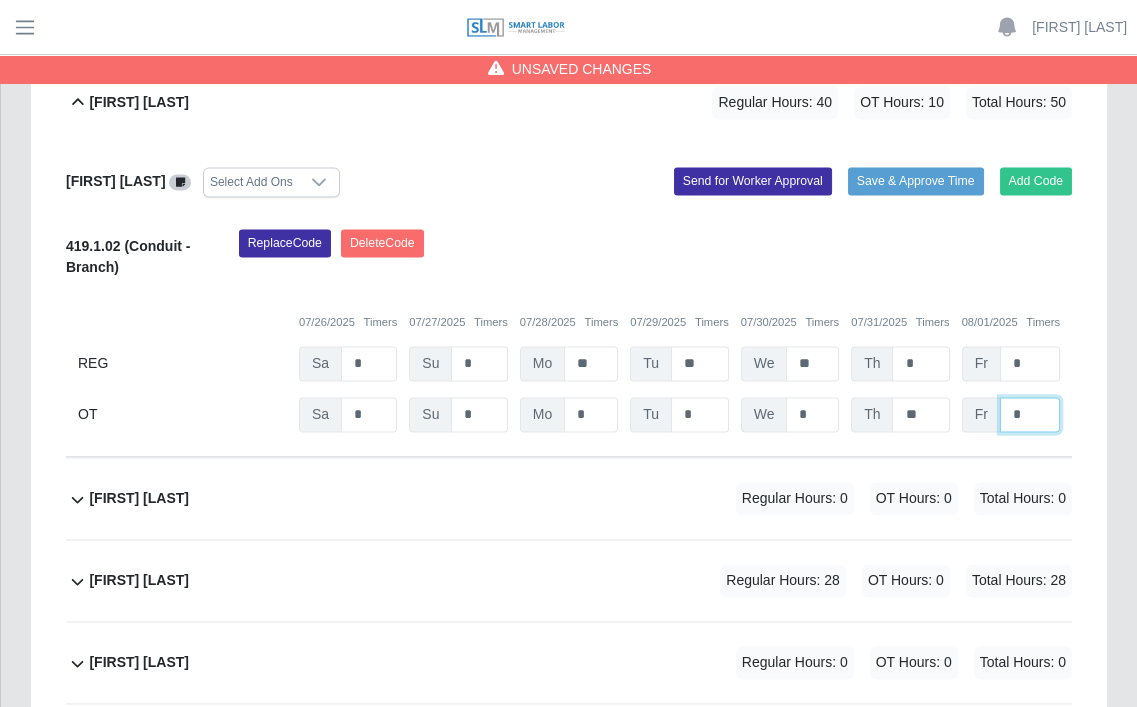 click on "*" at bounding box center (0, 0) 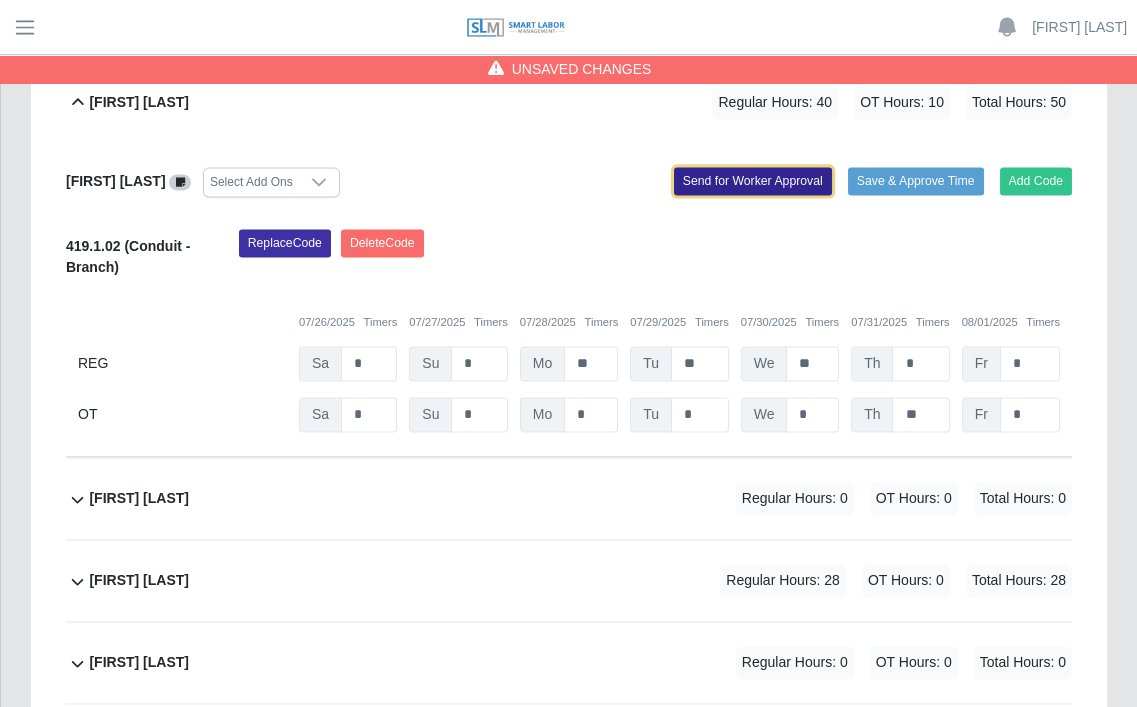 click on "Send for Worker Approval" 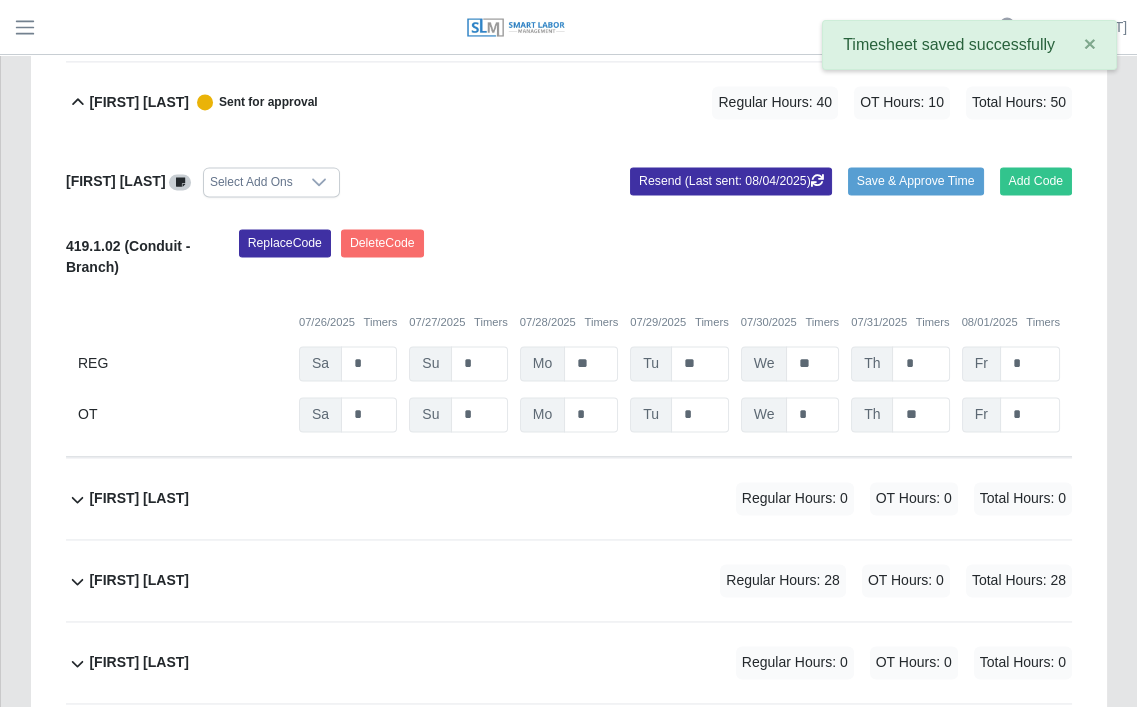 click on "[FIRST] [LAST]" at bounding box center [139, 102] 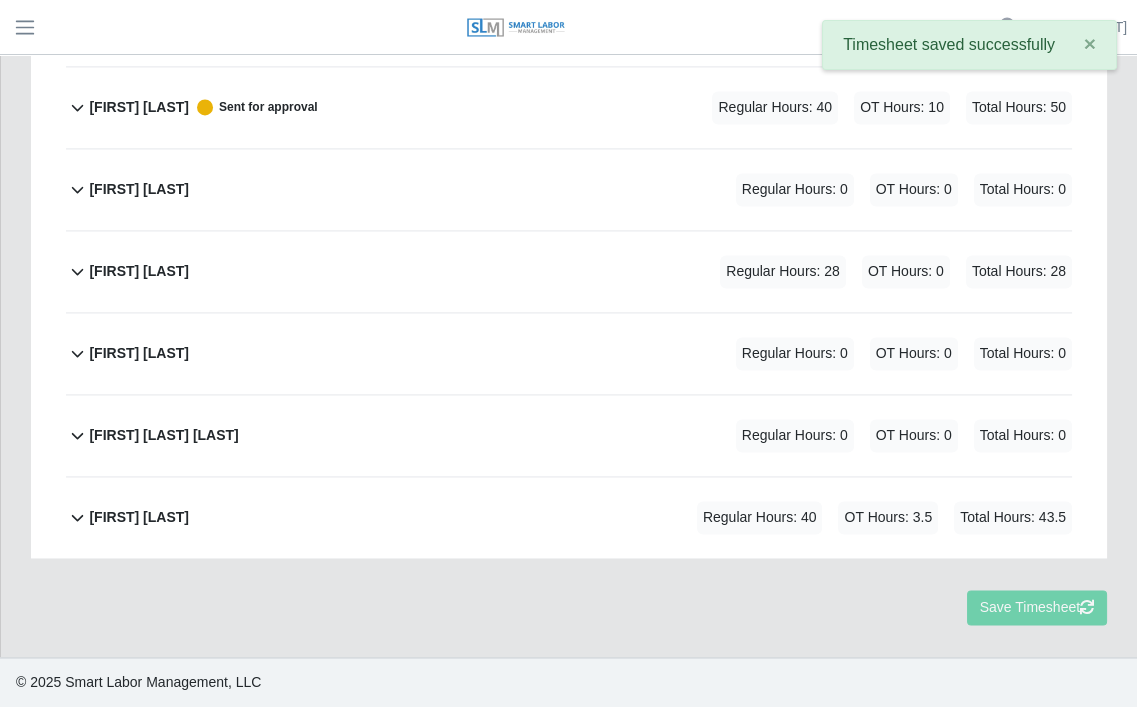 scroll, scrollTop: 3988, scrollLeft: 0, axis: vertical 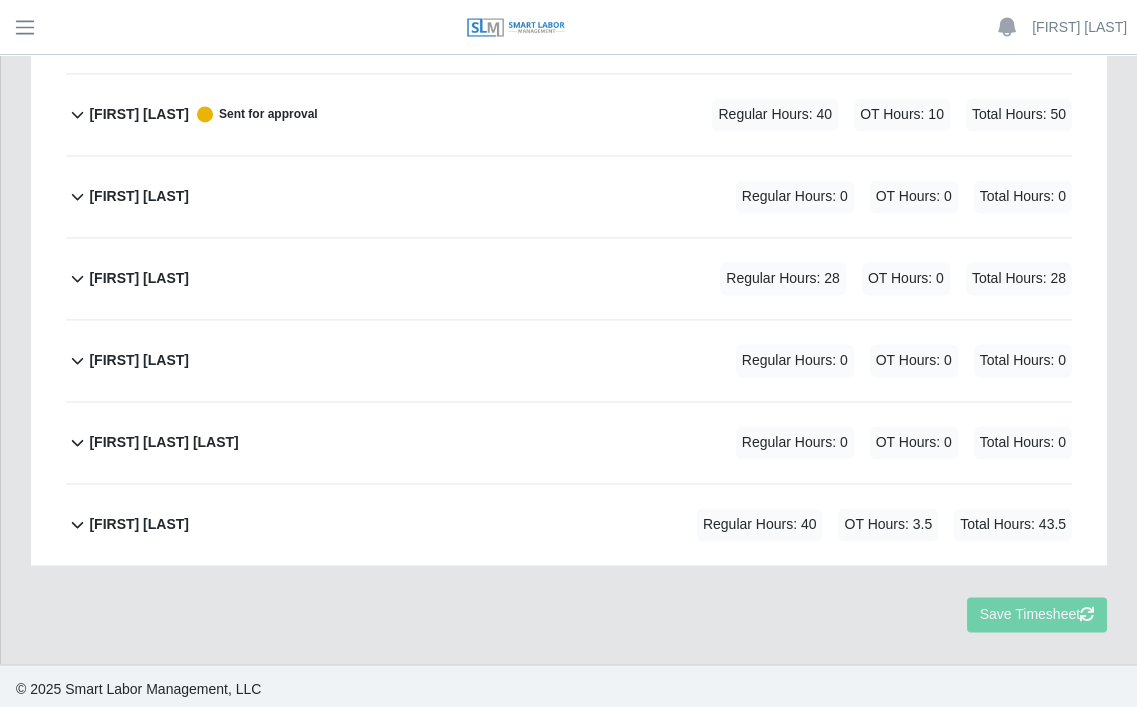click on "[FIRST] [LAST]" at bounding box center [139, 278] 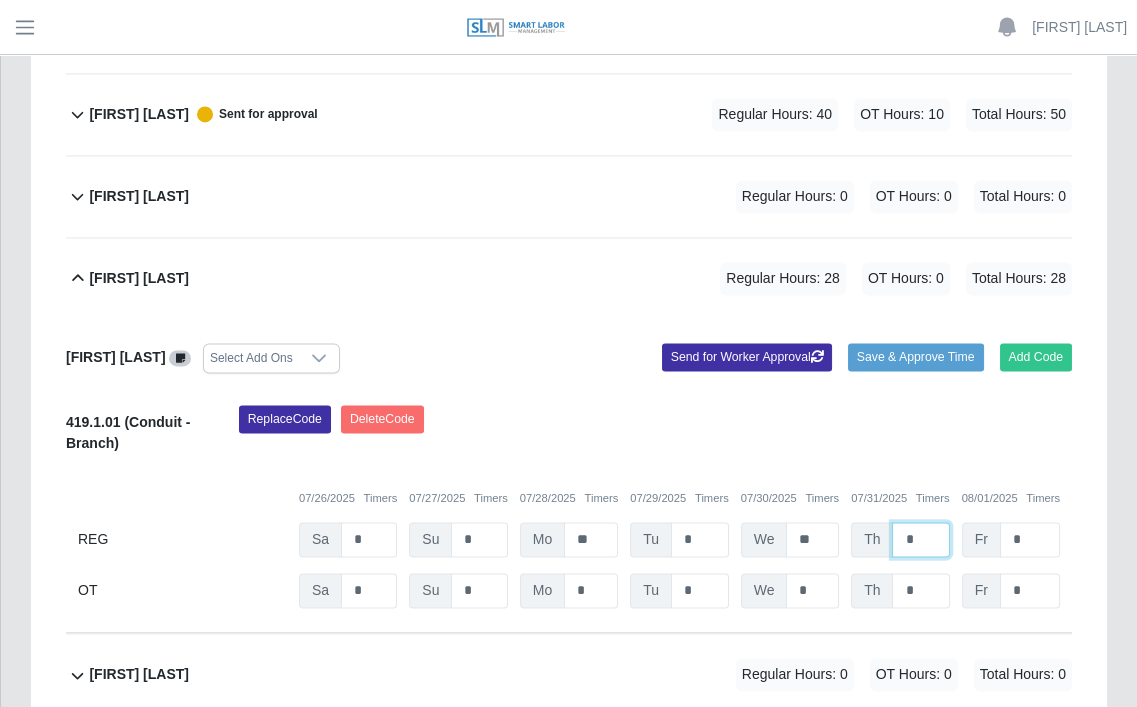 click on "*" at bounding box center [920, 539] 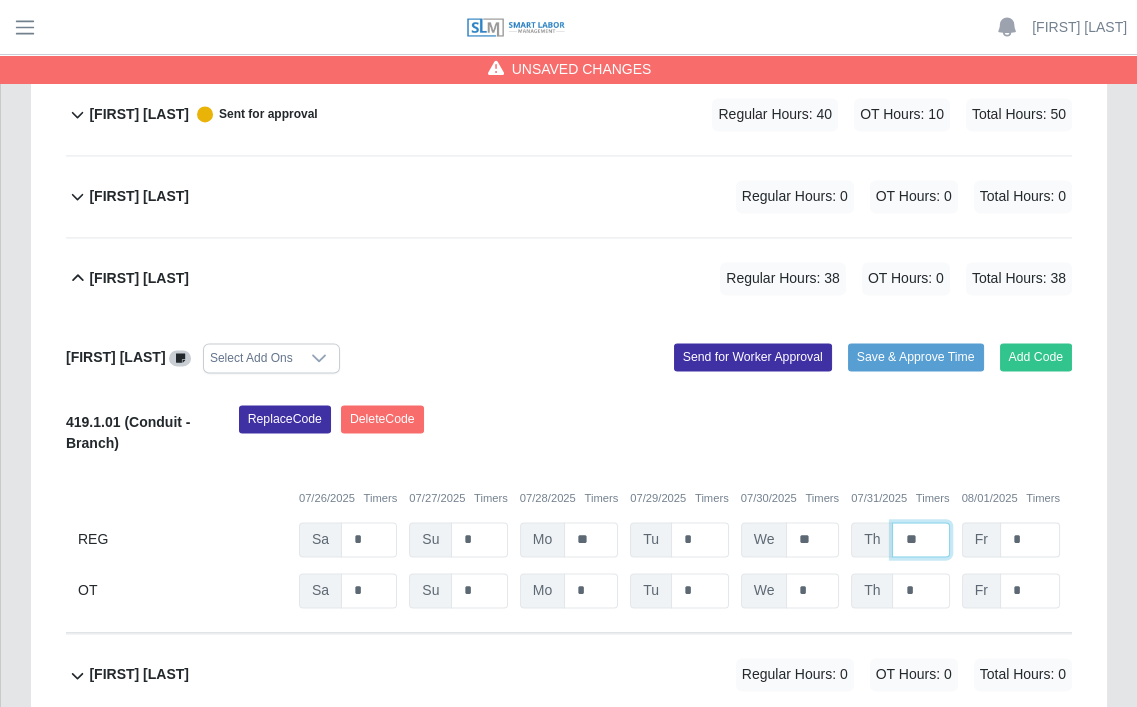 type on "**" 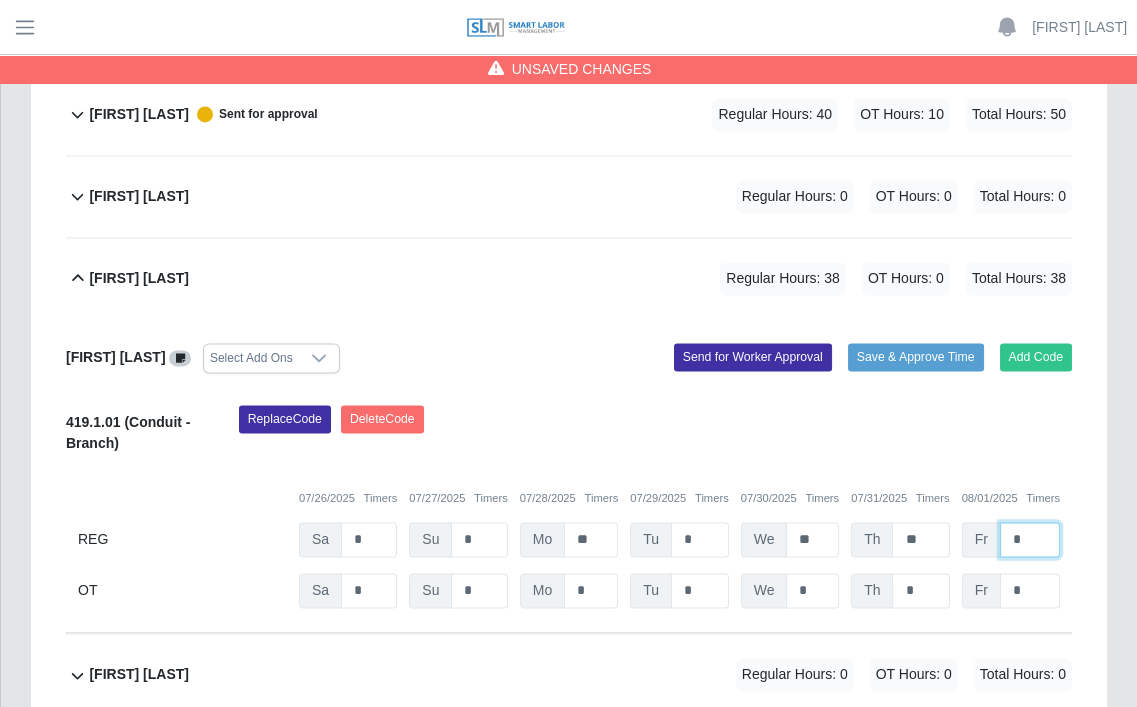 click on "*" at bounding box center [1030, 539] 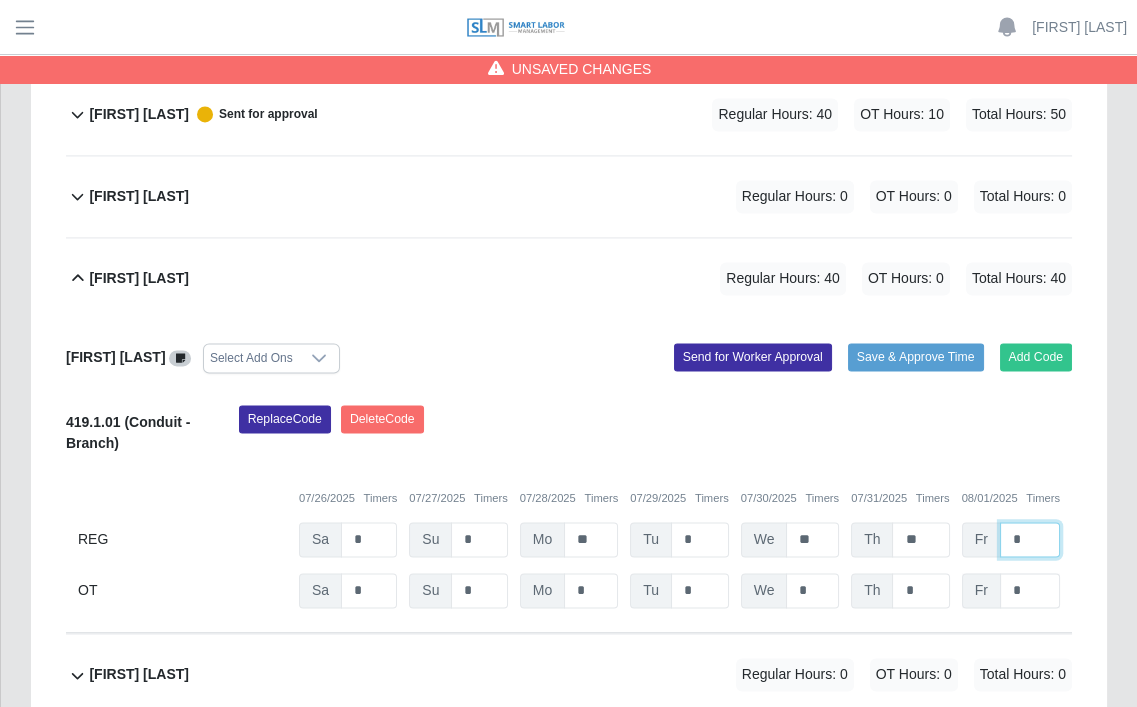 type on "*" 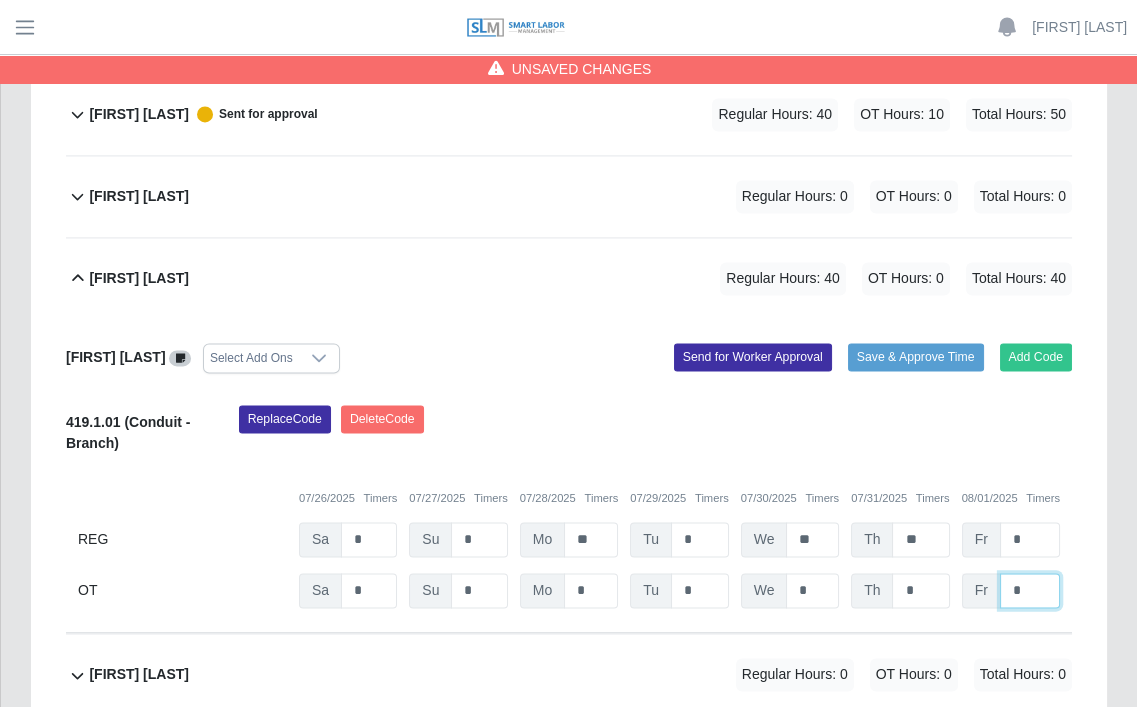 click on "*" at bounding box center [0, 0] 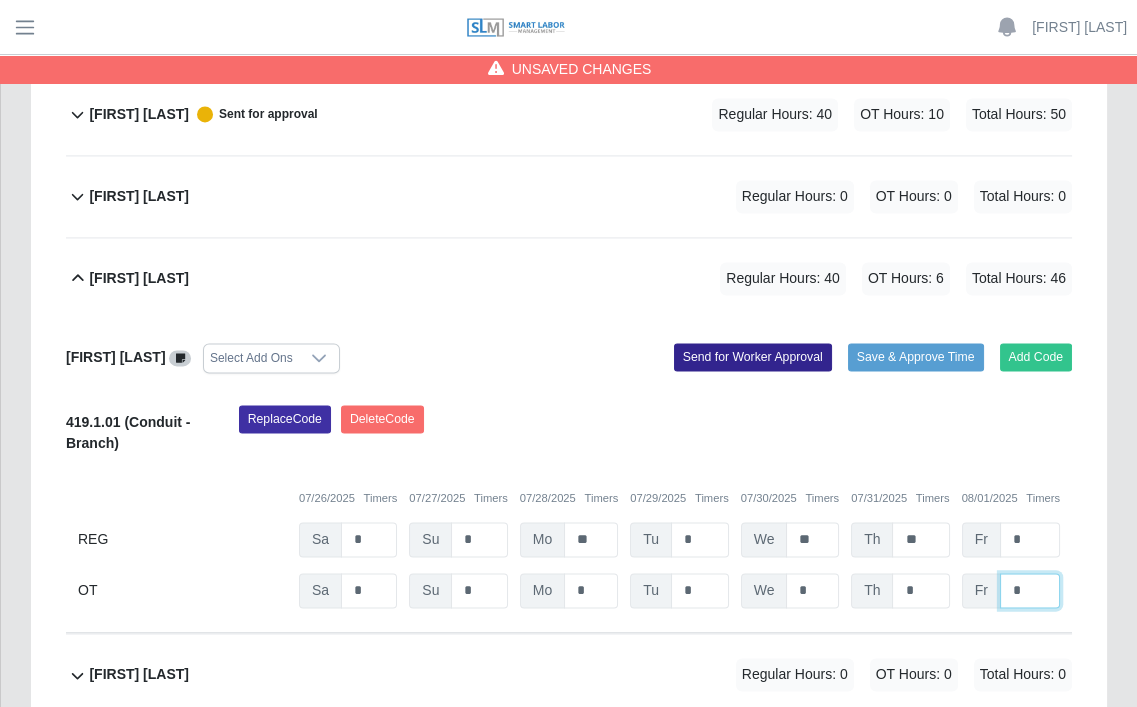 type on "*" 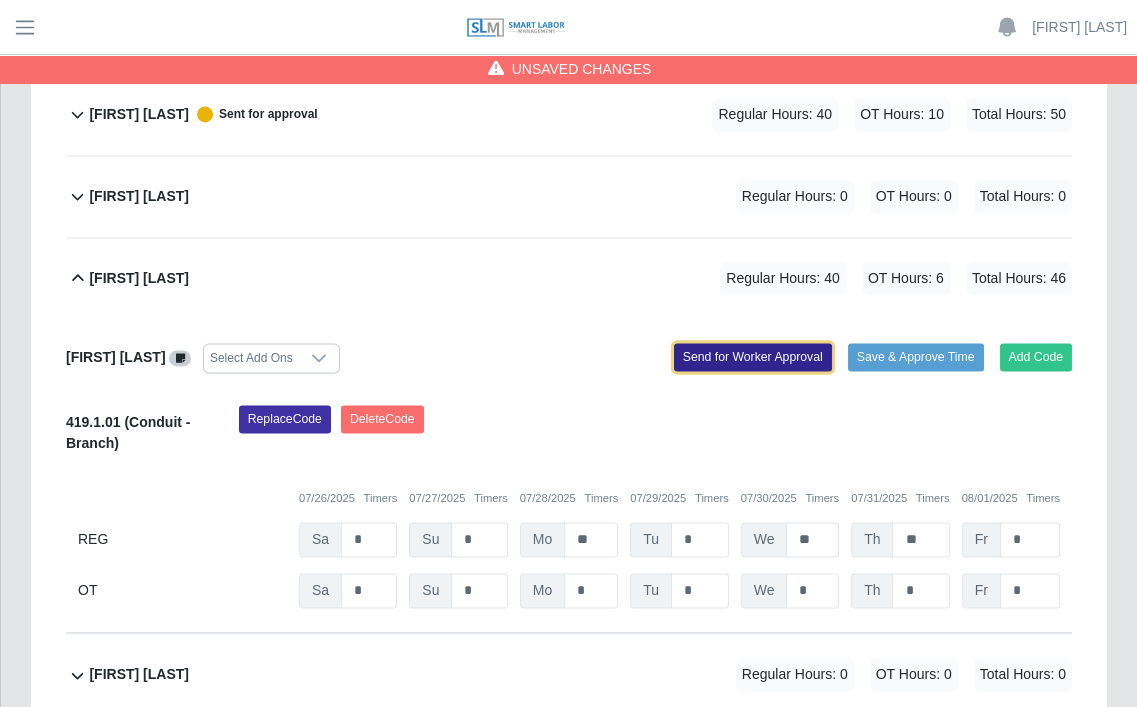 click on "Send for Worker Approval" 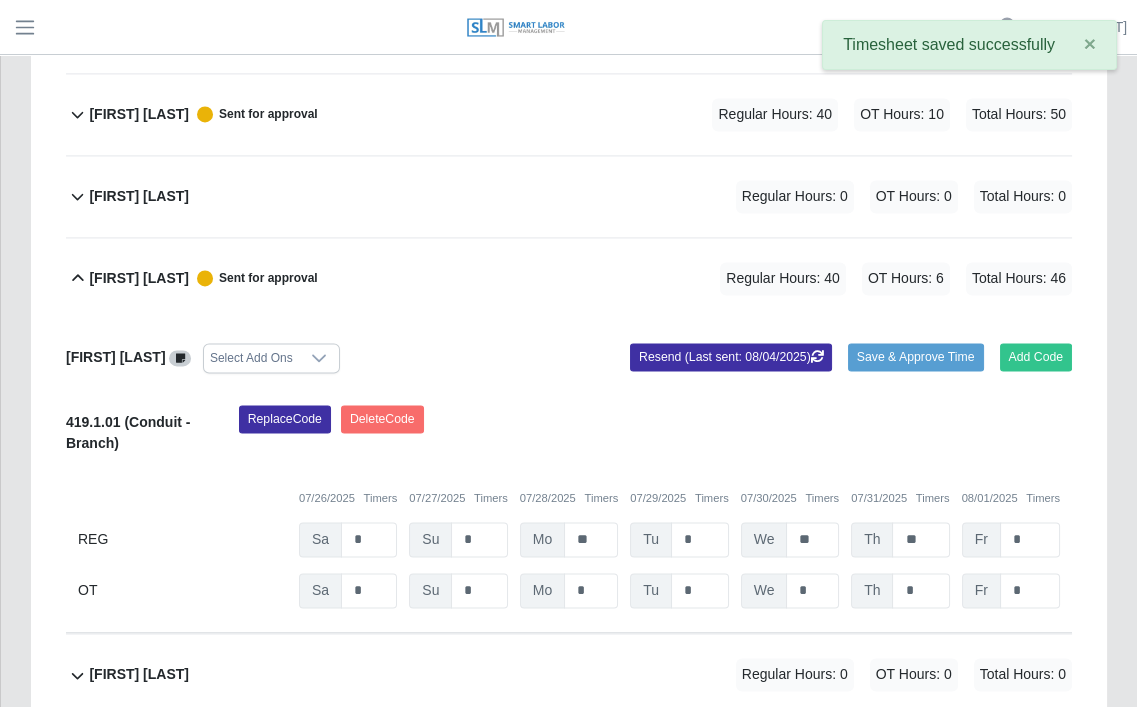 click on "[FIRST] [LAST]" at bounding box center (139, 278) 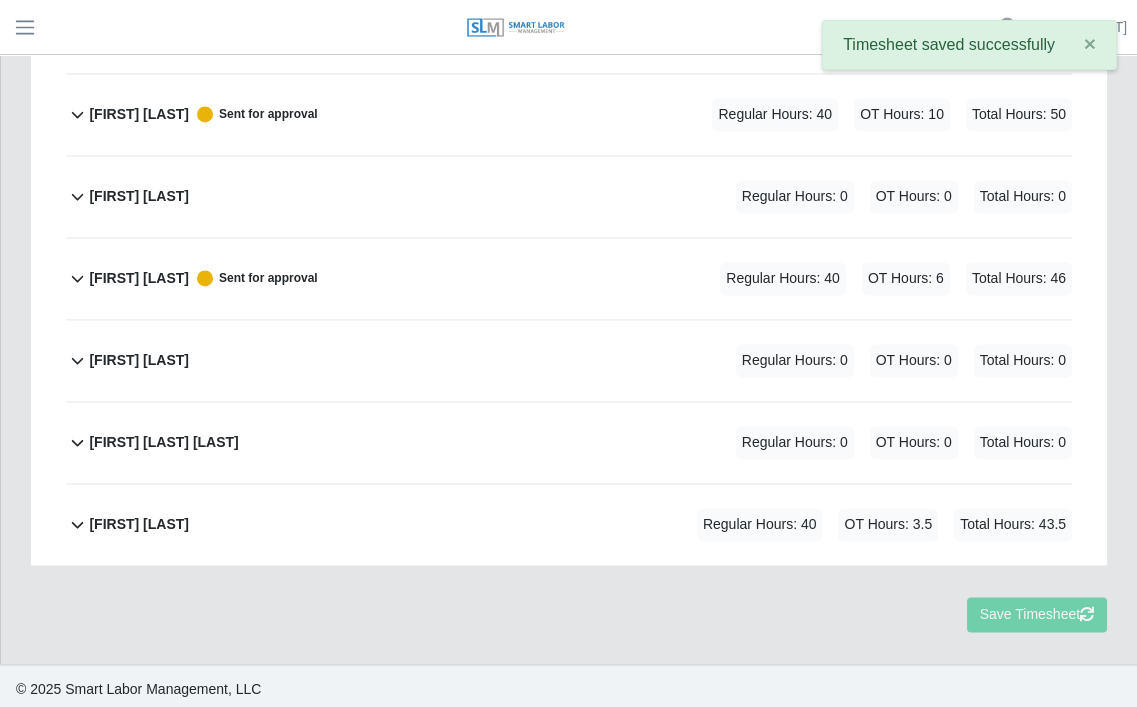 click on "[FIRST] [LAST]             Regular Hours: 40   OT Hours: 3.5   Total Hours: 43.5" 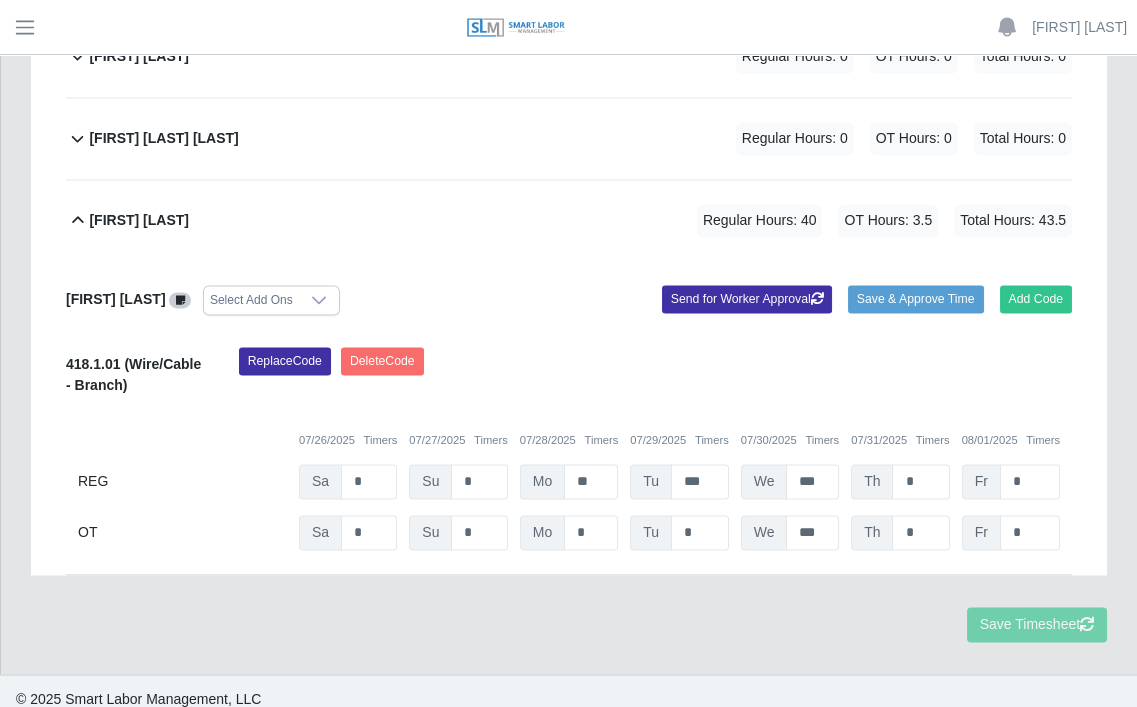 scroll, scrollTop: 4303, scrollLeft: 0, axis: vertical 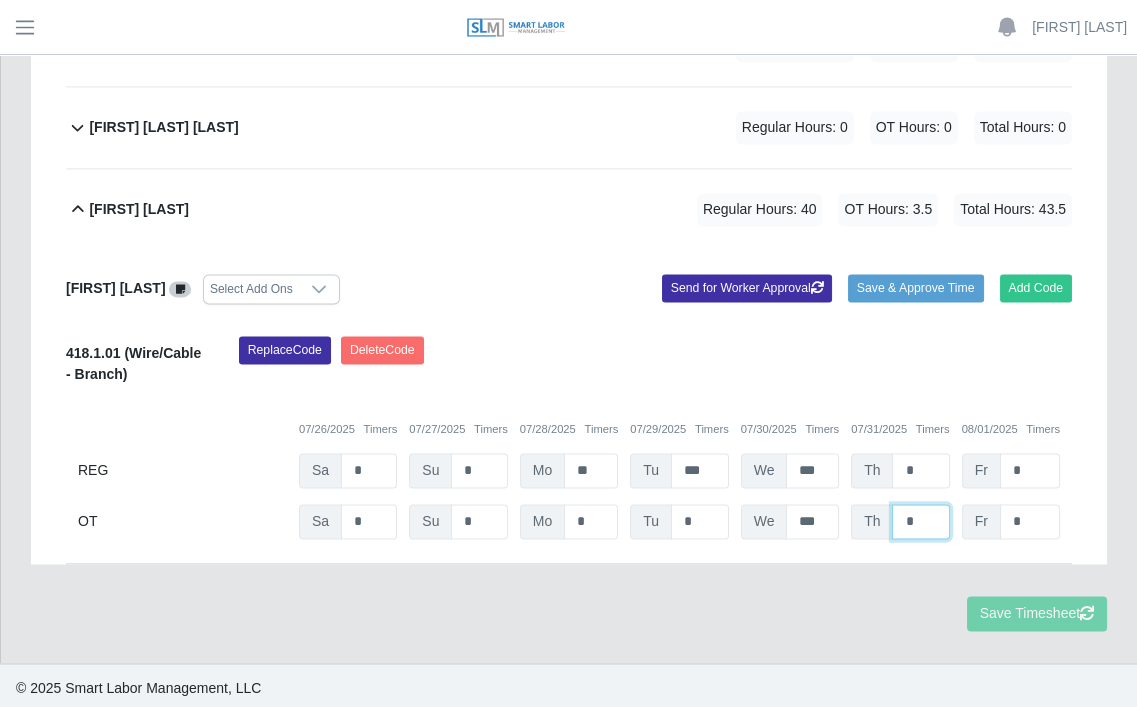 click on "*" at bounding box center [0, 0] 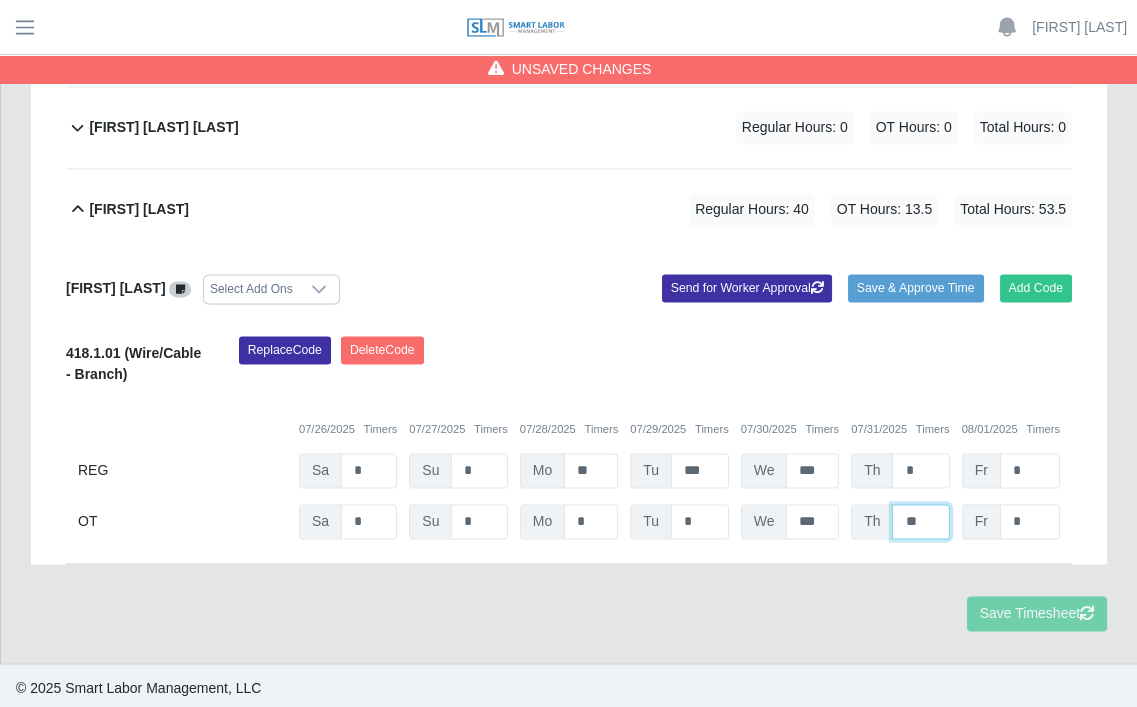 type on "**" 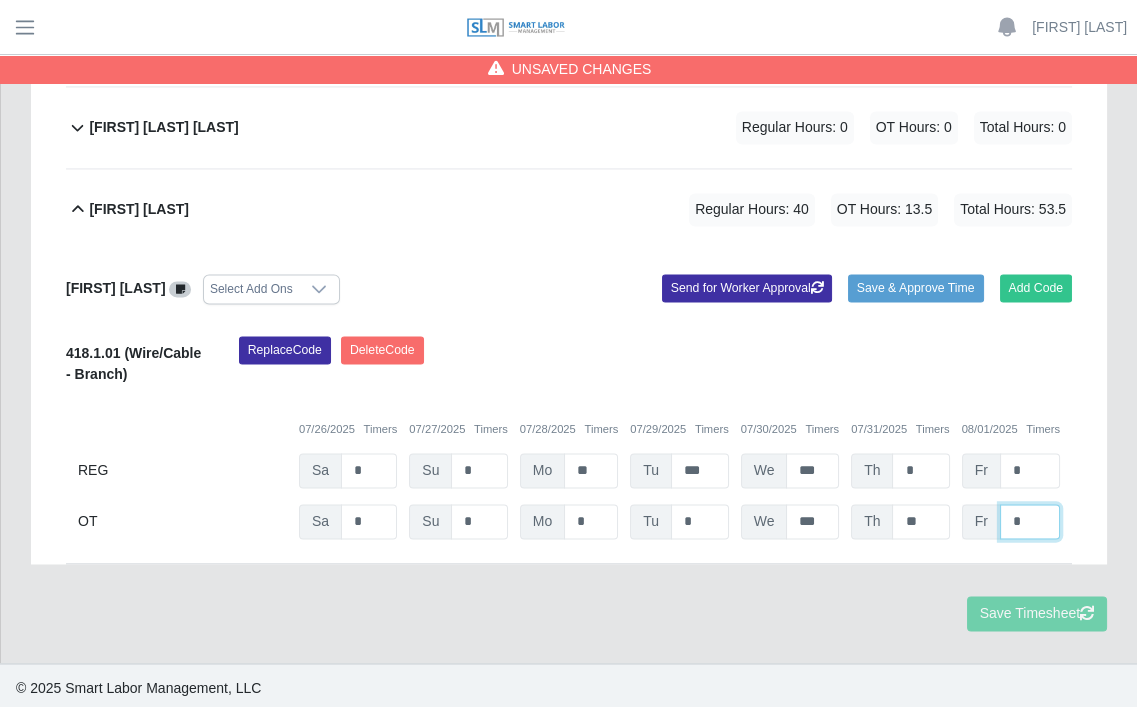 click on "*" at bounding box center [0, 0] 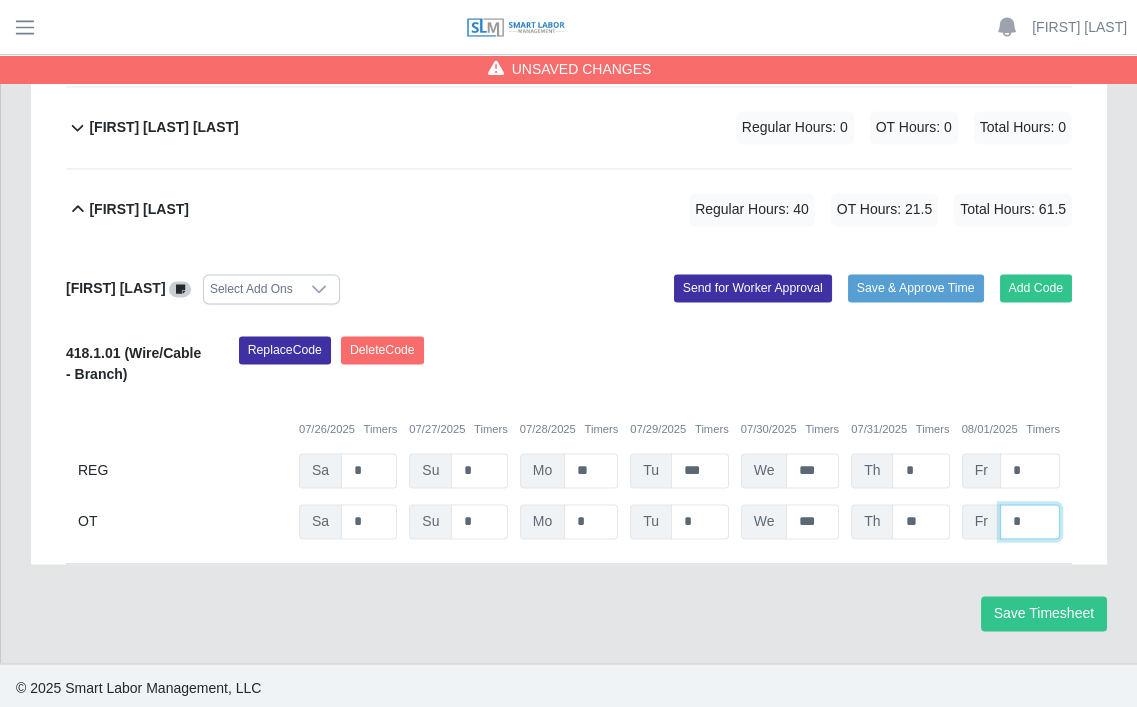 type on "*" 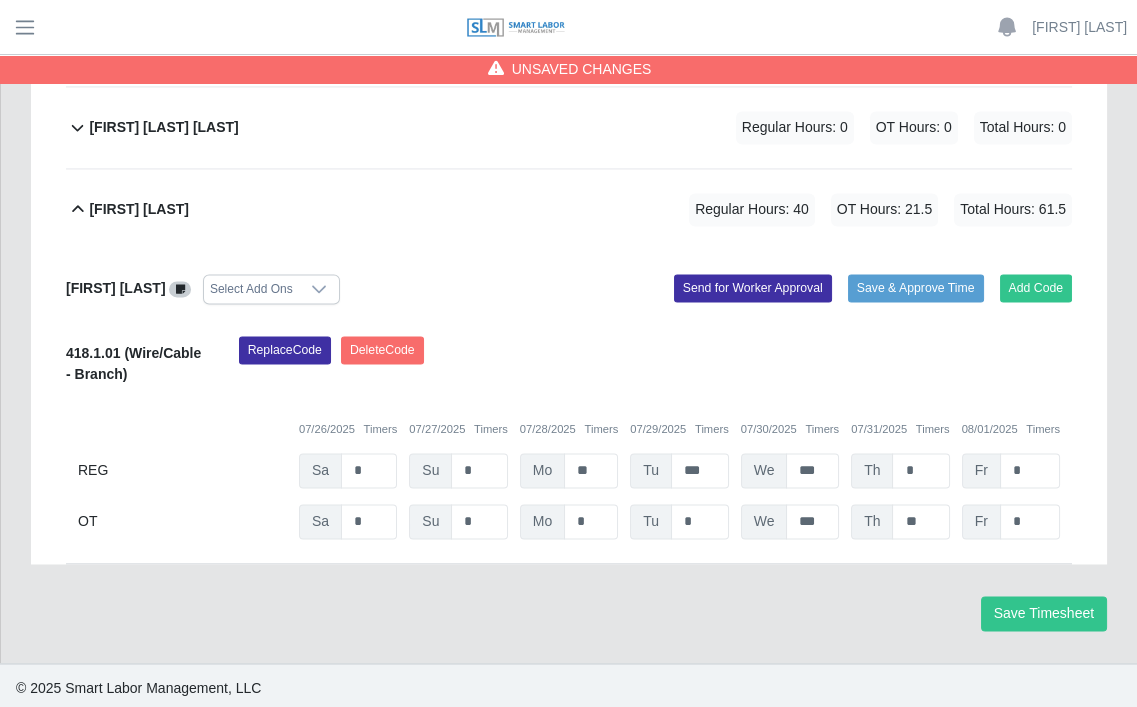 click on "[FIRST] [LAST]     Select Add Ons
Add Code
Save & Approve Time
Send for Worker Approval              418.1.01
(Wire/Cable - Branch)
Replace
Code
Delete
Code
07/26/2025
Timers    07/27/2025
Timers    07/28/2025
Timers    07/29/2025
Timers    07/30/2025
Timers    07/31/2025
Timers    08/01/2025
Timers
REG
Sa   *   Su   *   Mo   **   Tu   ***   We   ***   Th   *   Fr   *
OT
Sa   * Su   * Mo   * Tu   * We   *** Th   ** Fr   *" 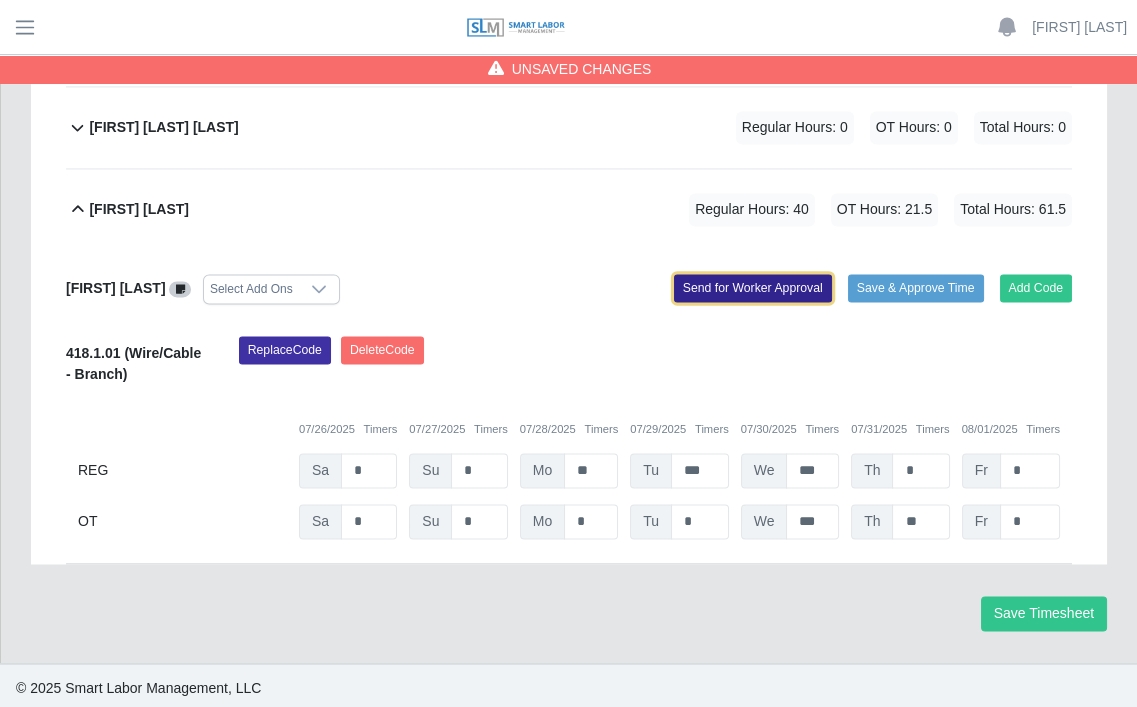 click on "Send for Worker Approval" 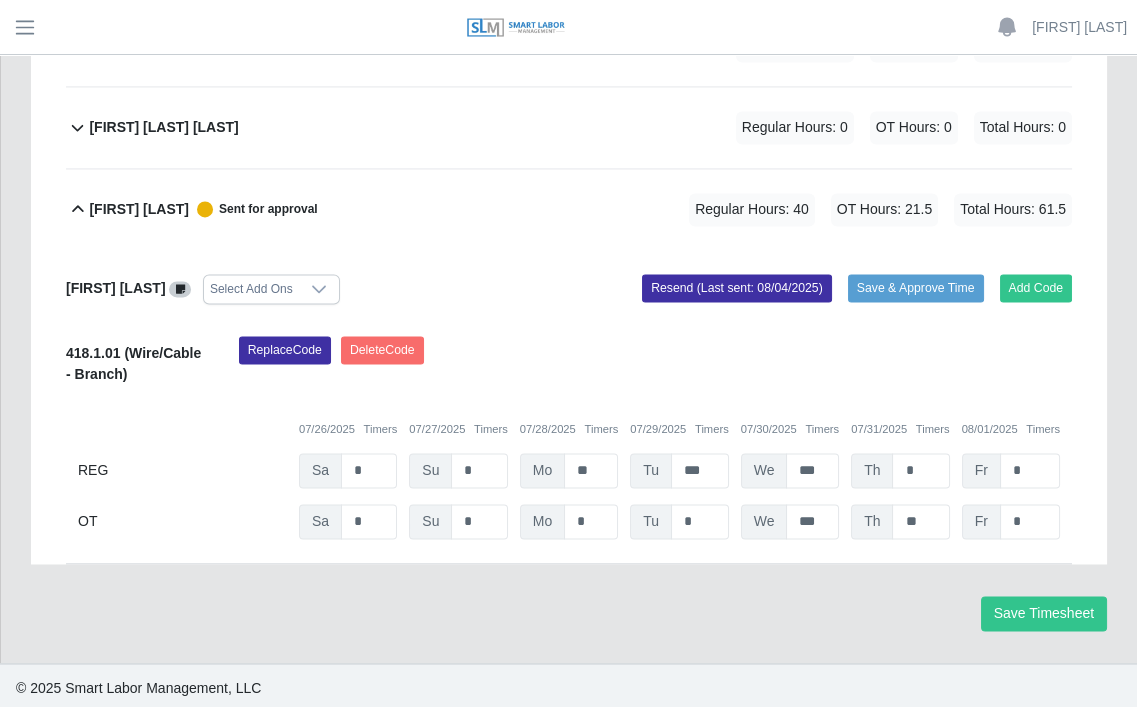 click on "[FIRST] [LAST]" at bounding box center (139, 209) 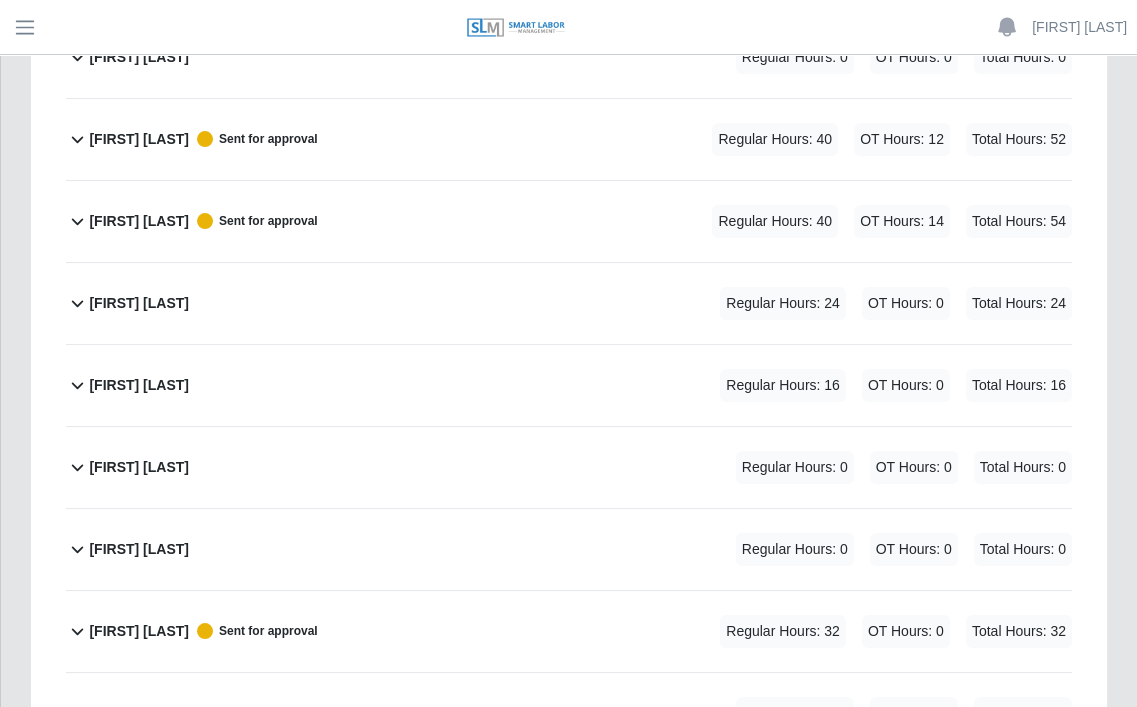 scroll, scrollTop: 533, scrollLeft: 0, axis: vertical 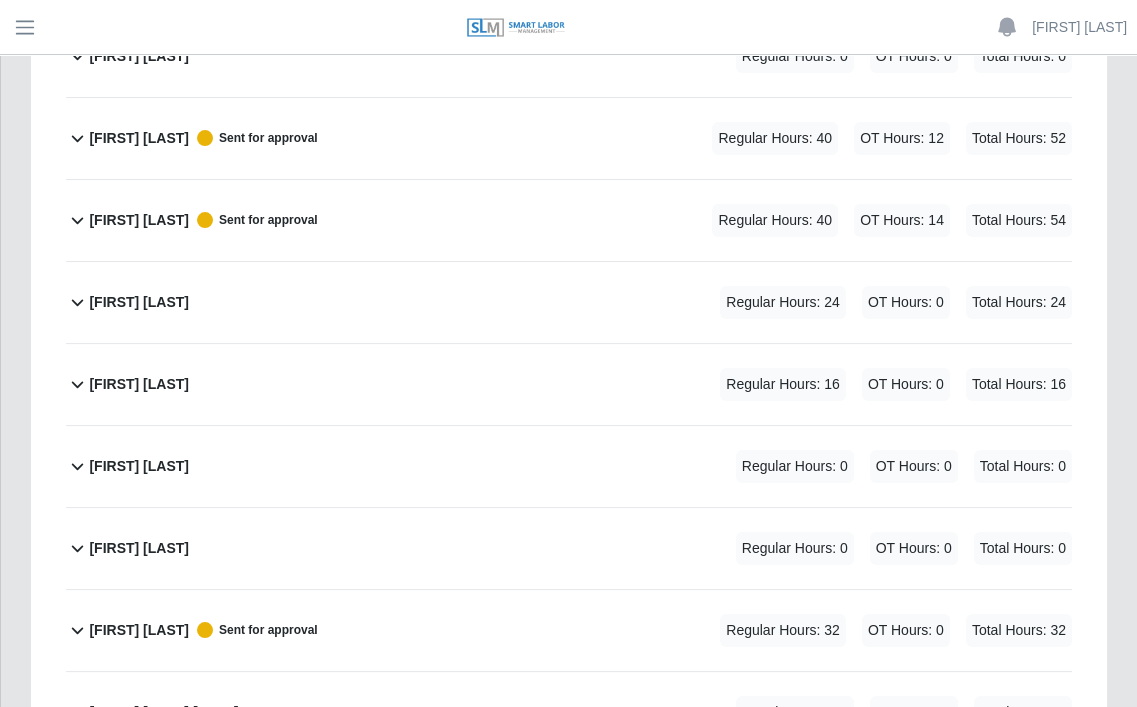 click on "[FIRST] [LAST]             Regular Hours: 24   OT Hours: 0   Total Hours: 24" 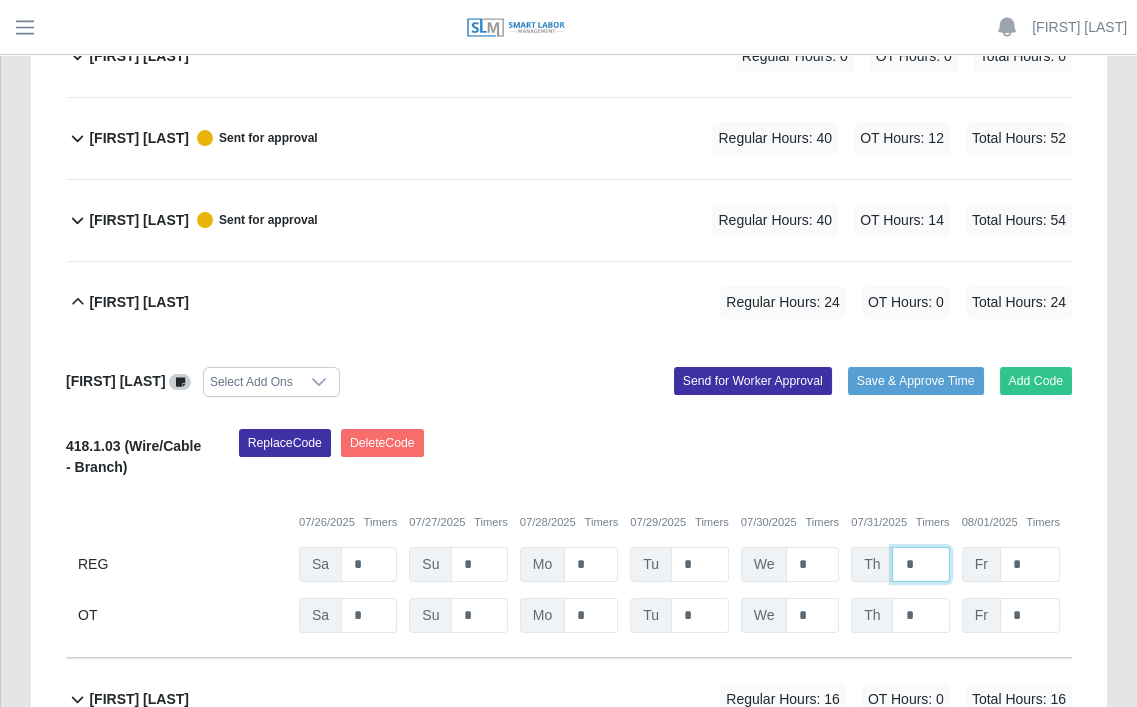 click on "*" at bounding box center [920, 564] 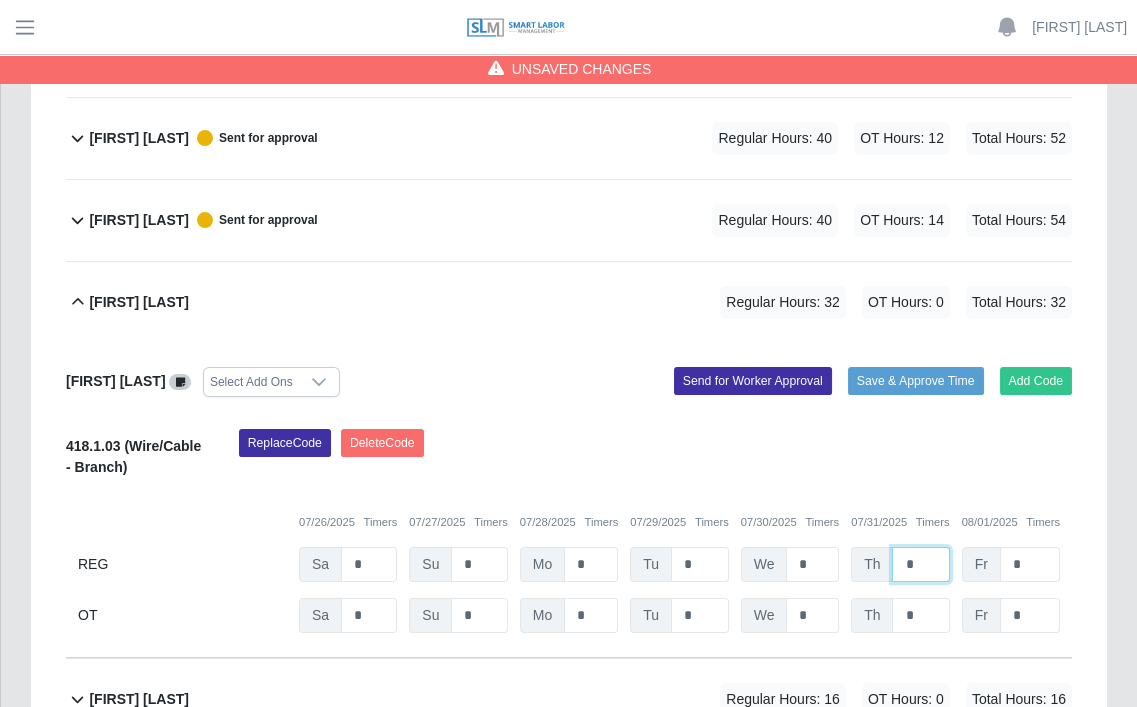 type on "*" 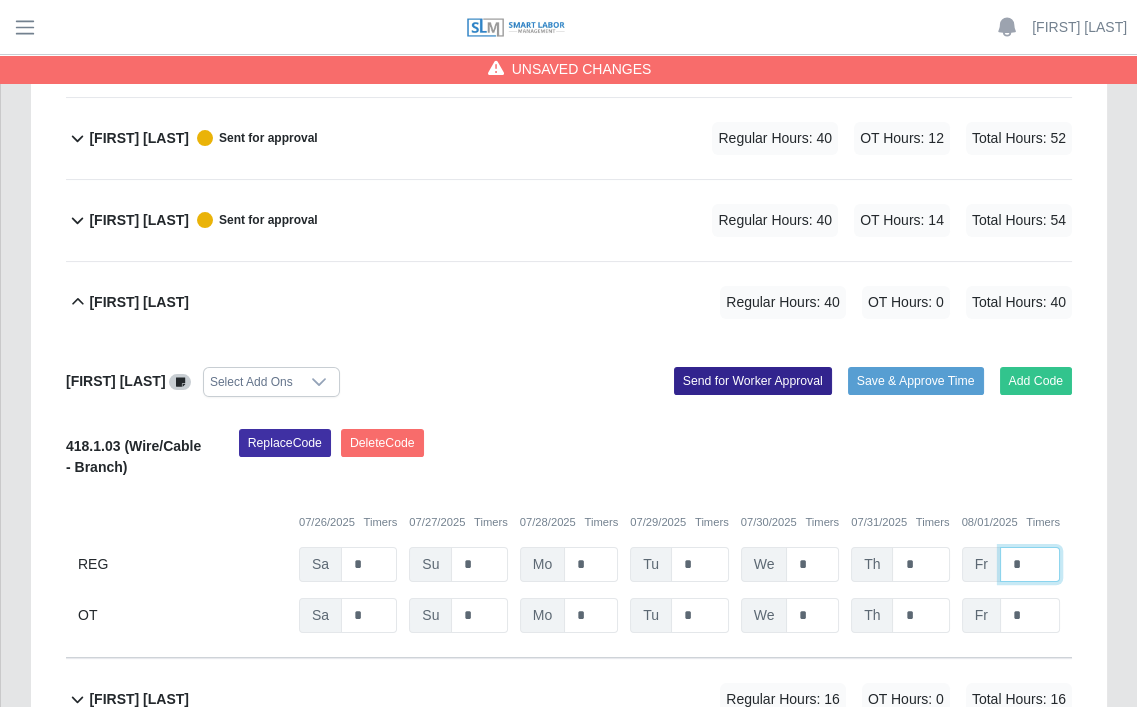type on "*" 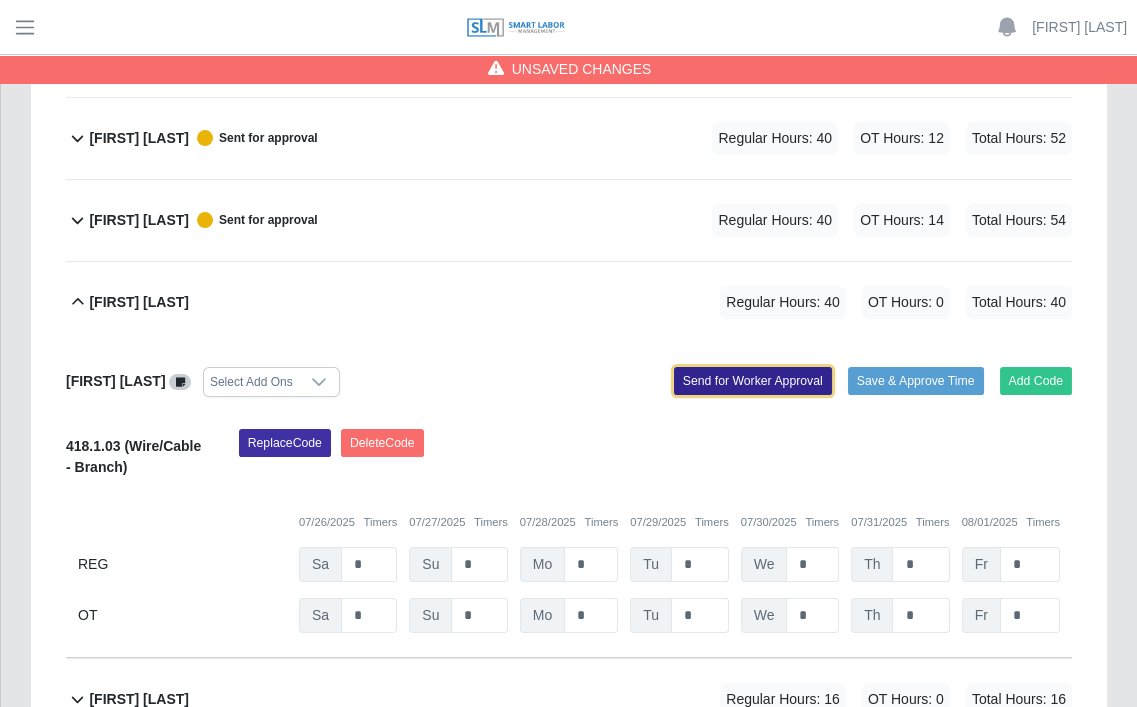 click on "Send for Worker Approval" 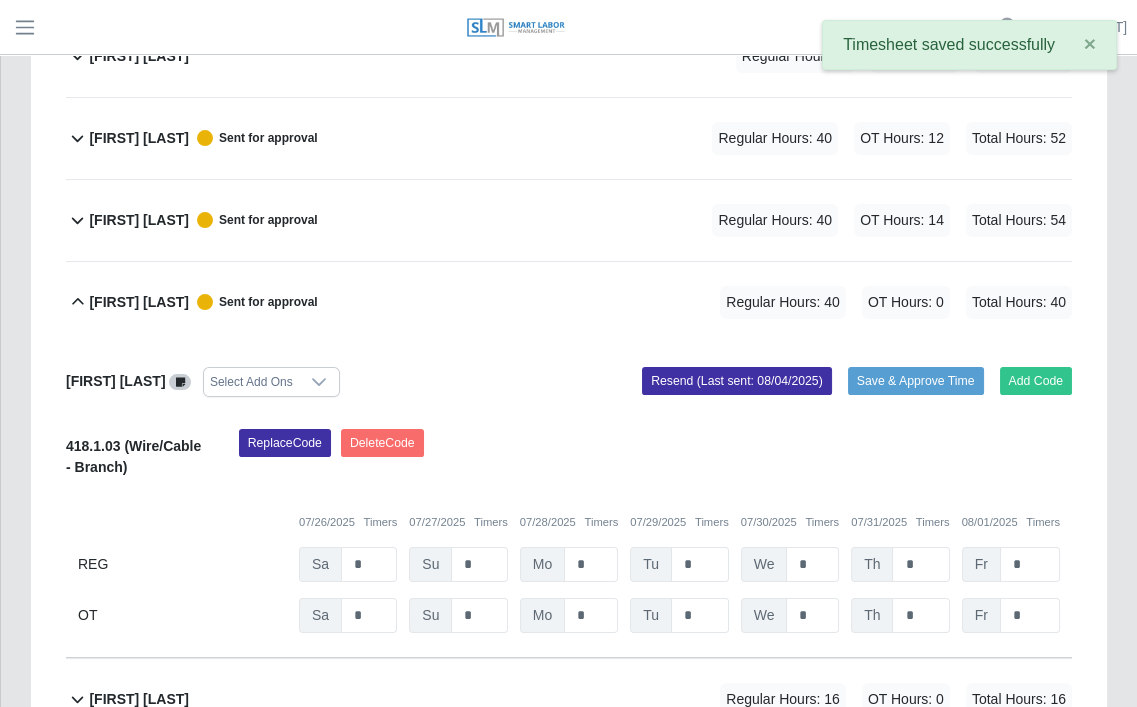 click on "[FIRST] [LAST]" at bounding box center [139, 302] 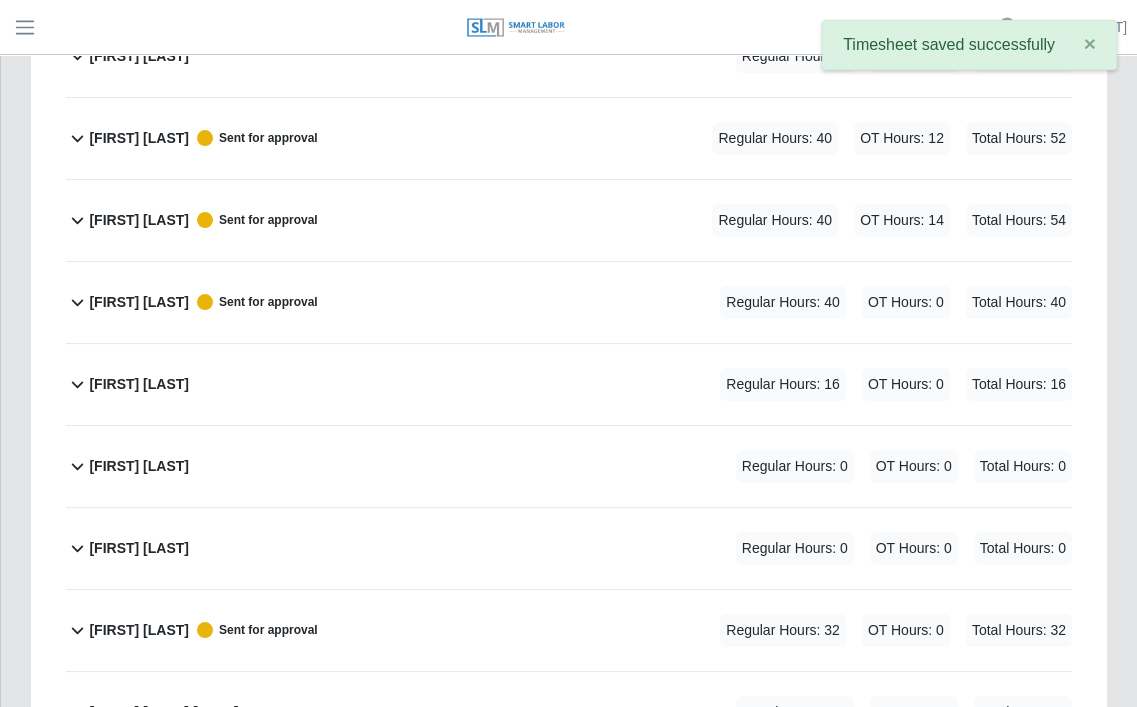click on "[FIRST] [LAST]             Regular Hours: 16   OT Hours: 0   Total Hours: 16" 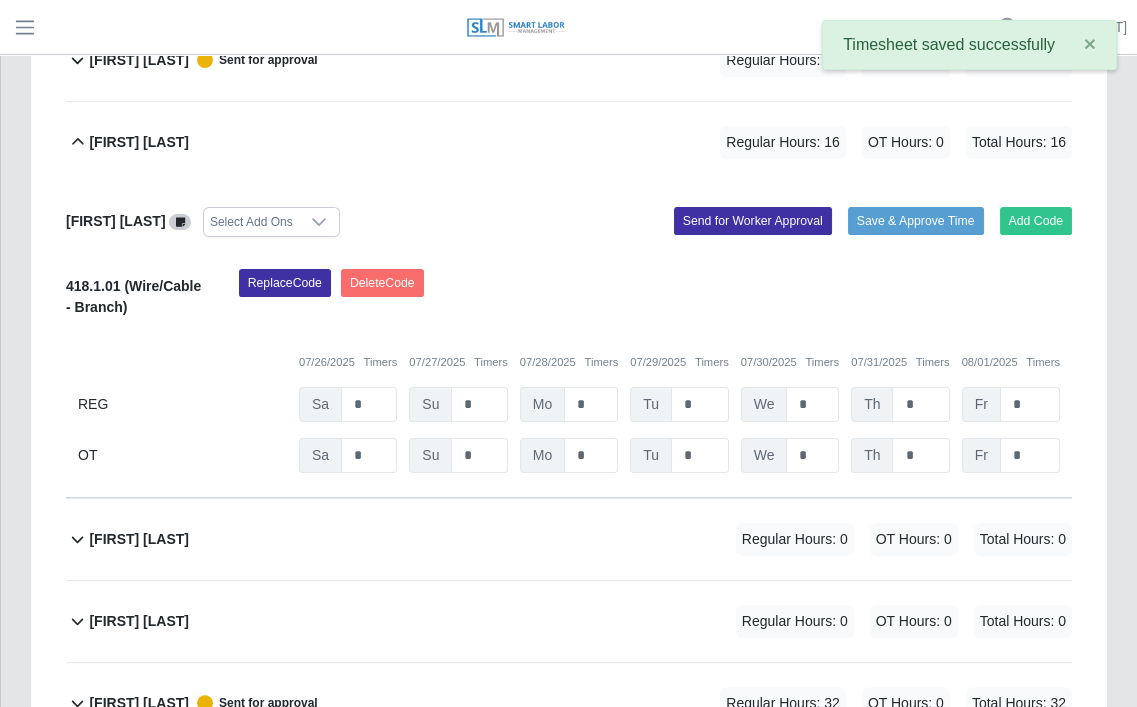 scroll, scrollTop: 800, scrollLeft: 0, axis: vertical 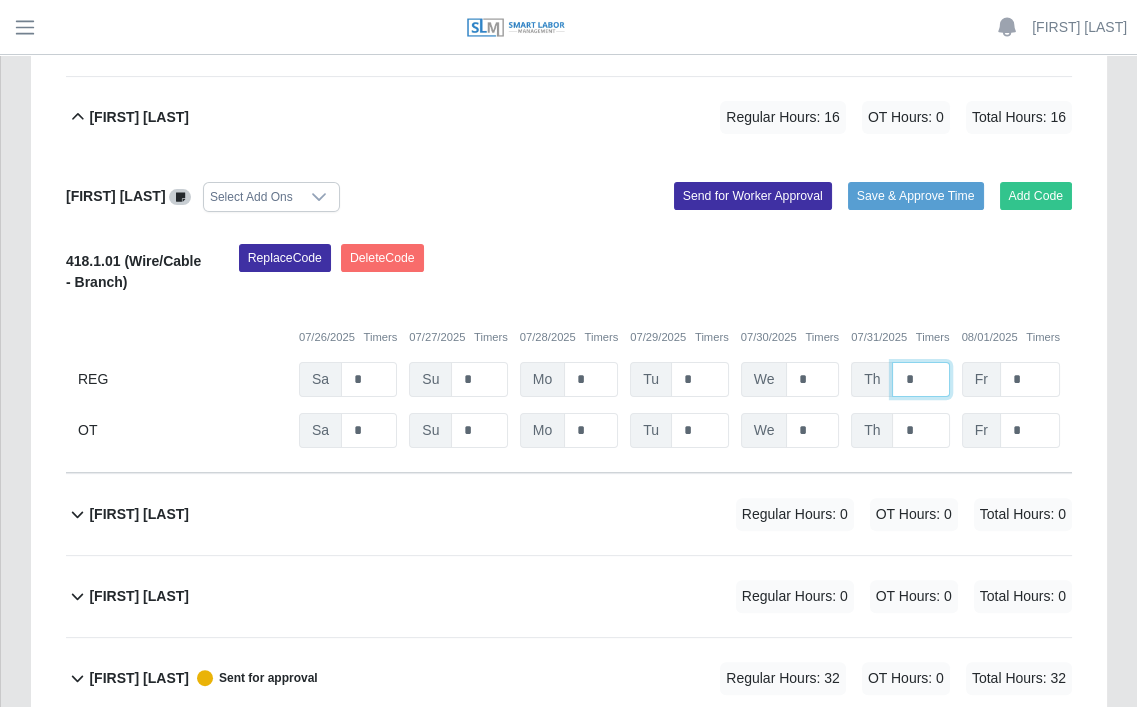 click on "*" at bounding box center [920, 379] 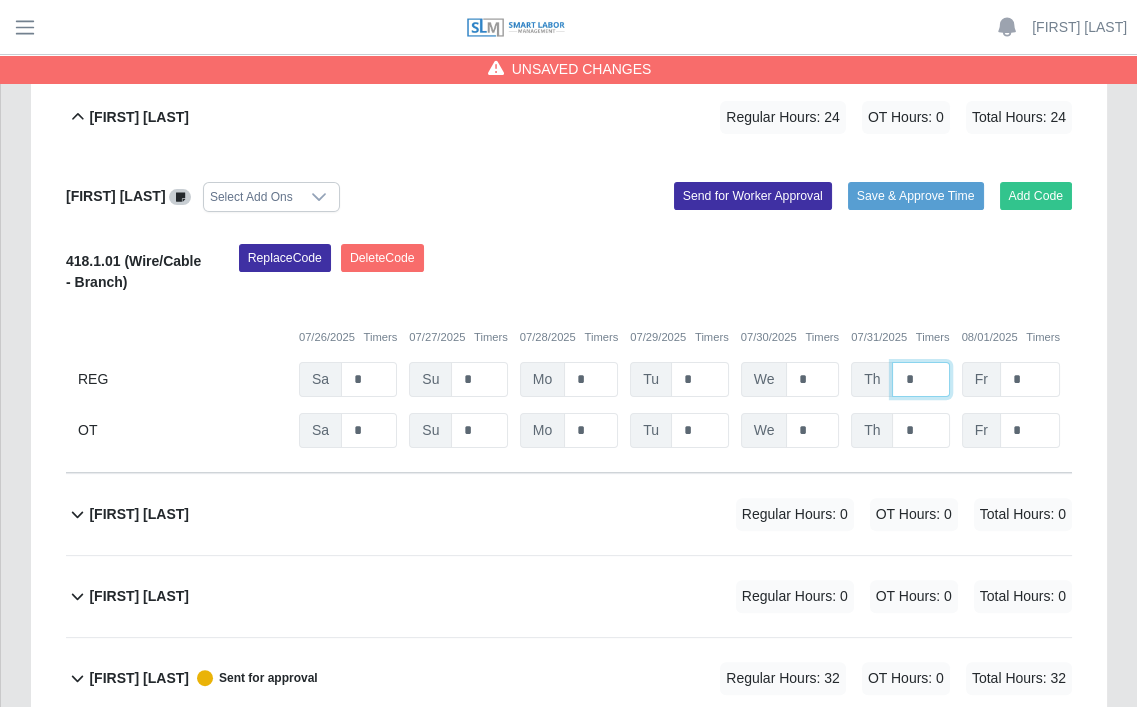 type on "*" 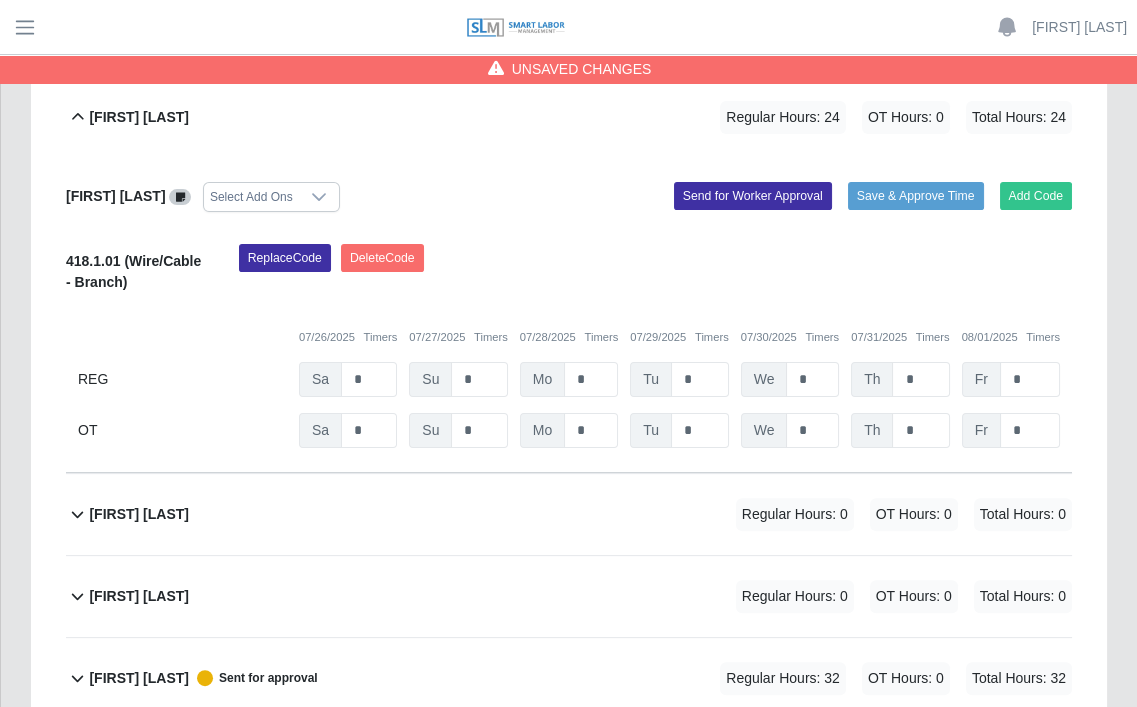 click on "Replace
Code
Delete
Code" at bounding box center (655, 274) 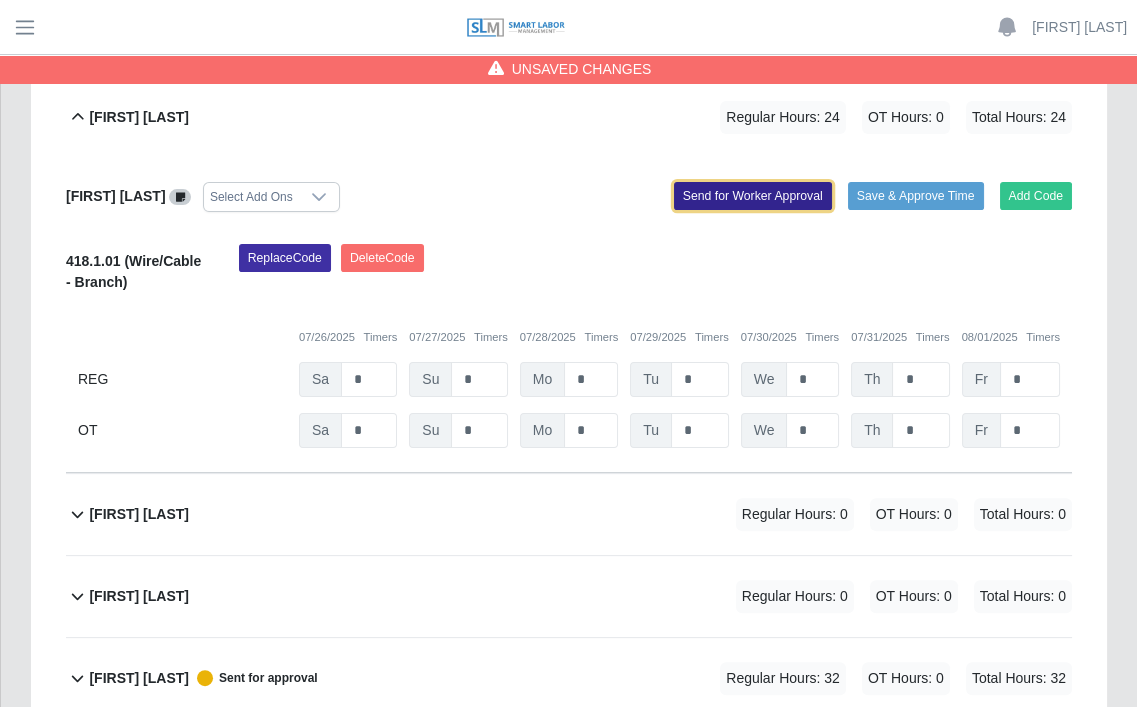 click on "Send for Worker Approval" 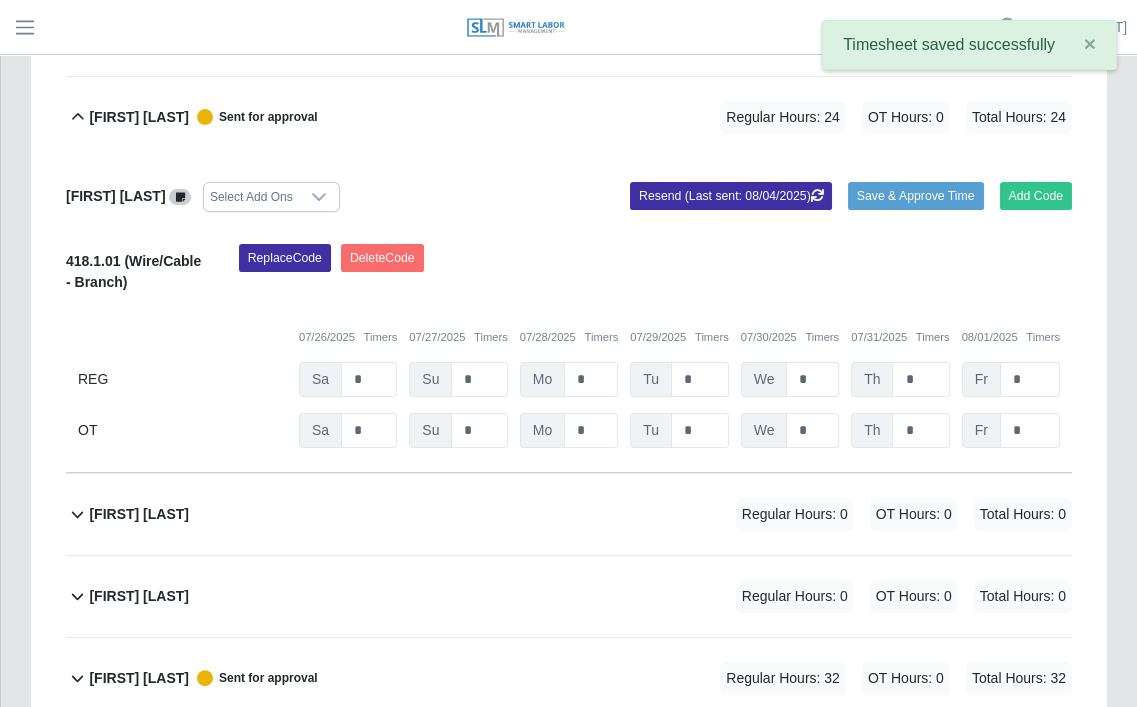 click on "[FIRST] [LAST]" at bounding box center [139, 117] 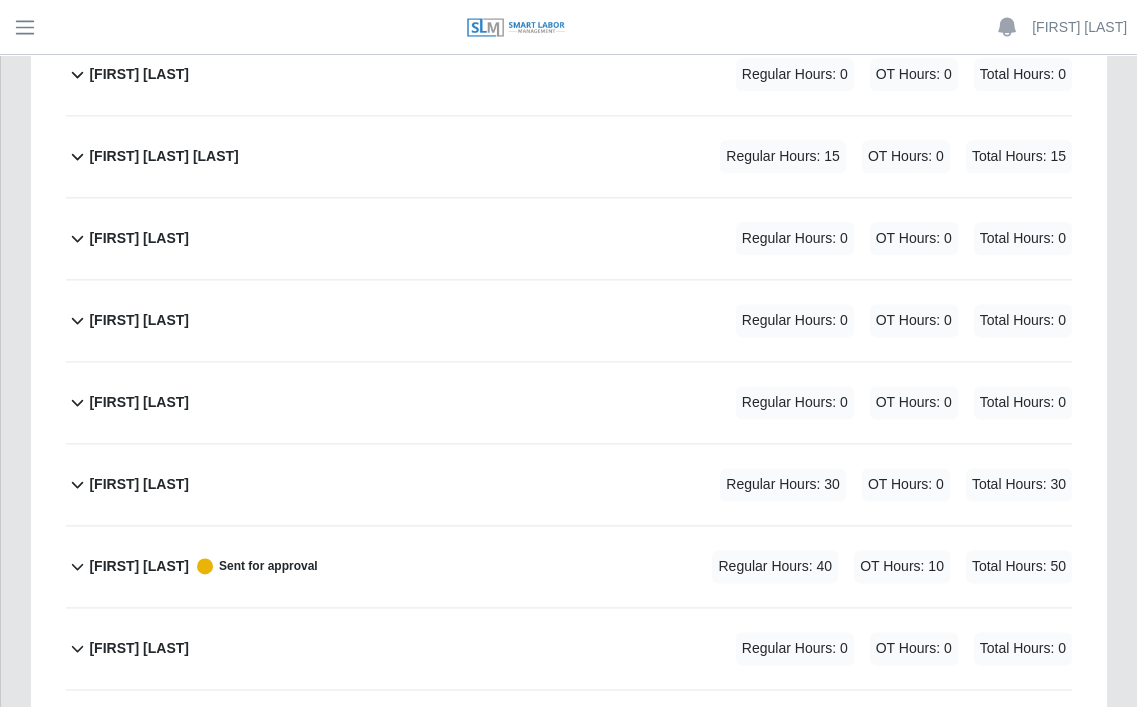 scroll, scrollTop: 3600, scrollLeft: 0, axis: vertical 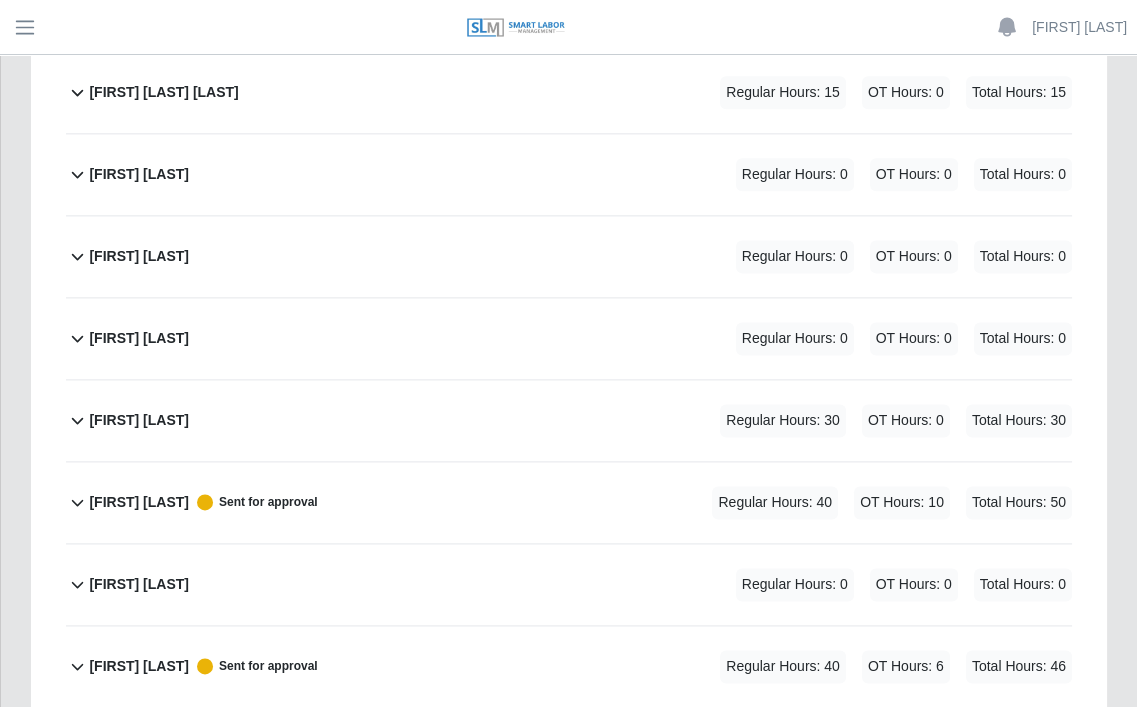 click on "[FIRST] [LAST]             Regular Hours: 30   OT Hours: 0   Total Hours: 30" 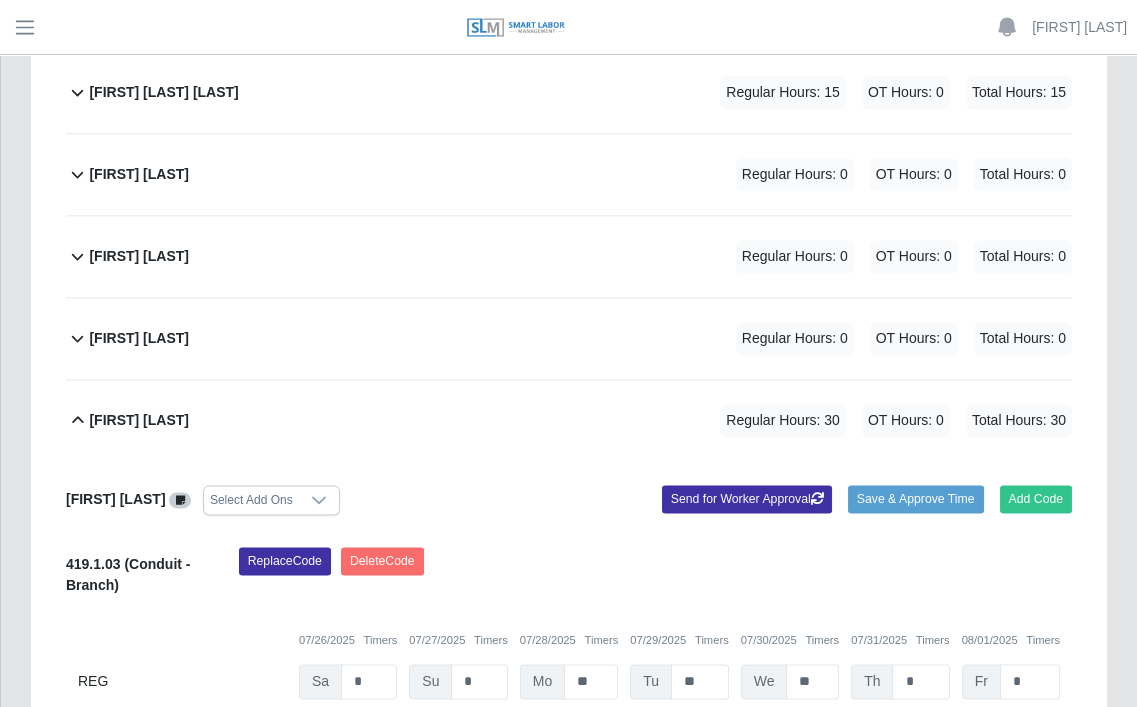 scroll, scrollTop: 3733, scrollLeft: 0, axis: vertical 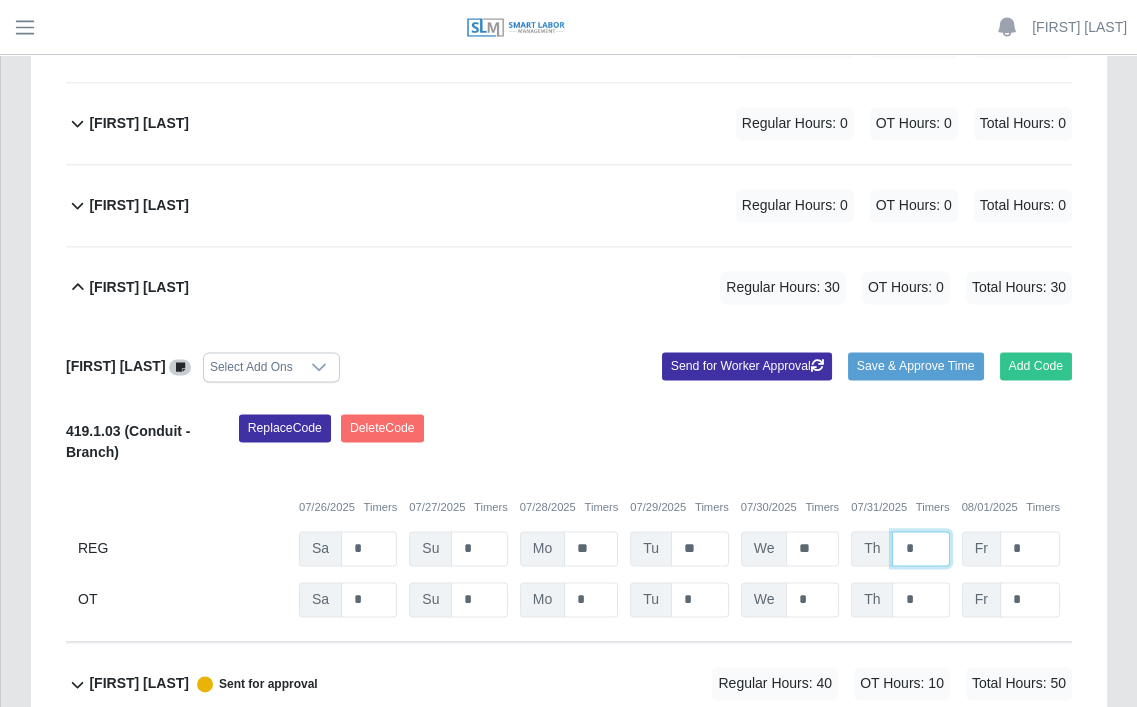 click on "*" at bounding box center (920, 548) 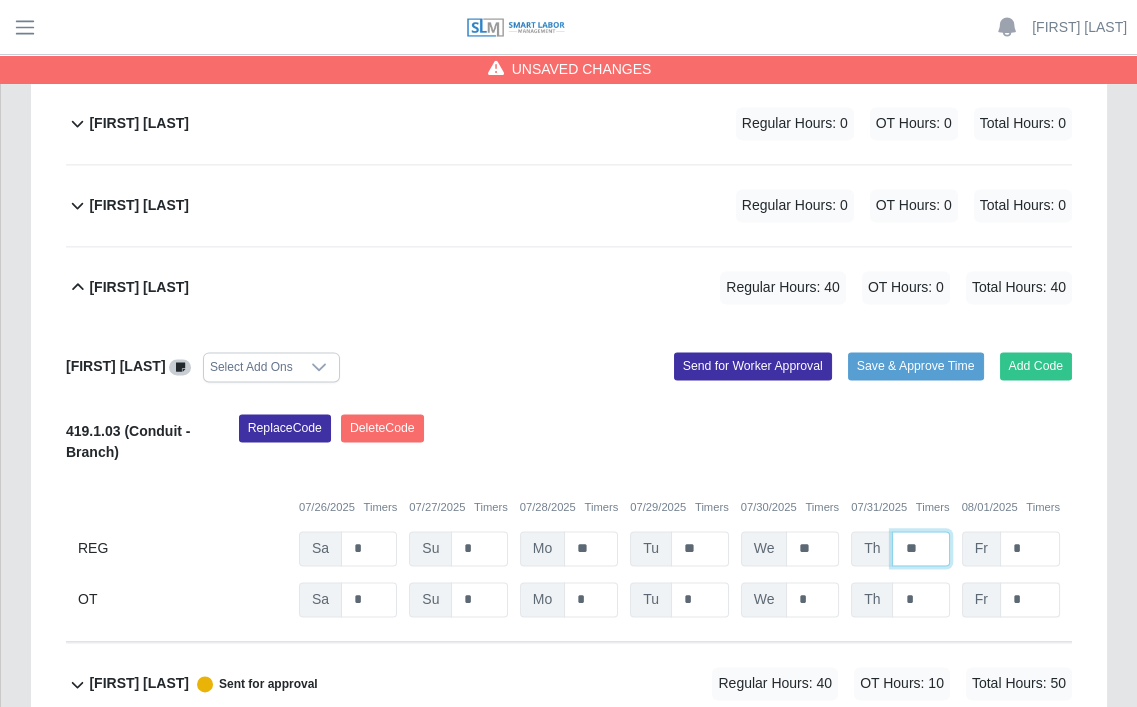 type on "**" 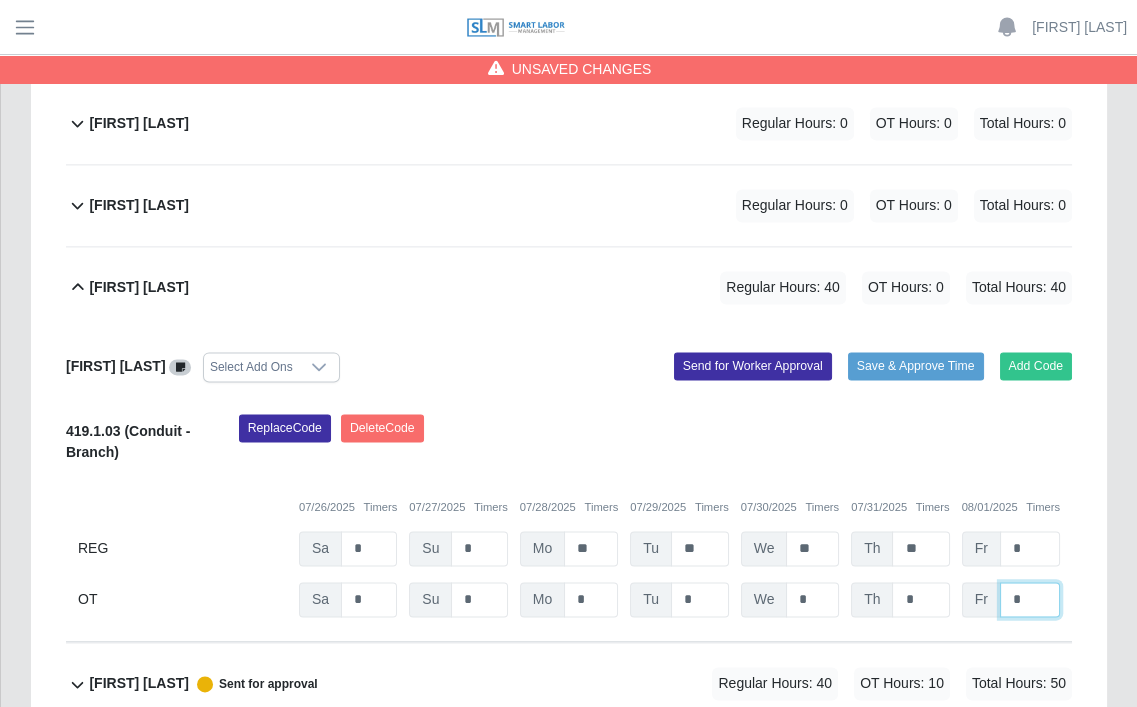 click on "*" at bounding box center [0, 0] 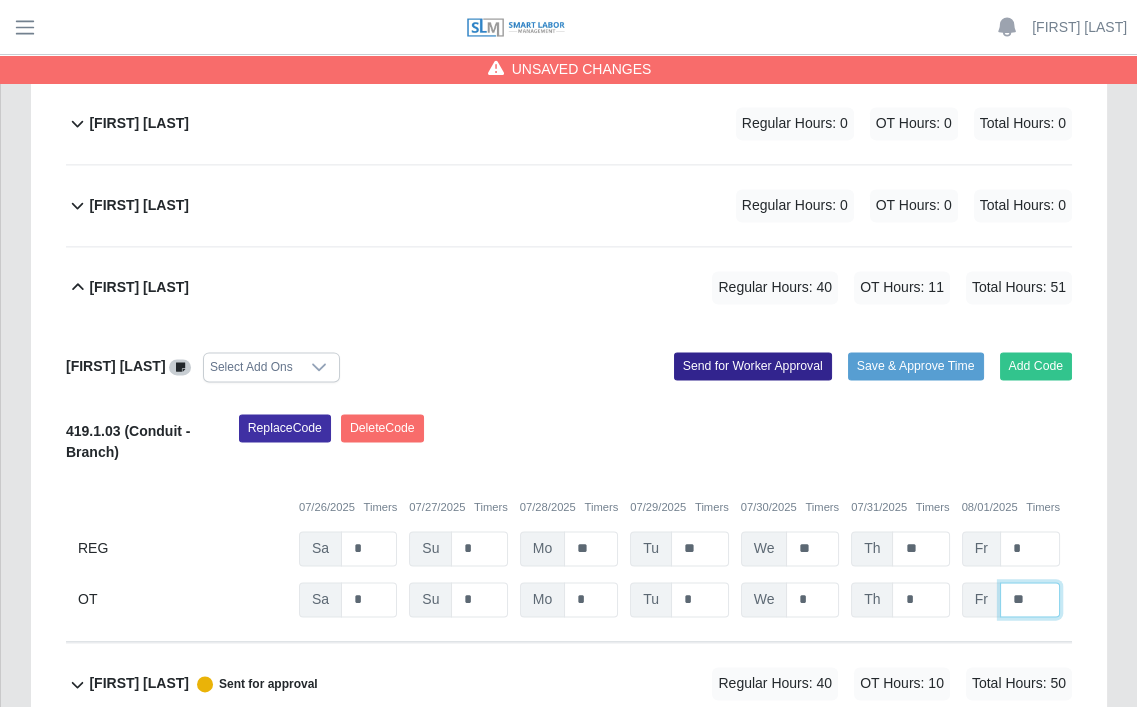 type on "**" 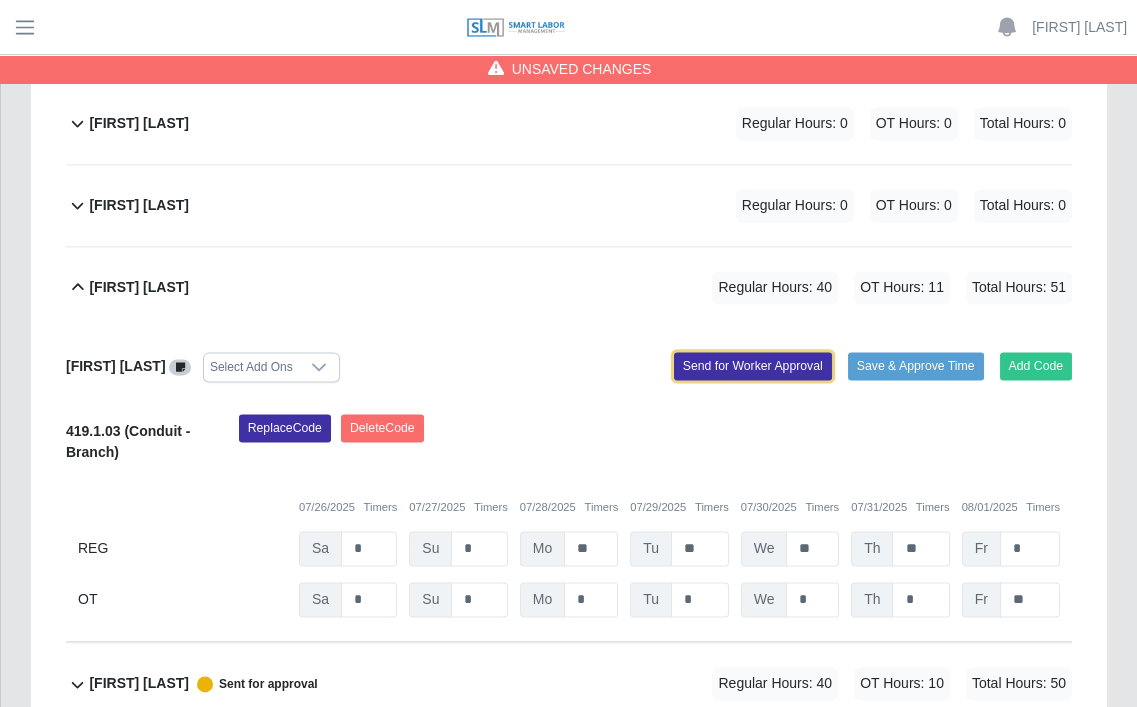 click on "[FIRST] [LAST]     Select Add Ons
Add Code
Save & Approve Time
Send for Worker Approval              419.1.03
(Conduit - Branch)
Replace
Code
Delete
Code
07/26/2025
Timers    07/27/2025
Timers    07/28/2025
Timers    07/29/2025
Timers    07/30/2025
Timers    07/31/2025
Timers    08/01/2025
Timers
REG
Sa   *   Su   *   Mo   **   Tu   **   We   **   Th   **   Fr   *
OT
Sa   * Su   * Mo   * Tu   * We   * Th   * Fr   **" 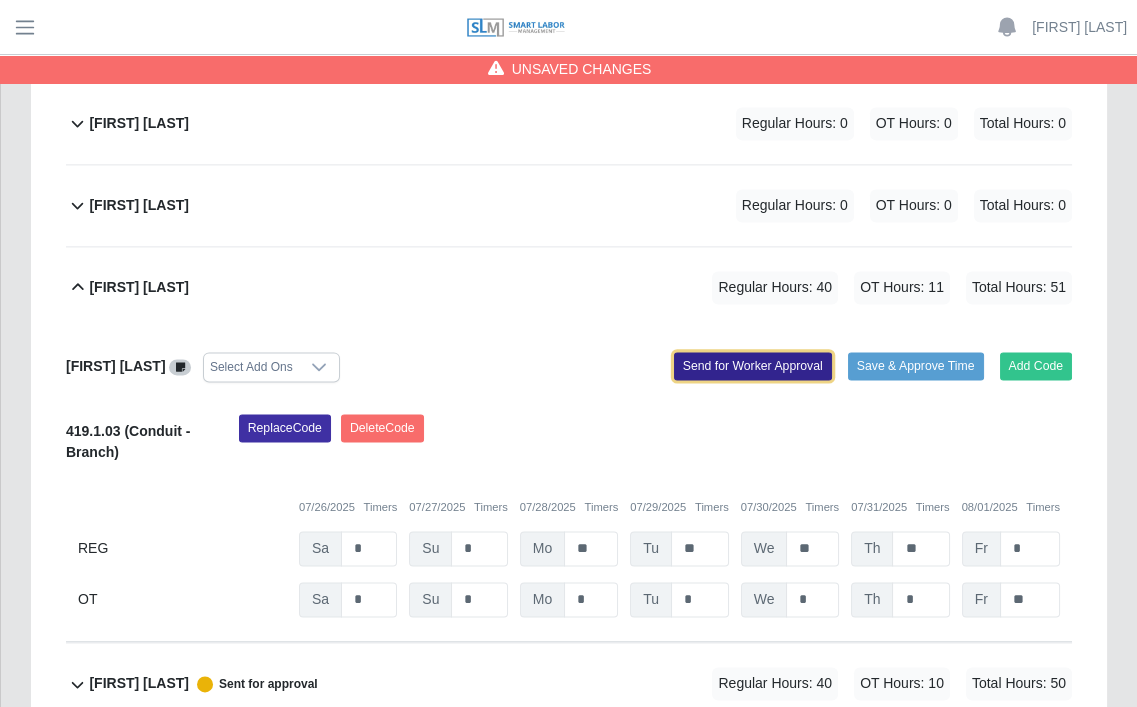 click on "Send for Worker Approval" 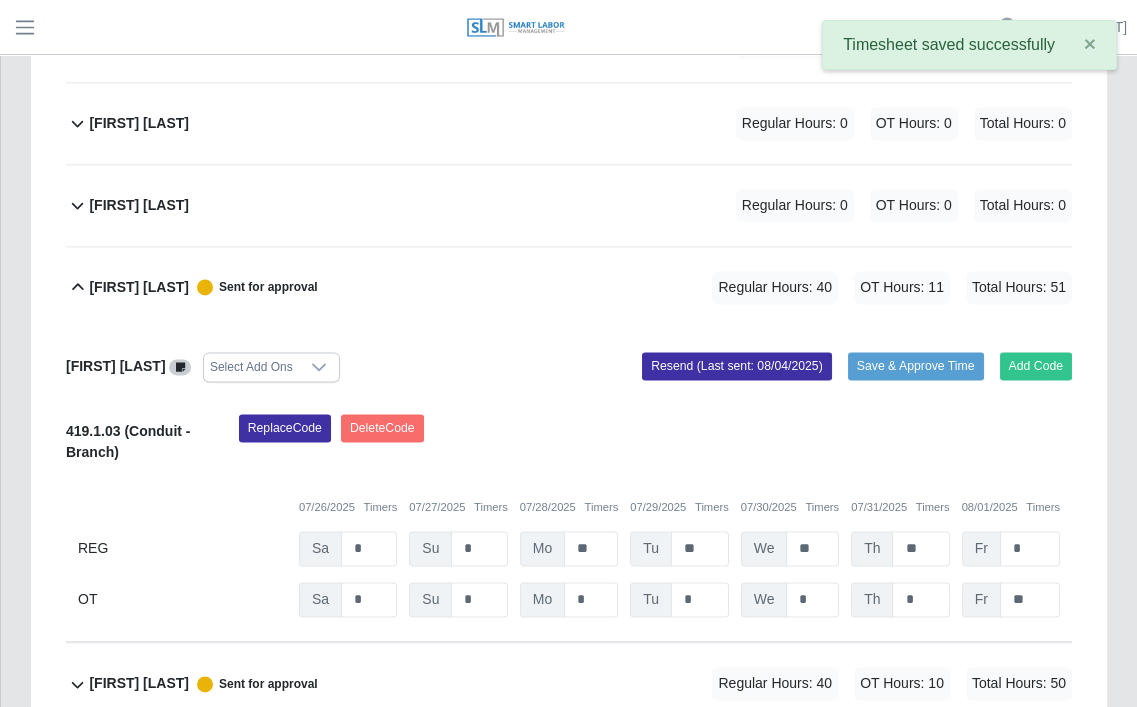 click 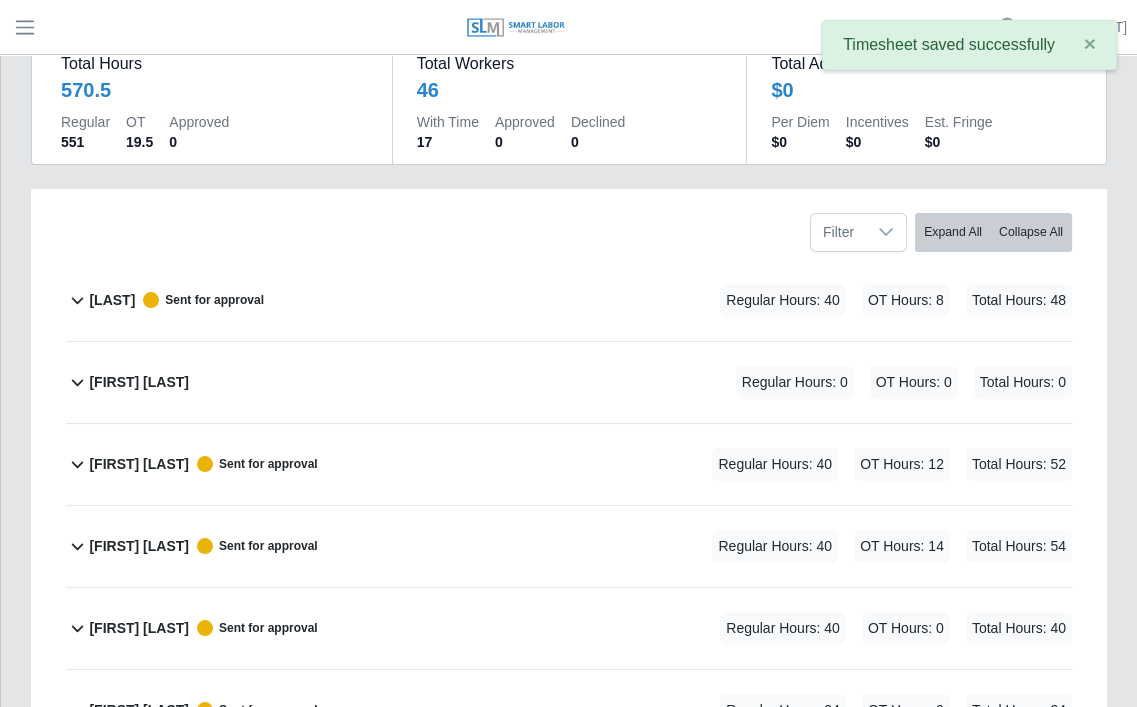 scroll, scrollTop: 0, scrollLeft: 0, axis: both 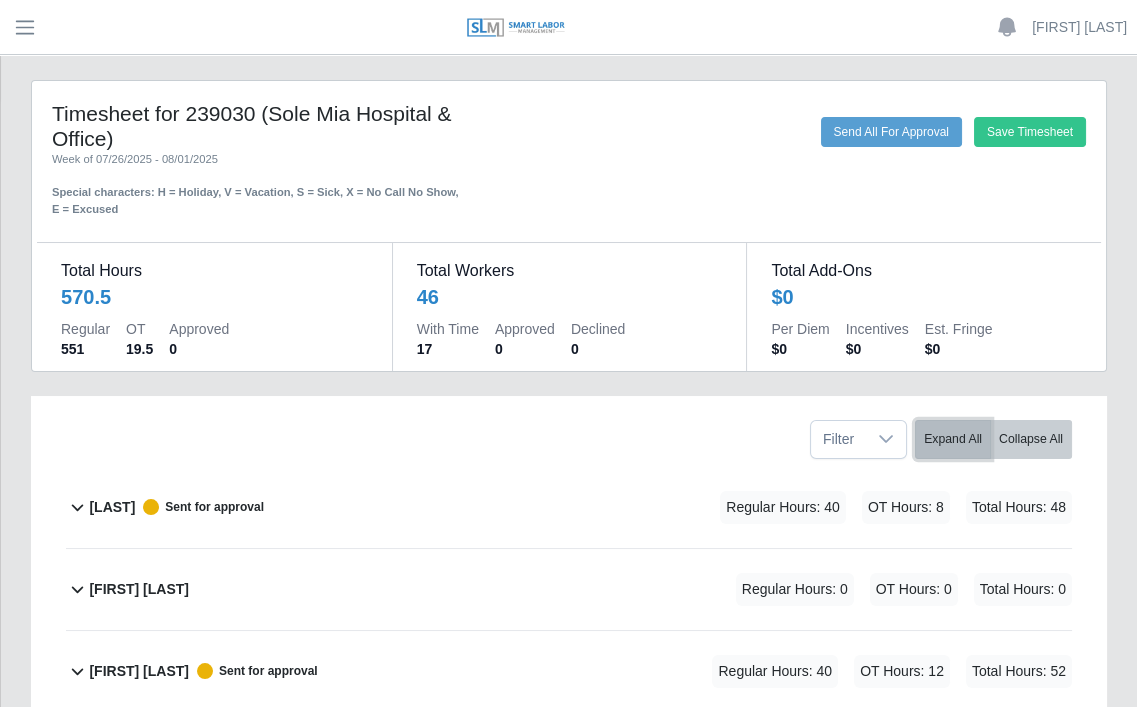 click on "Expand All" at bounding box center (953, 439) 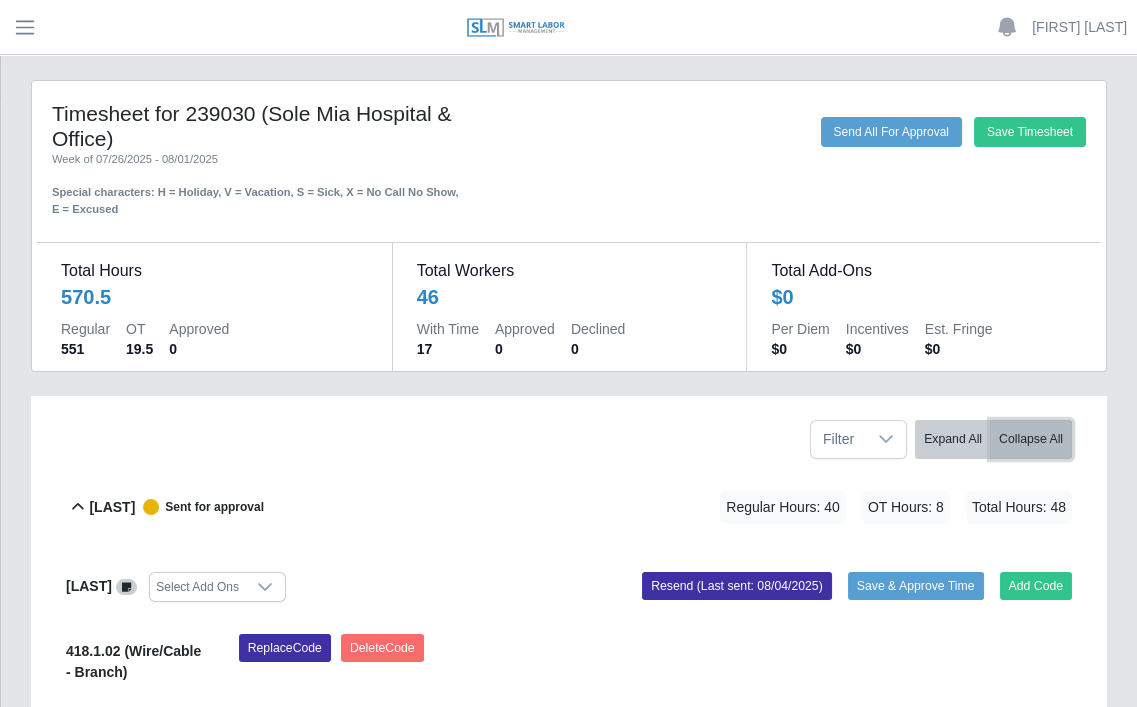 click on "Collapse All" at bounding box center (1031, 439) 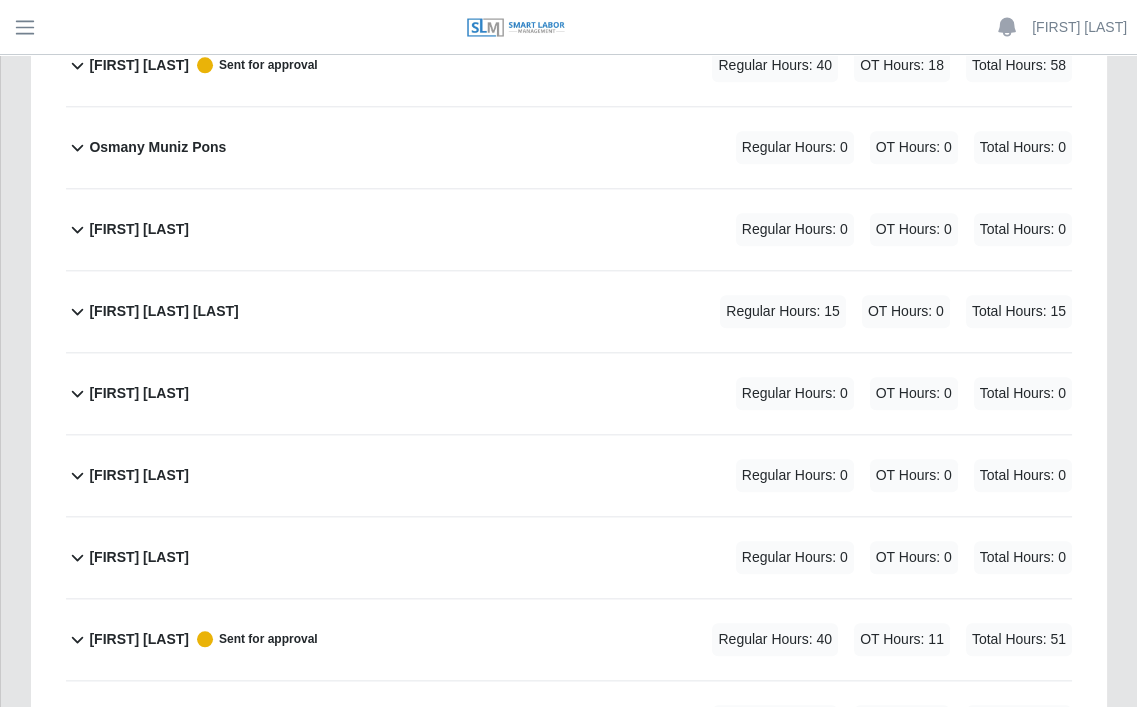 scroll, scrollTop: 3200, scrollLeft: 0, axis: vertical 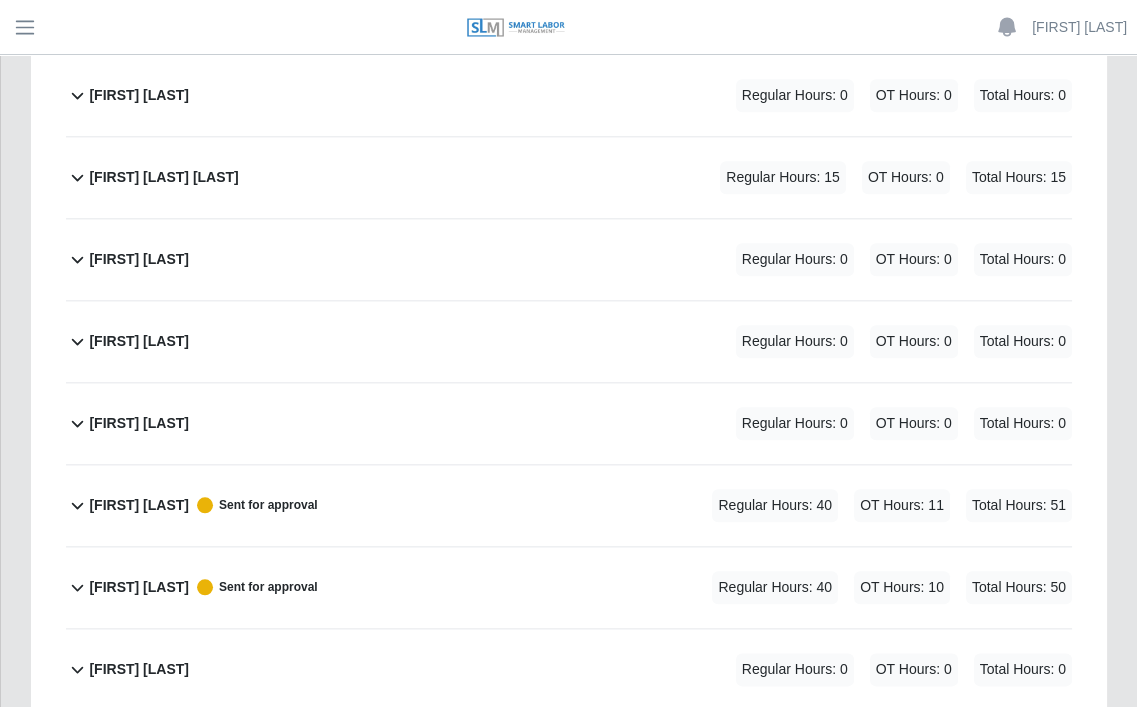 click on "[FIRST] [LAST] [LAST]             Regular Hours: 15   OT Hours: 0   Total Hours: 15" 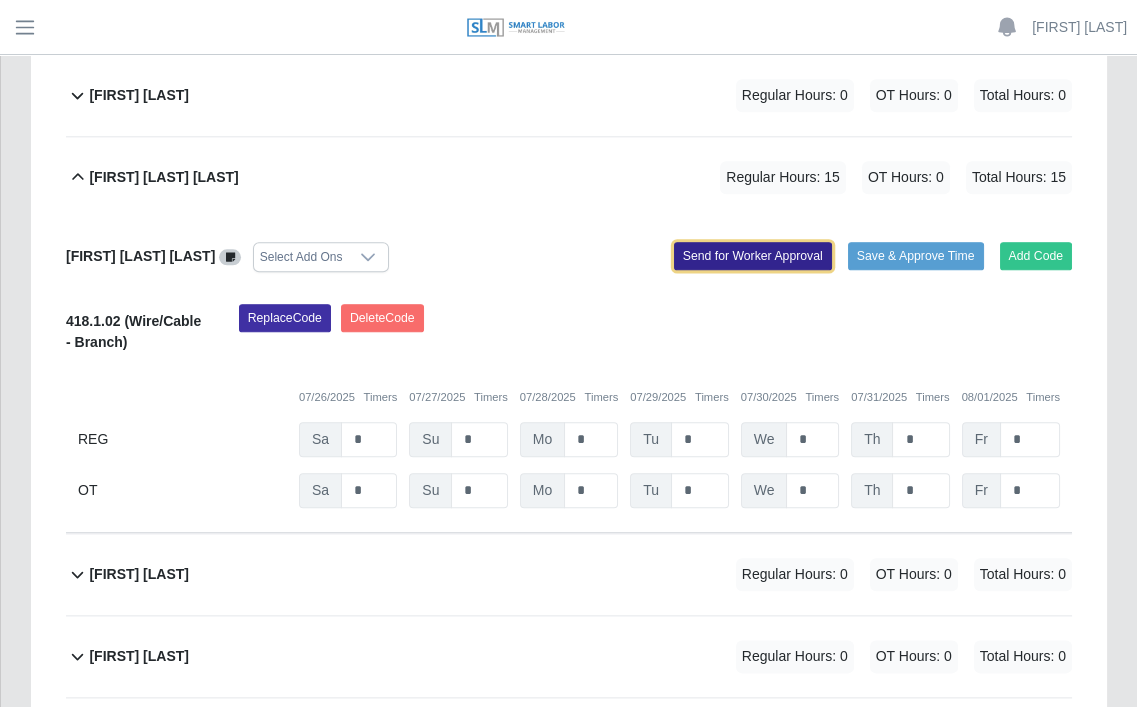 click on "Send for Worker Approval" 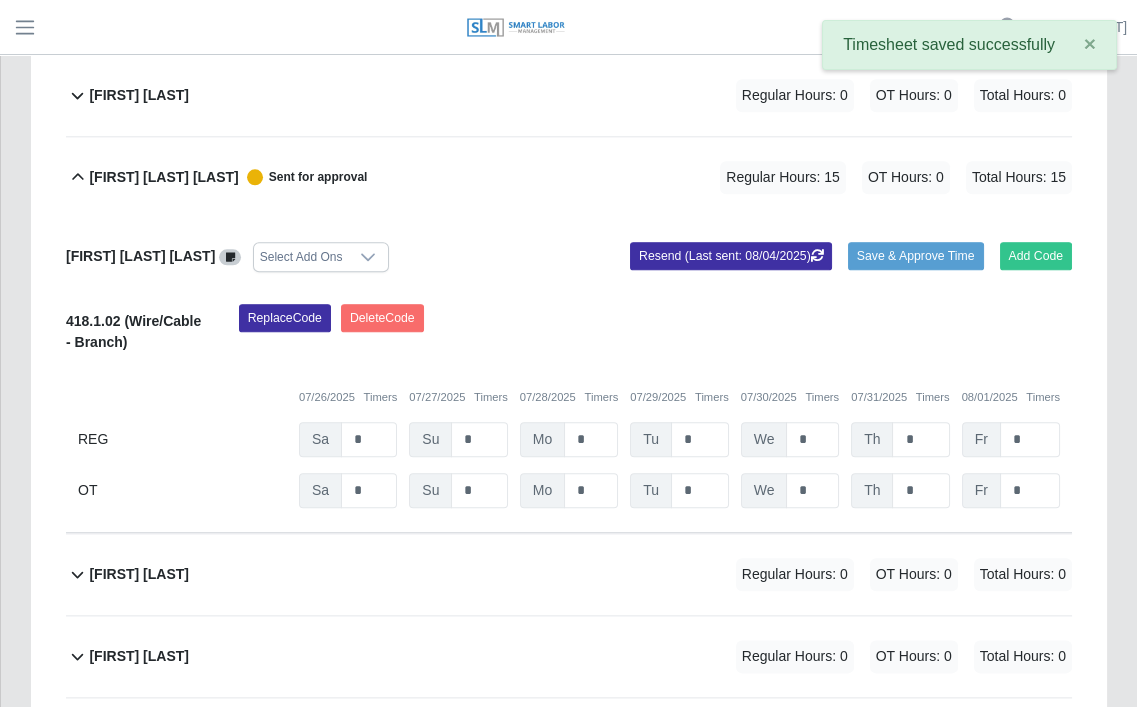 click on "[FIRST] [LAST] [LAST]" at bounding box center (163, 177) 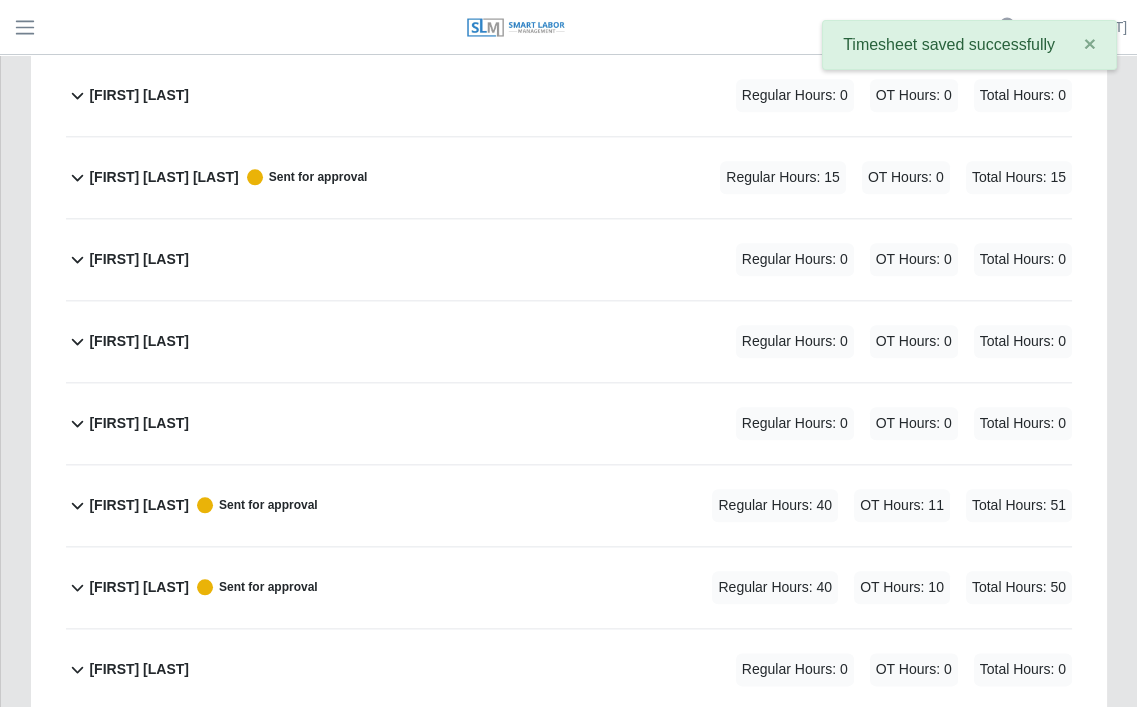 click on "[FIRST] [LAST] [LAST]" at bounding box center [163, 177] 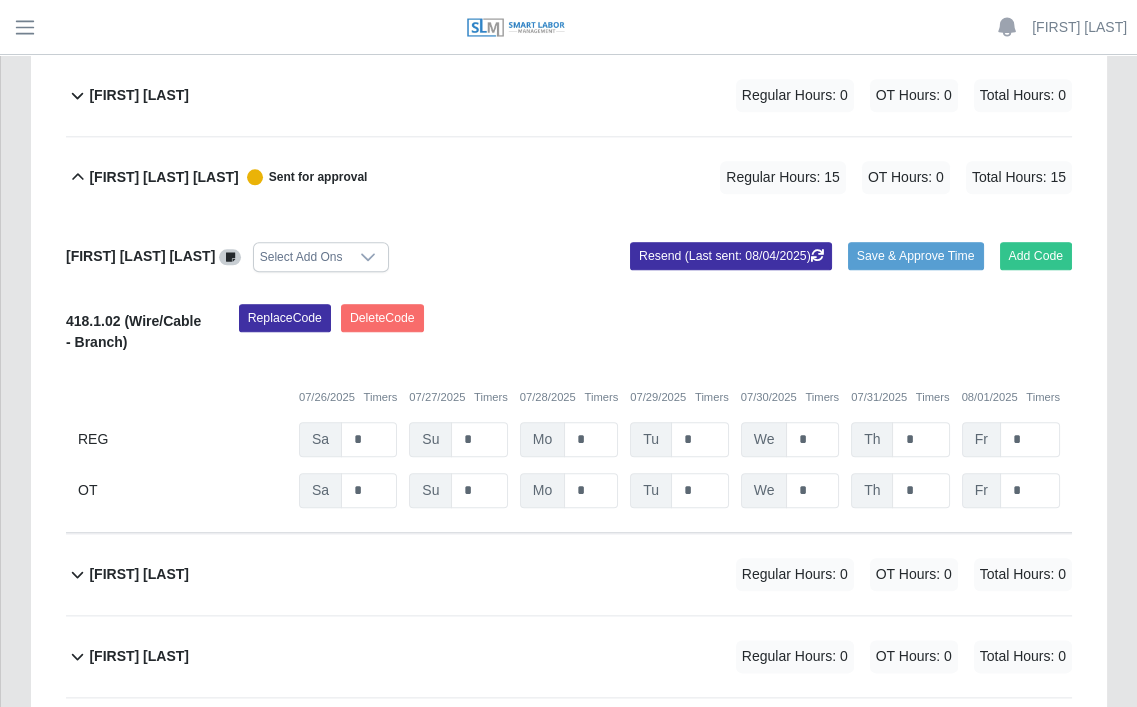 click on "[FIRST] [LAST] [LAST]" at bounding box center (163, 177) 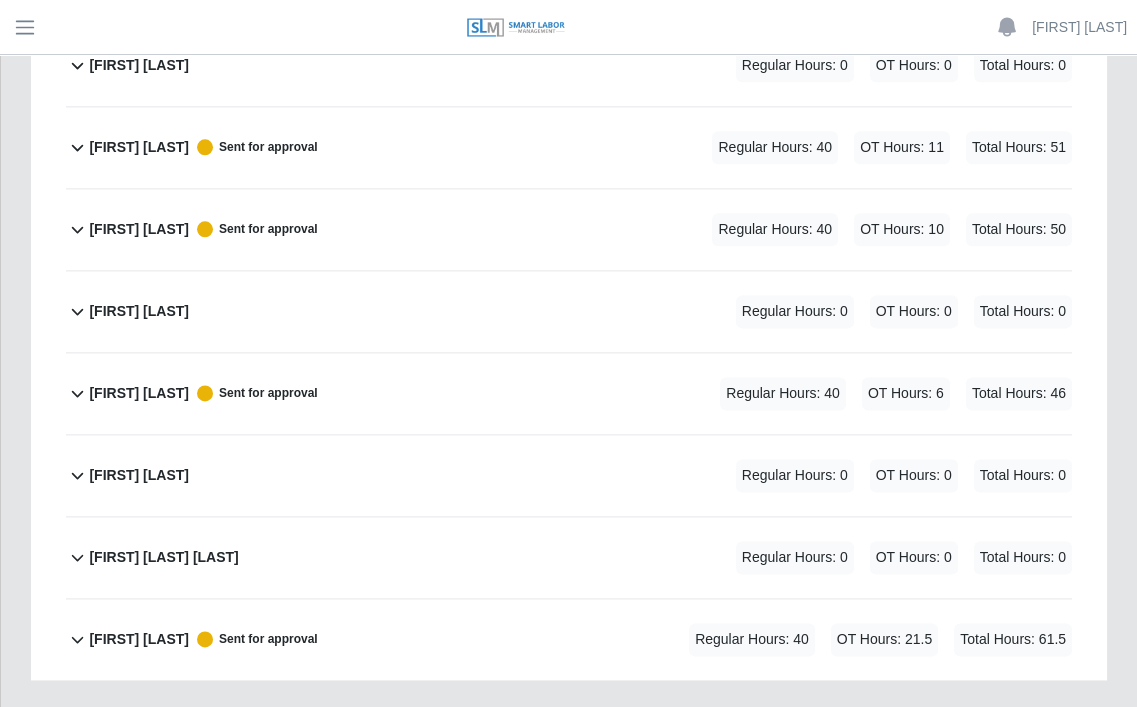 scroll, scrollTop: 3600, scrollLeft: 0, axis: vertical 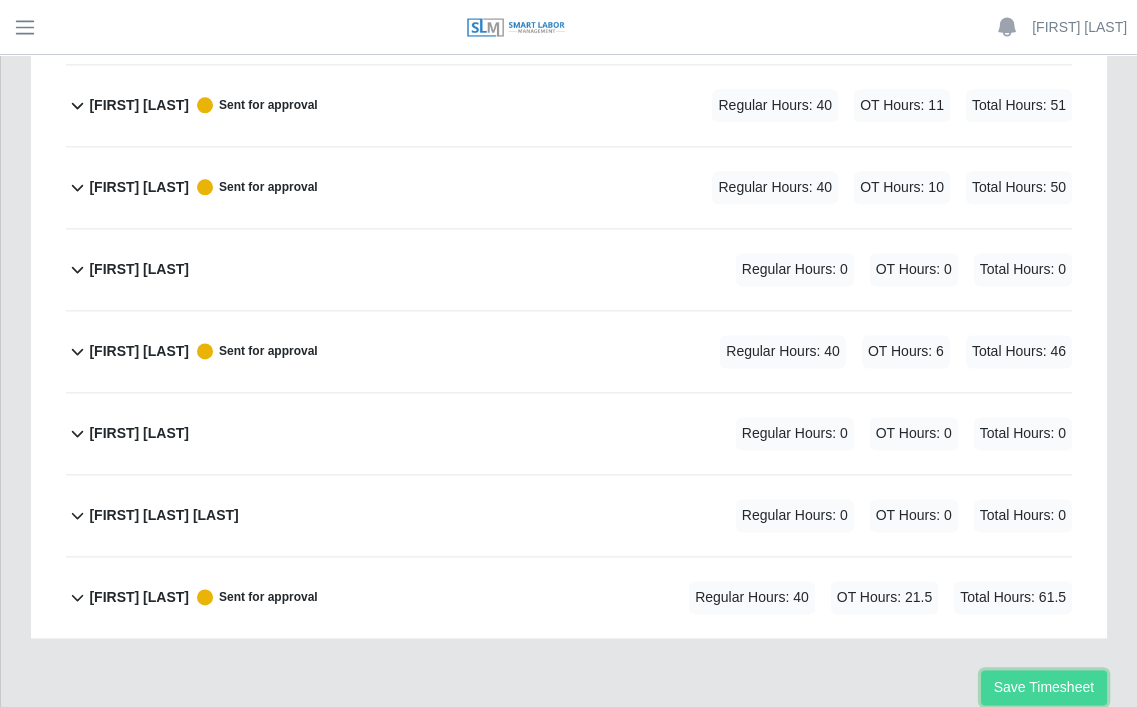 click on "Save
Timesheet" at bounding box center [1044, 687] 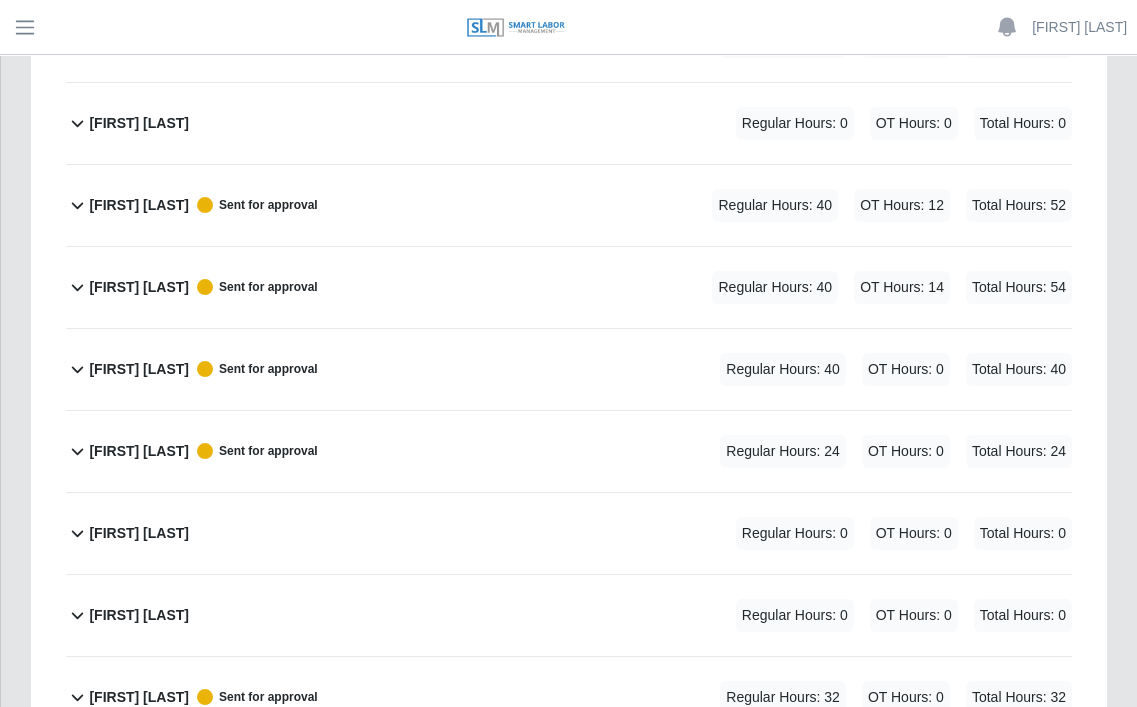 scroll, scrollTop: 0, scrollLeft: 0, axis: both 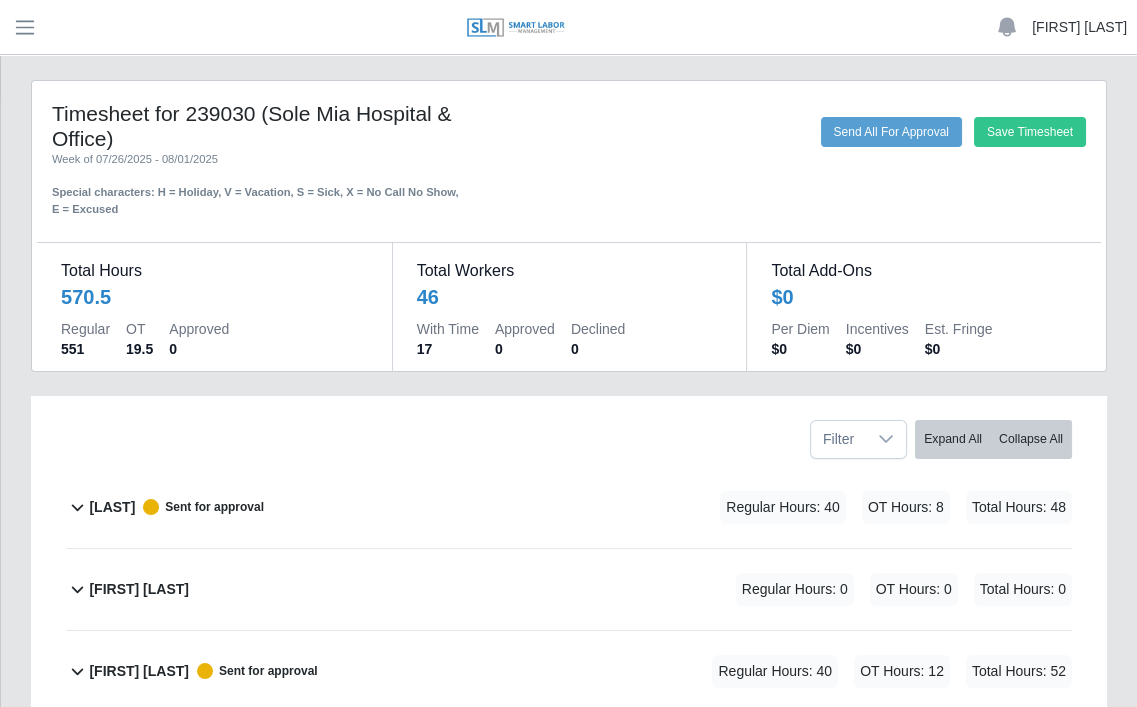 click on "[FIRST] [LAST]" at bounding box center (1079, 27) 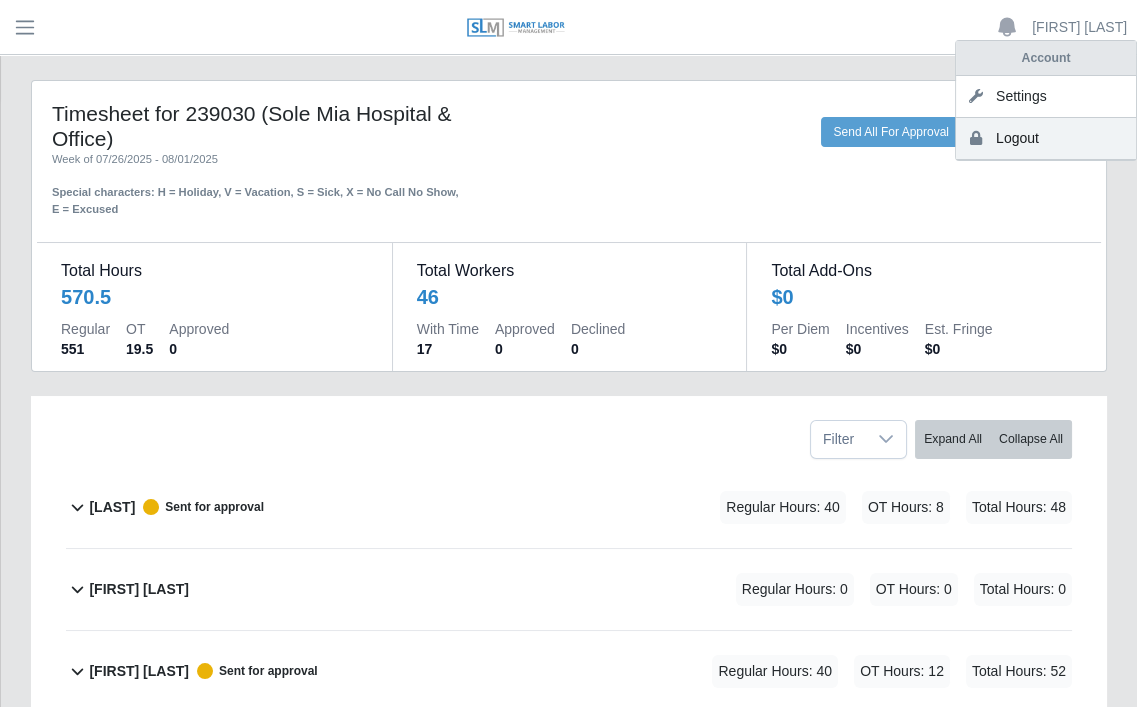 click on "Logout" at bounding box center [1046, 139] 